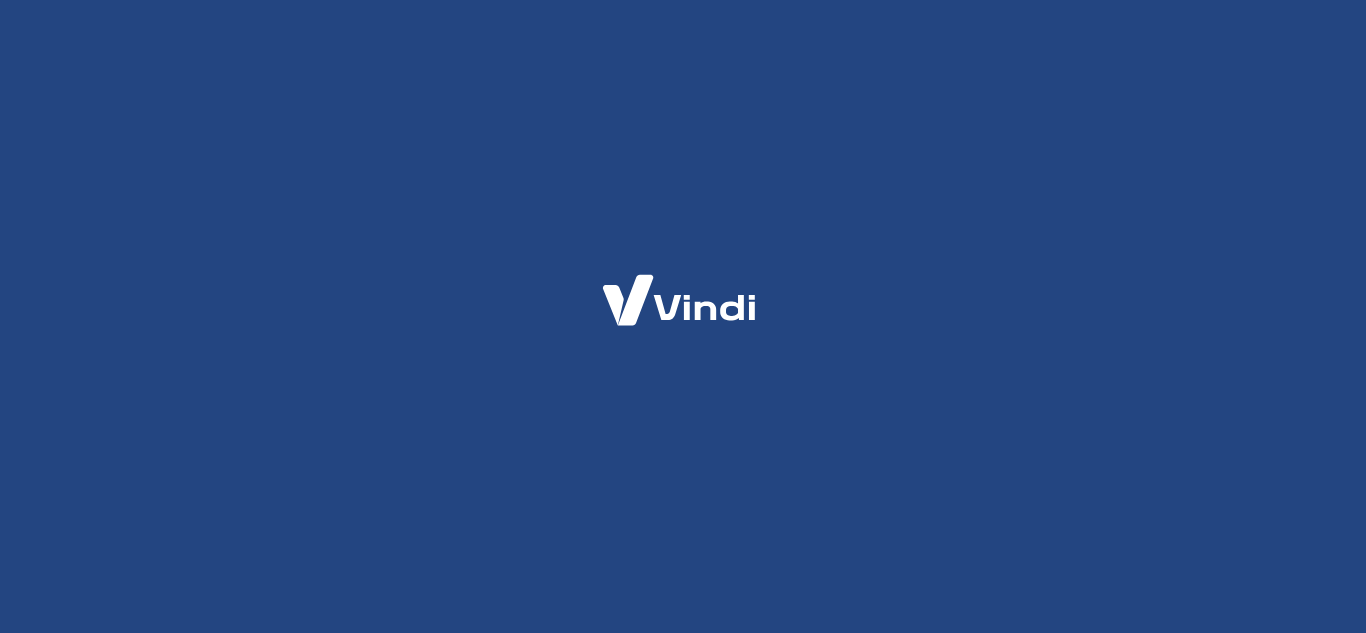scroll, scrollTop: 0, scrollLeft: 0, axis: both 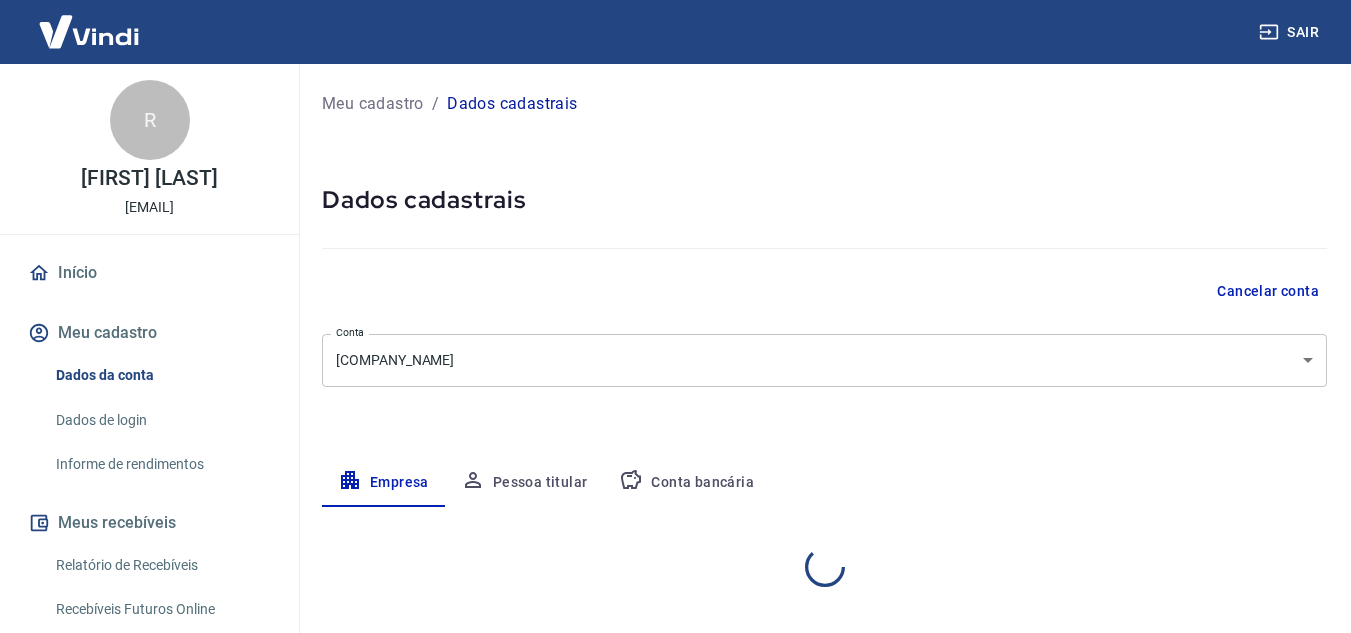 select on "MT" 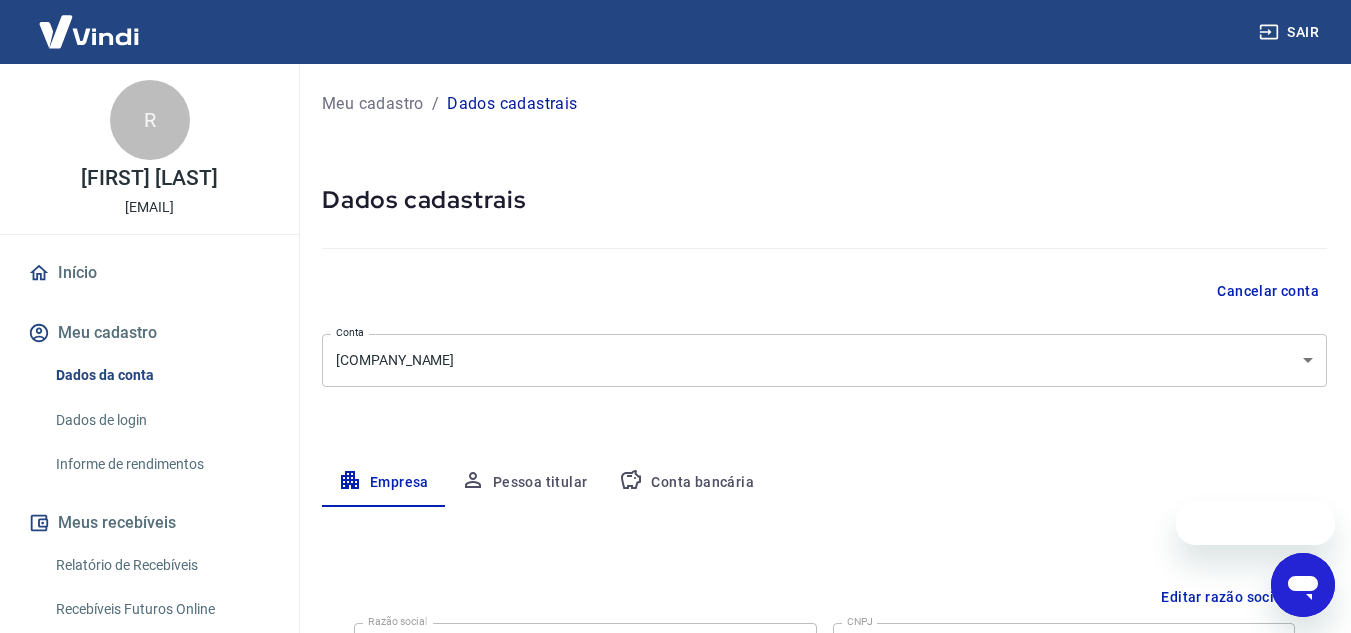 scroll, scrollTop: 0, scrollLeft: 0, axis: both 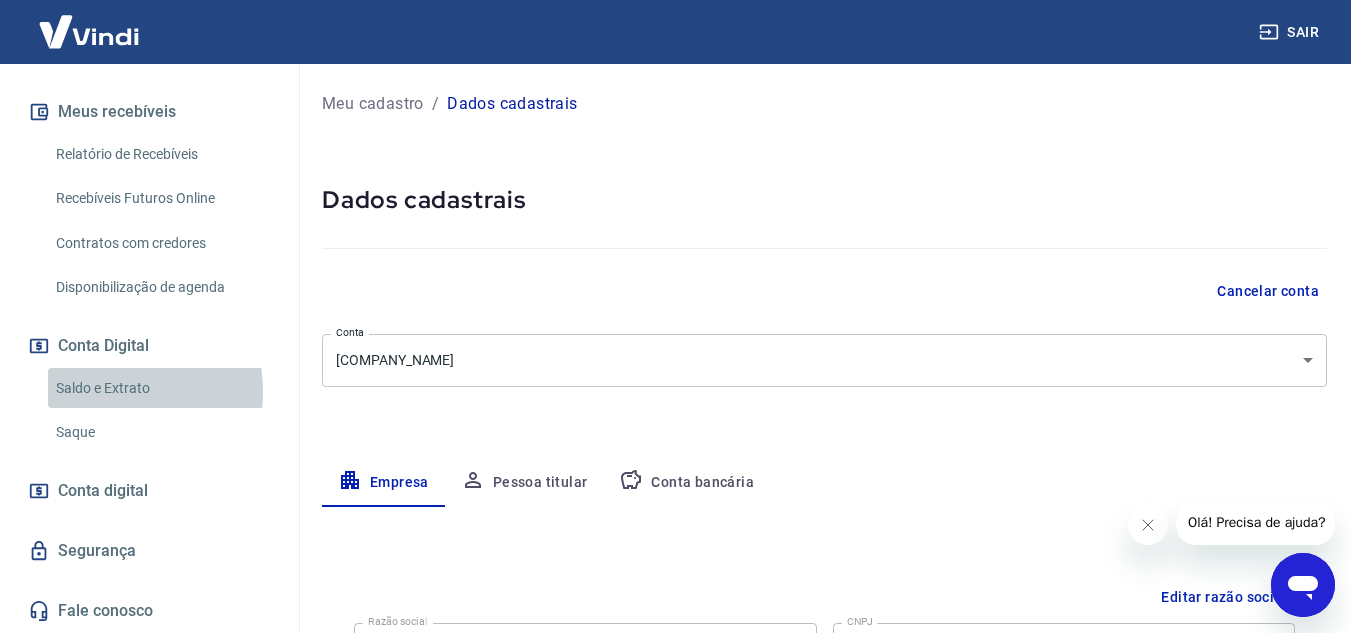 click on "Saldo e Extrato" at bounding box center [161, 388] 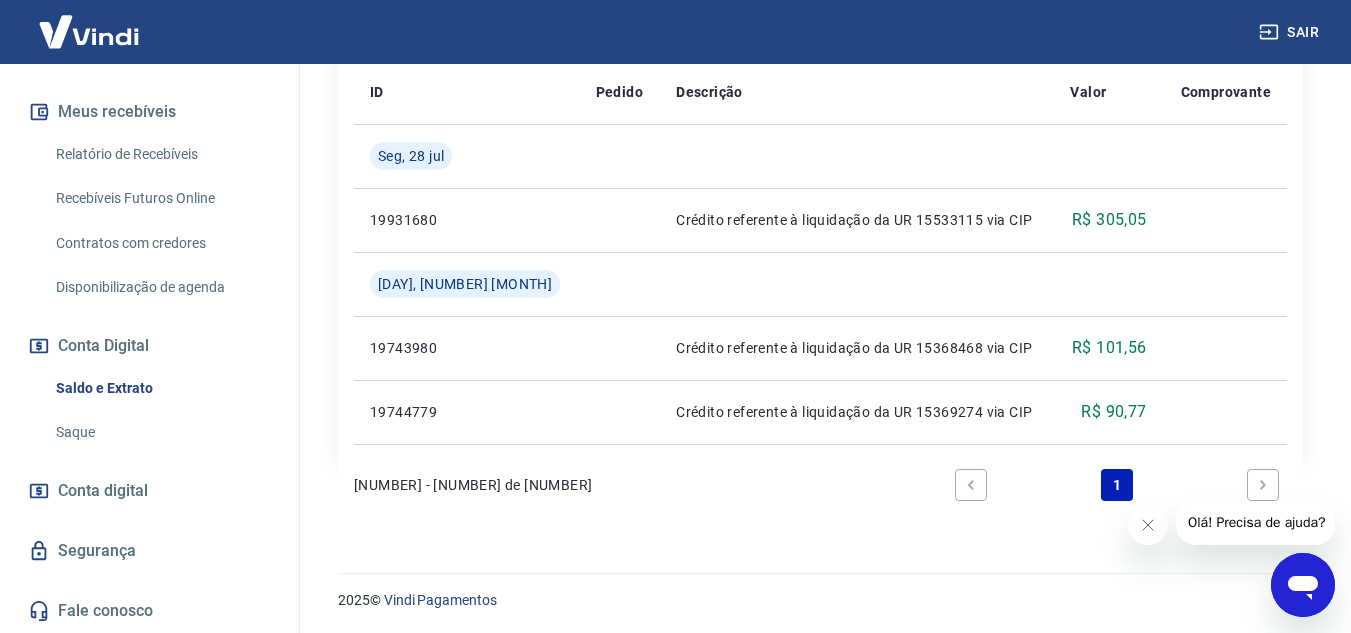 scroll, scrollTop: 521, scrollLeft: 0, axis: vertical 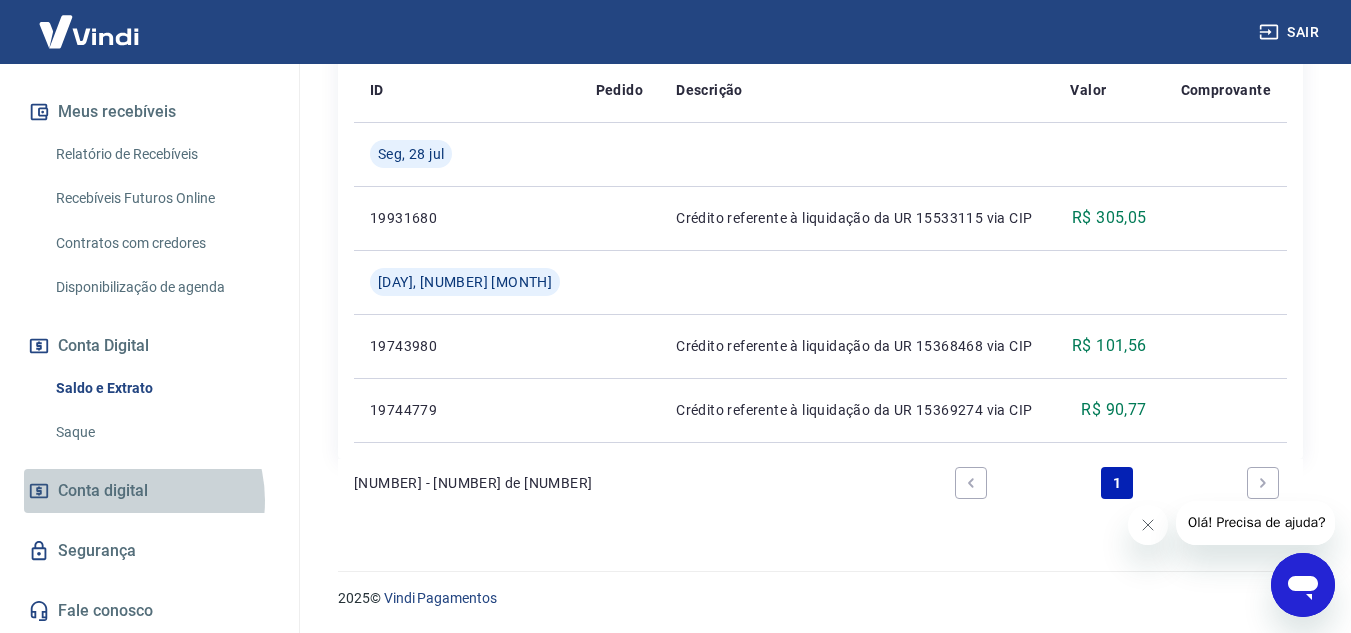 click on "Conta digital" at bounding box center (103, 491) 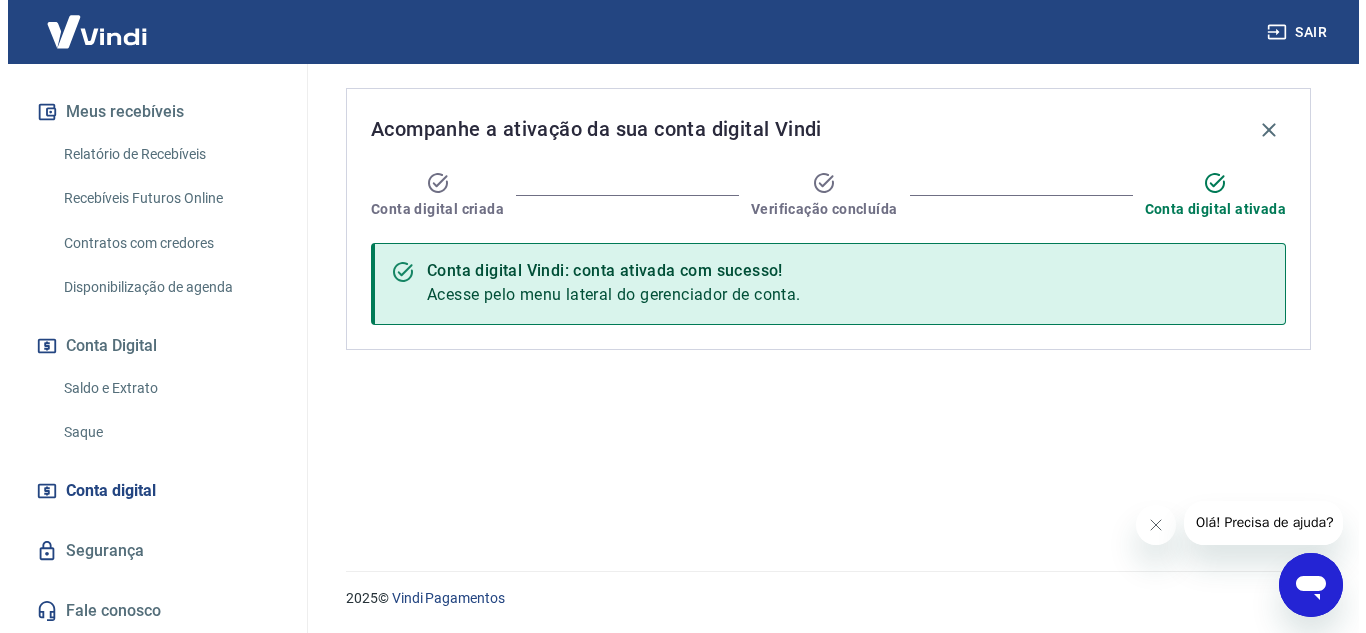 scroll, scrollTop: 0, scrollLeft: 0, axis: both 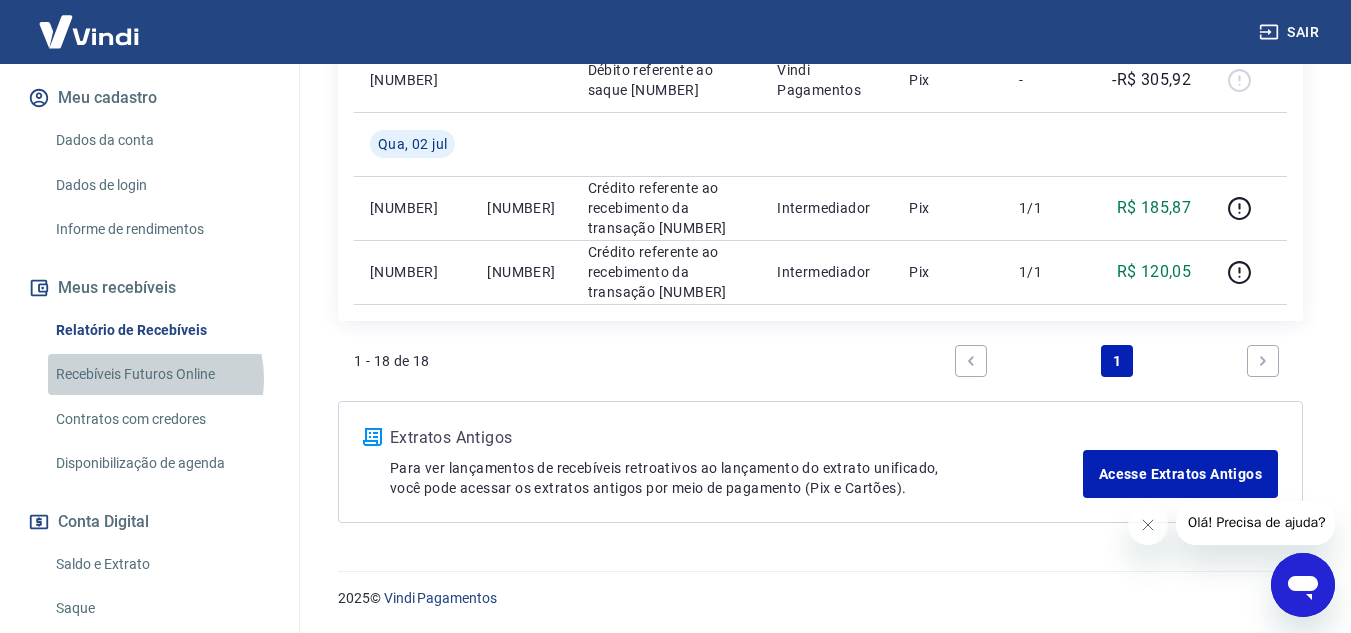 click on "Recebíveis Futuros Online" at bounding box center [161, 374] 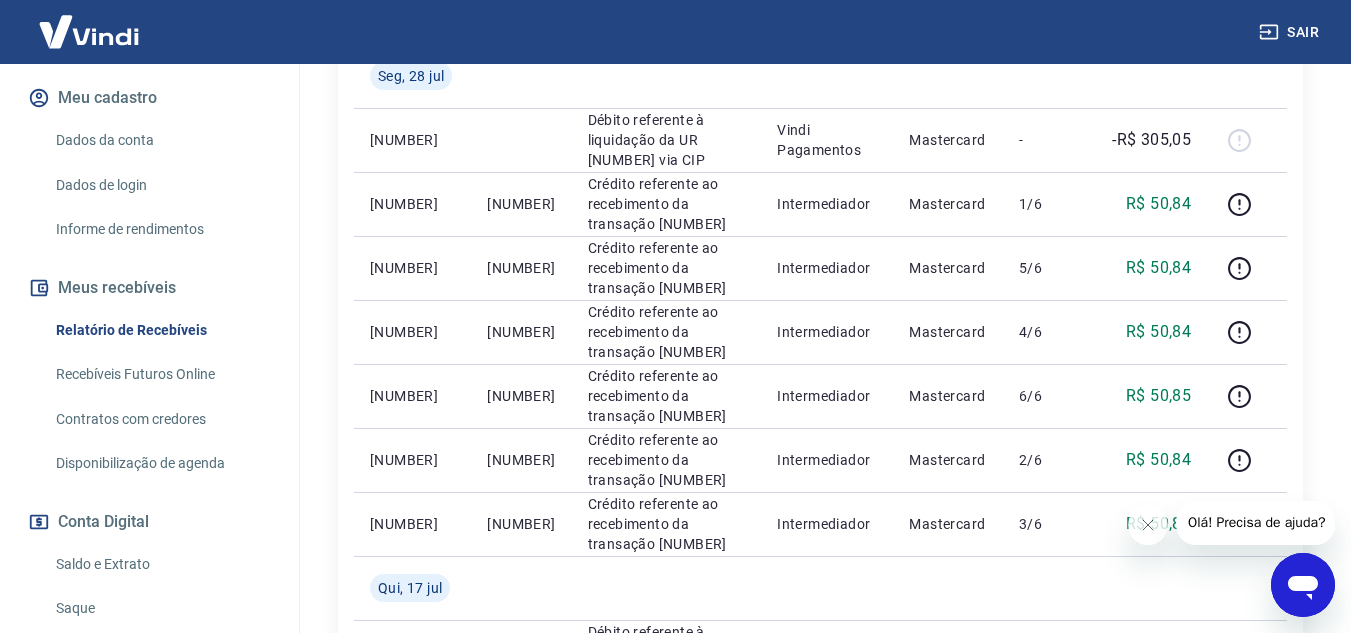 scroll, scrollTop: 0, scrollLeft: 0, axis: both 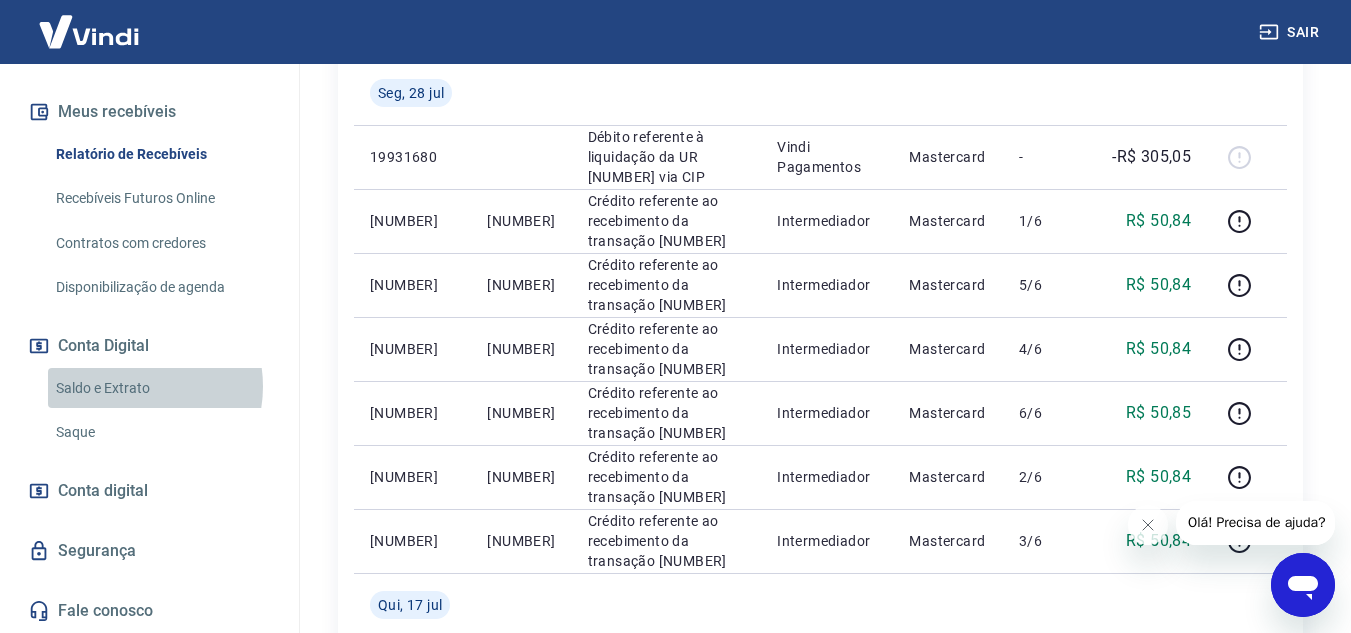 click on "Saldo e Extrato" at bounding box center (161, 388) 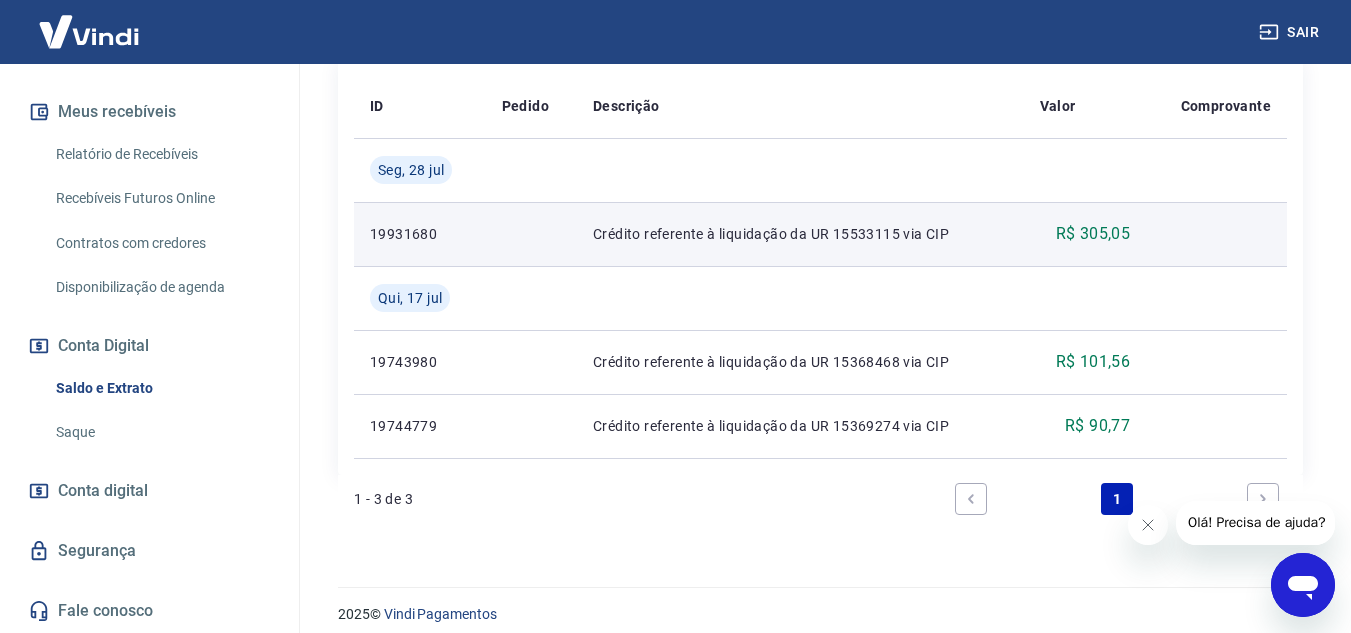scroll, scrollTop: 504, scrollLeft: 0, axis: vertical 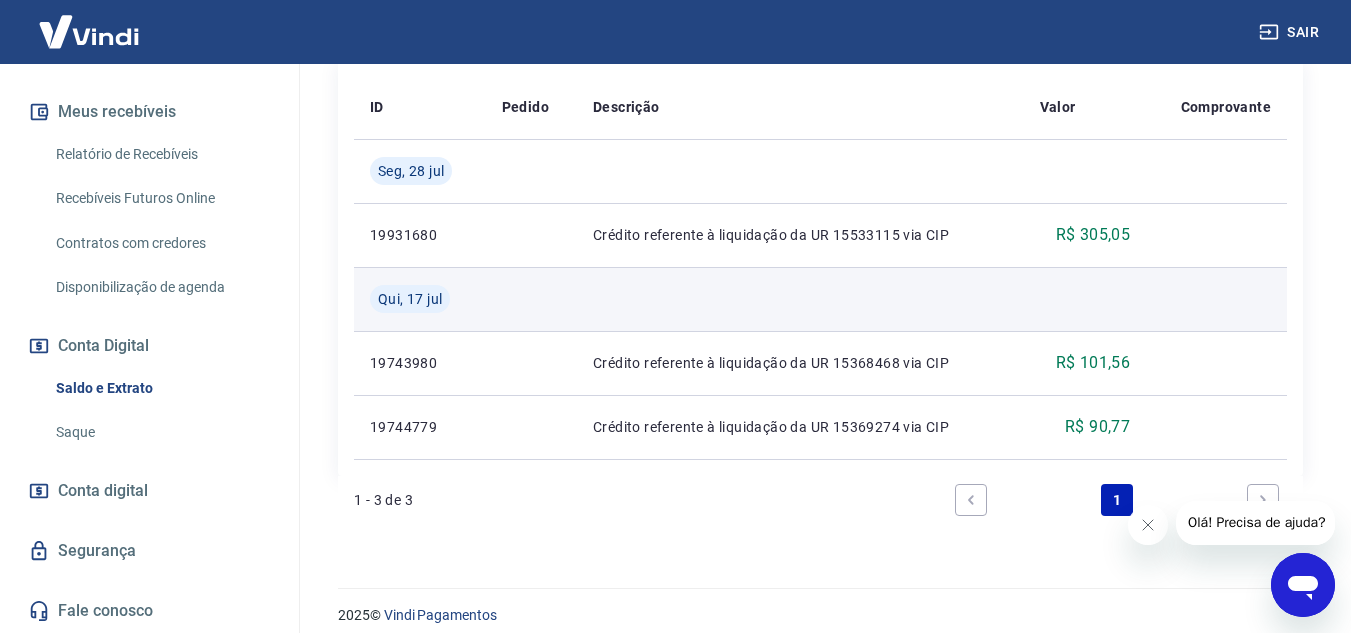 click at bounding box center (800, 299) 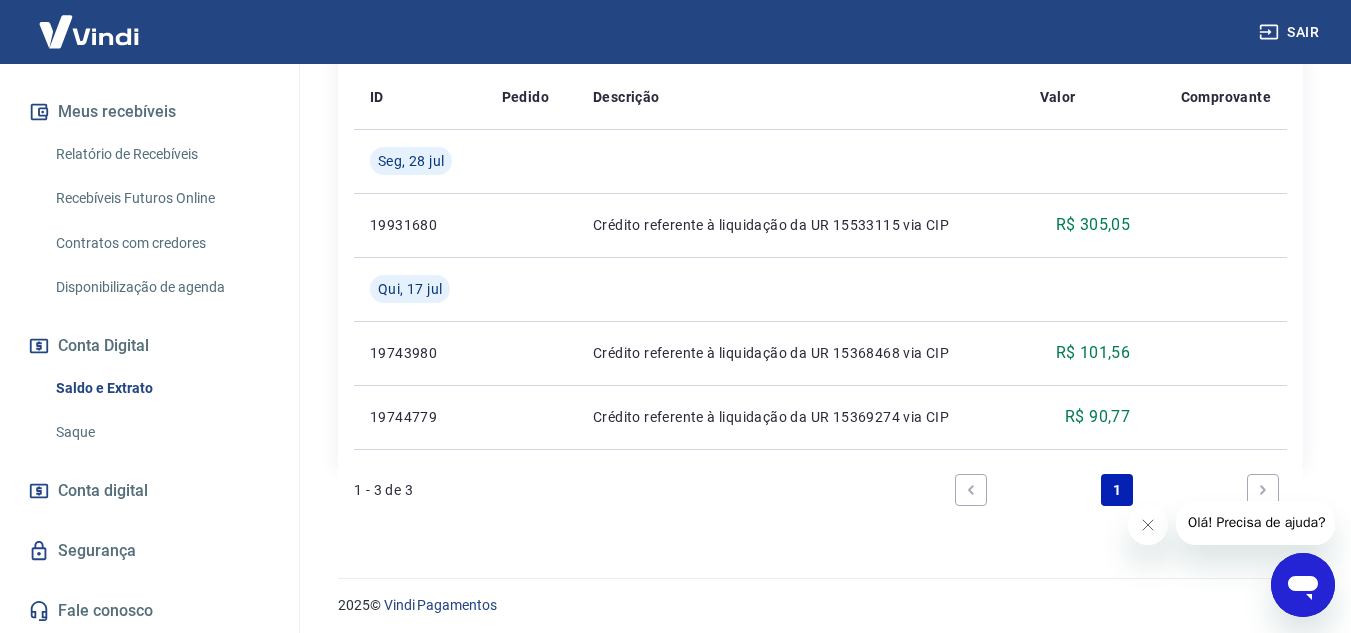scroll, scrollTop: 521, scrollLeft: 0, axis: vertical 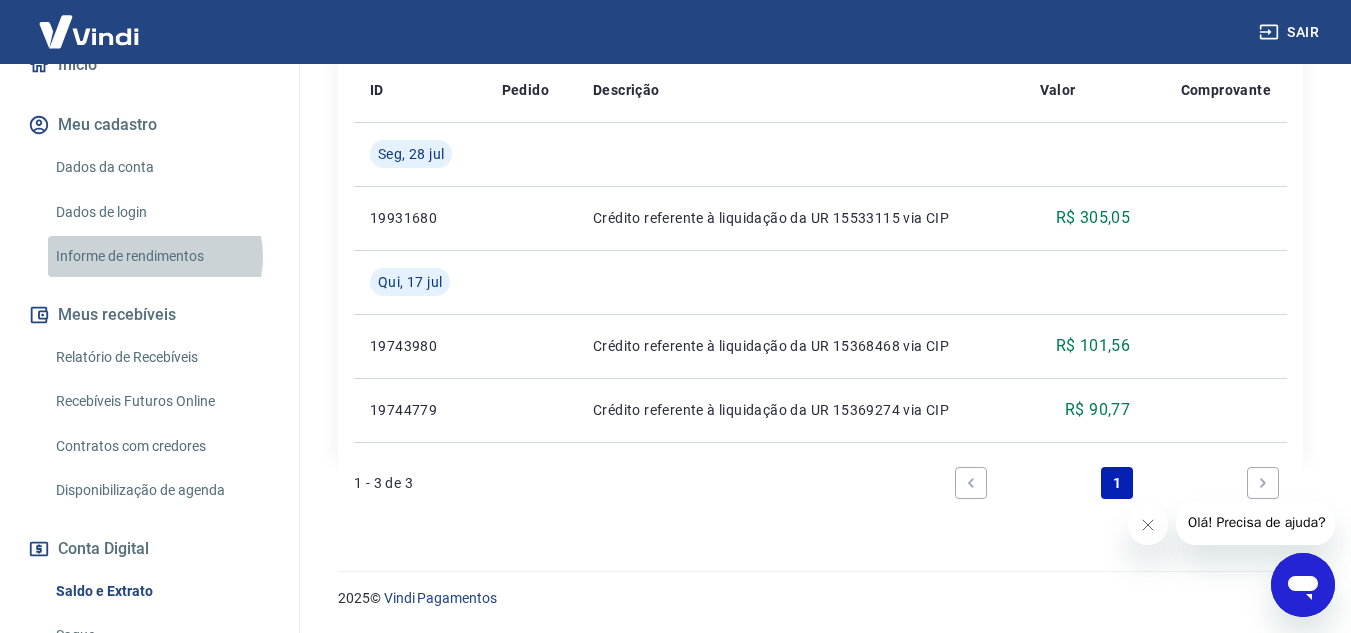 click on "Informe de rendimentos" at bounding box center (161, 256) 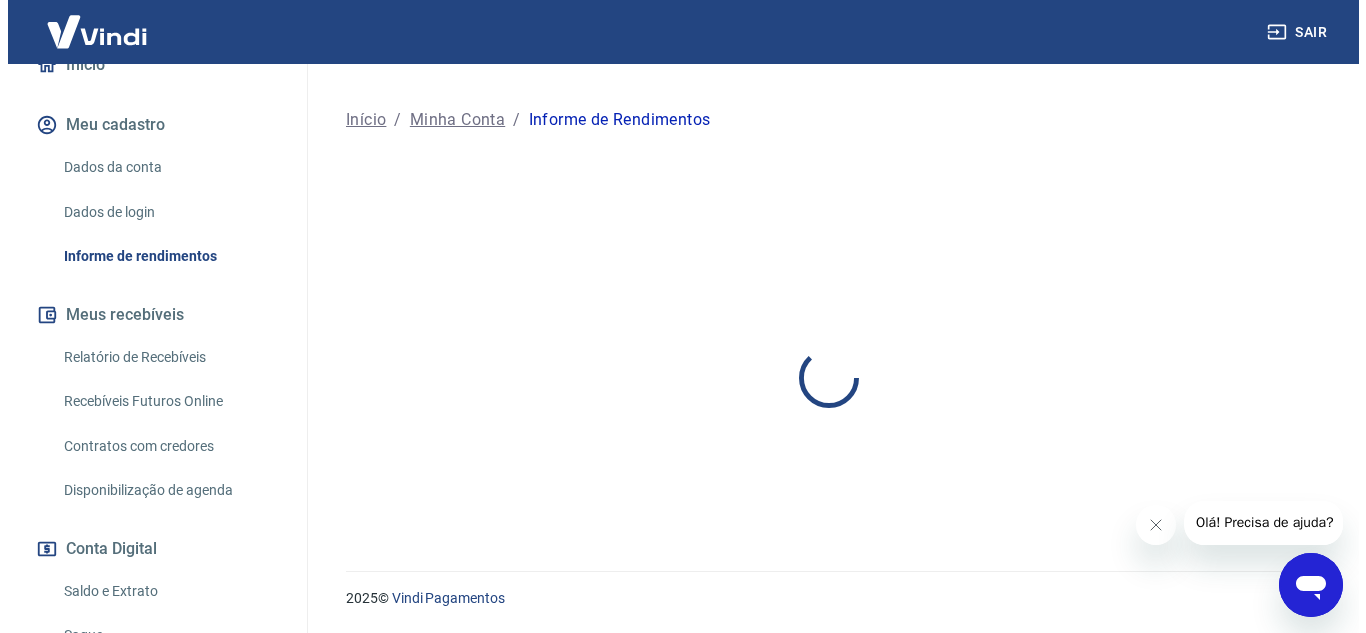 scroll, scrollTop: 0, scrollLeft: 0, axis: both 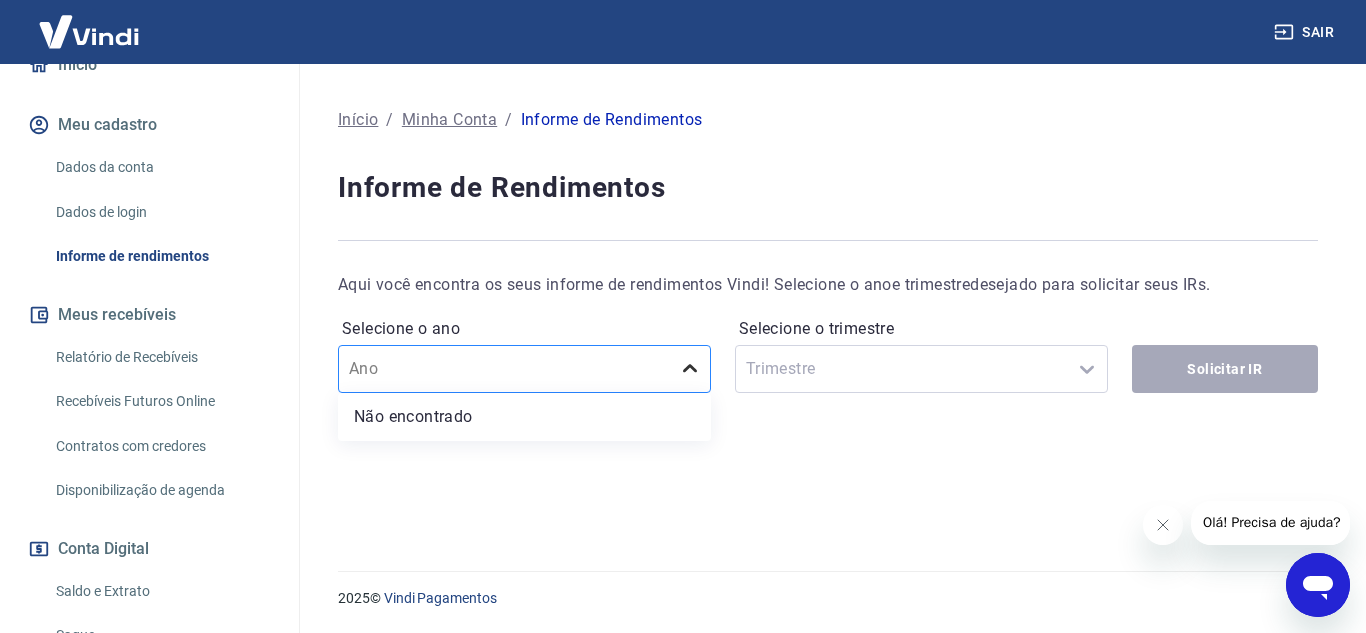 click 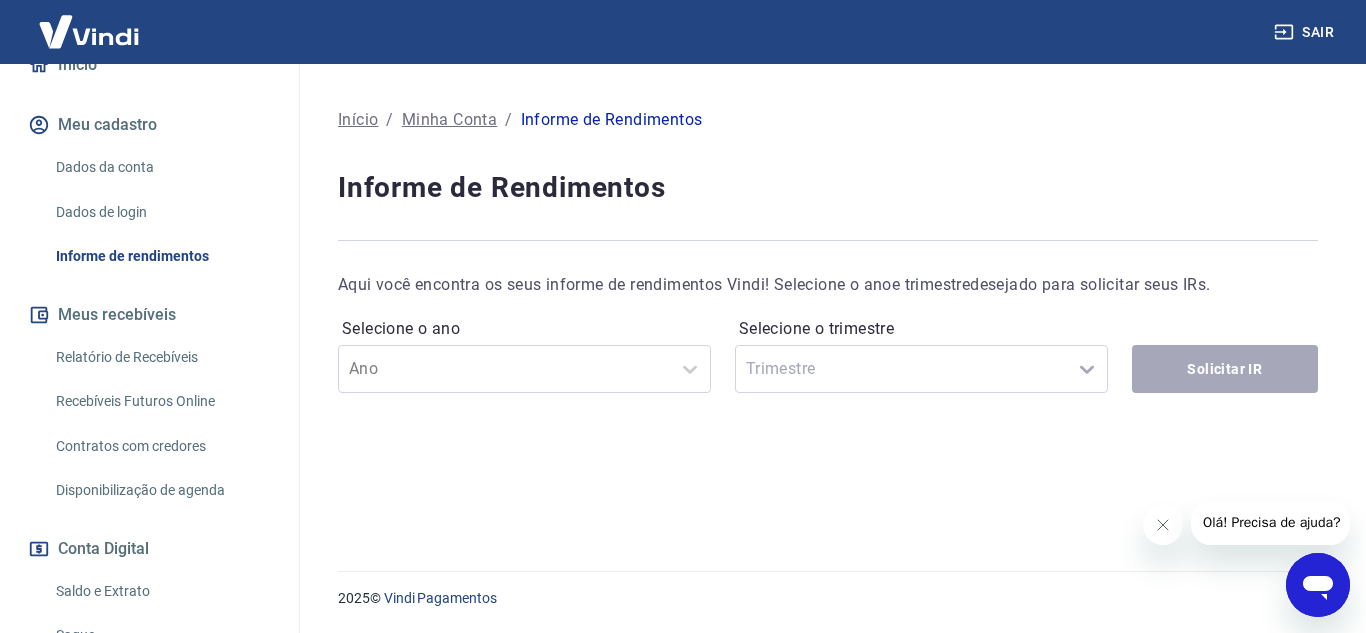 click on "Selecione o trimestre Trimestre" at bounding box center [921, 353] 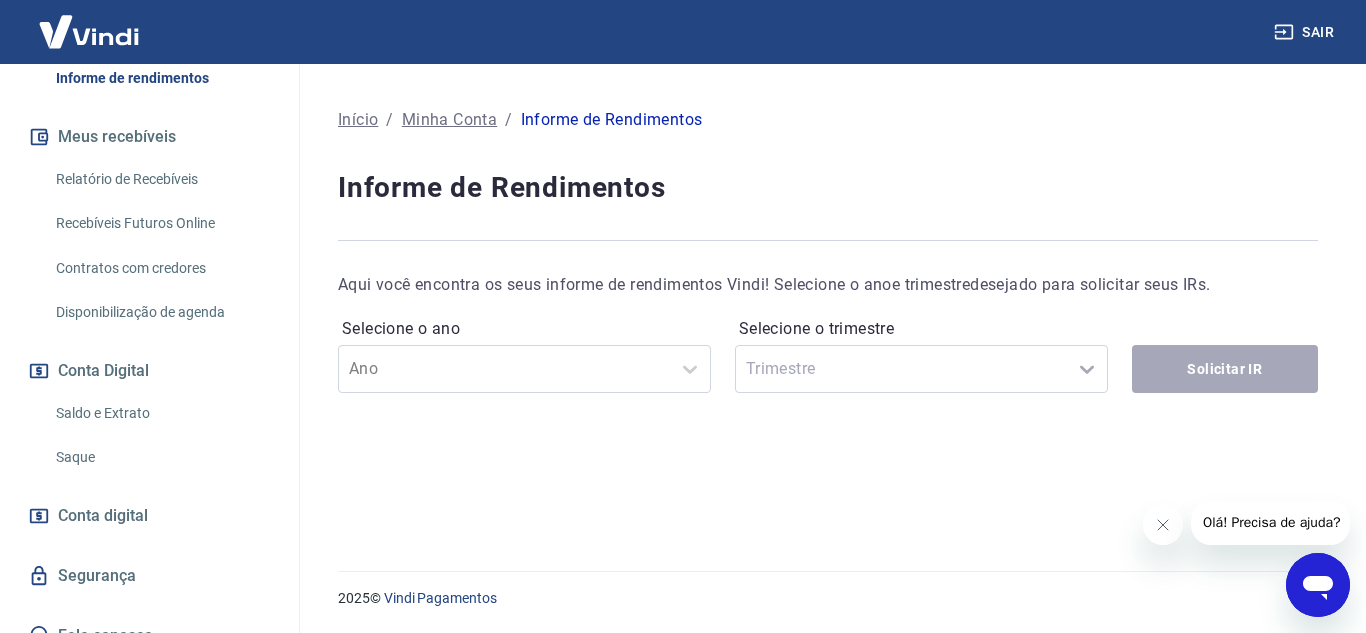 scroll, scrollTop: 389, scrollLeft: 0, axis: vertical 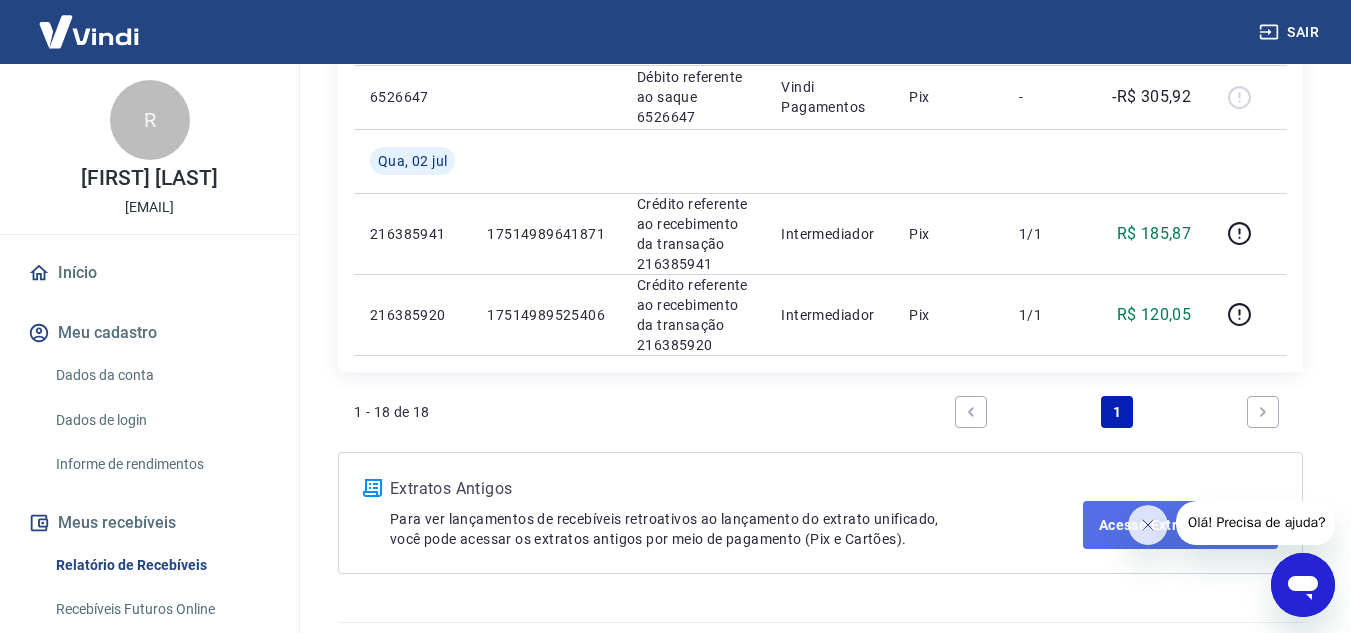 click on "Acesse Extratos Antigos" at bounding box center (1180, 525) 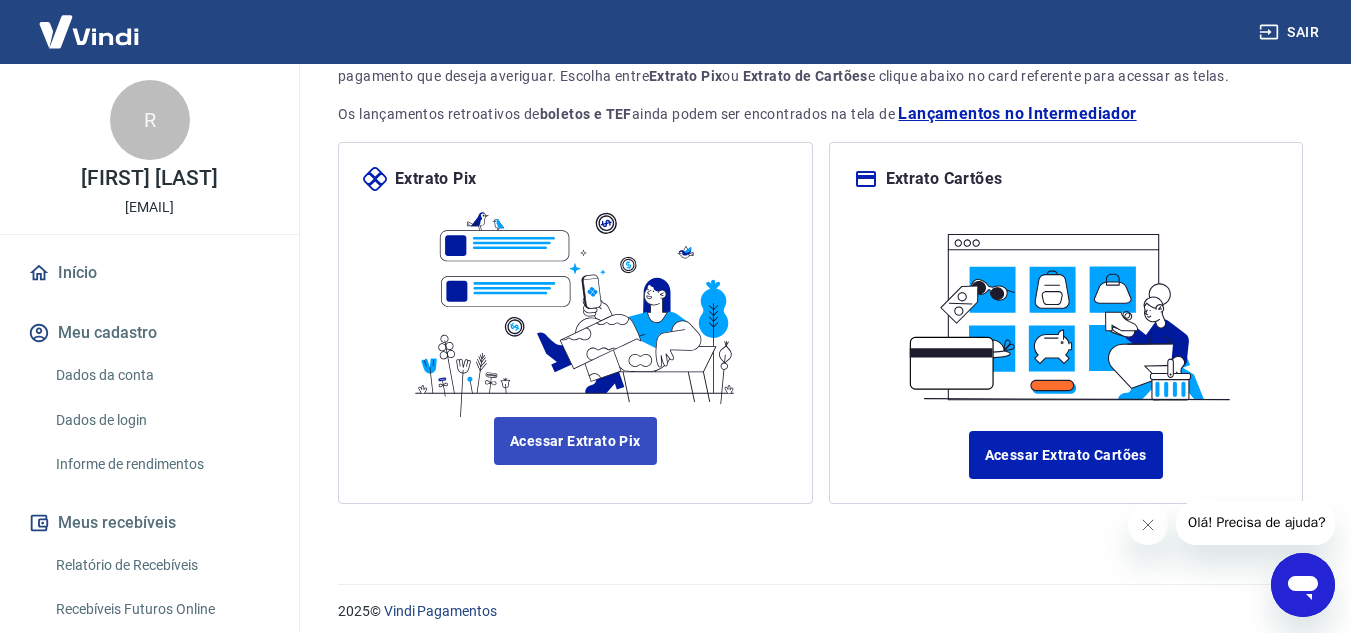 scroll, scrollTop: 197, scrollLeft: 0, axis: vertical 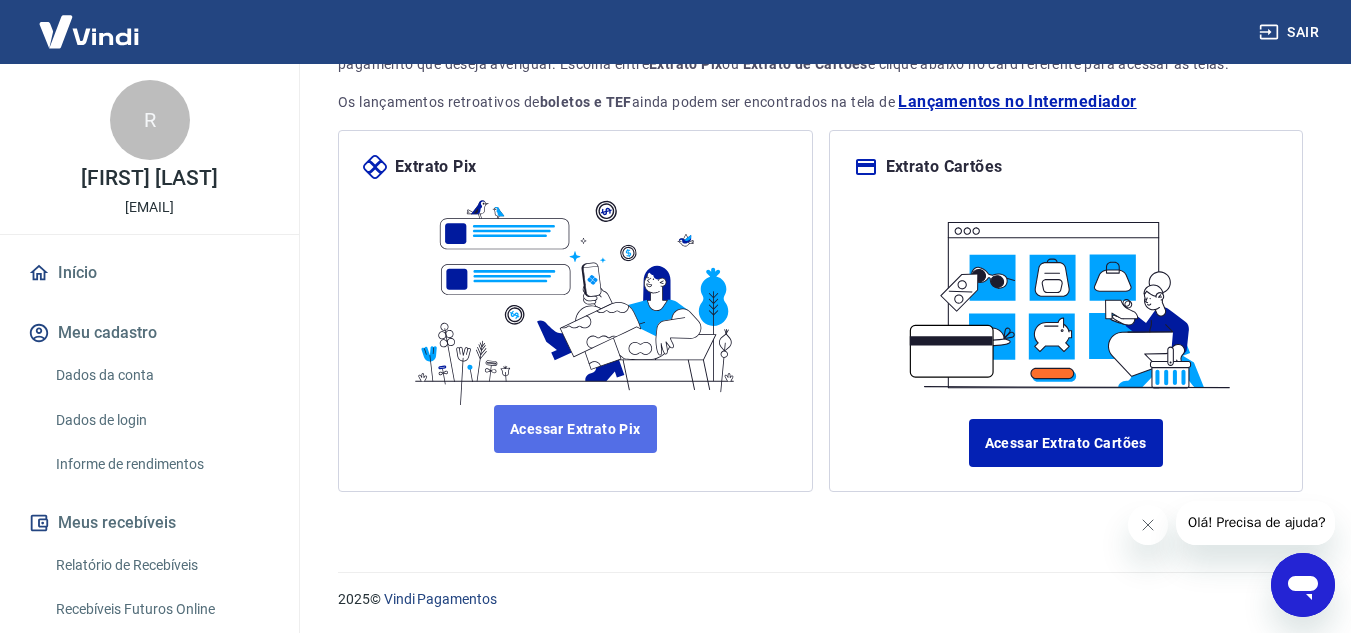 click on "Acessar Extrato Pix" at bounding box center [575, 429] 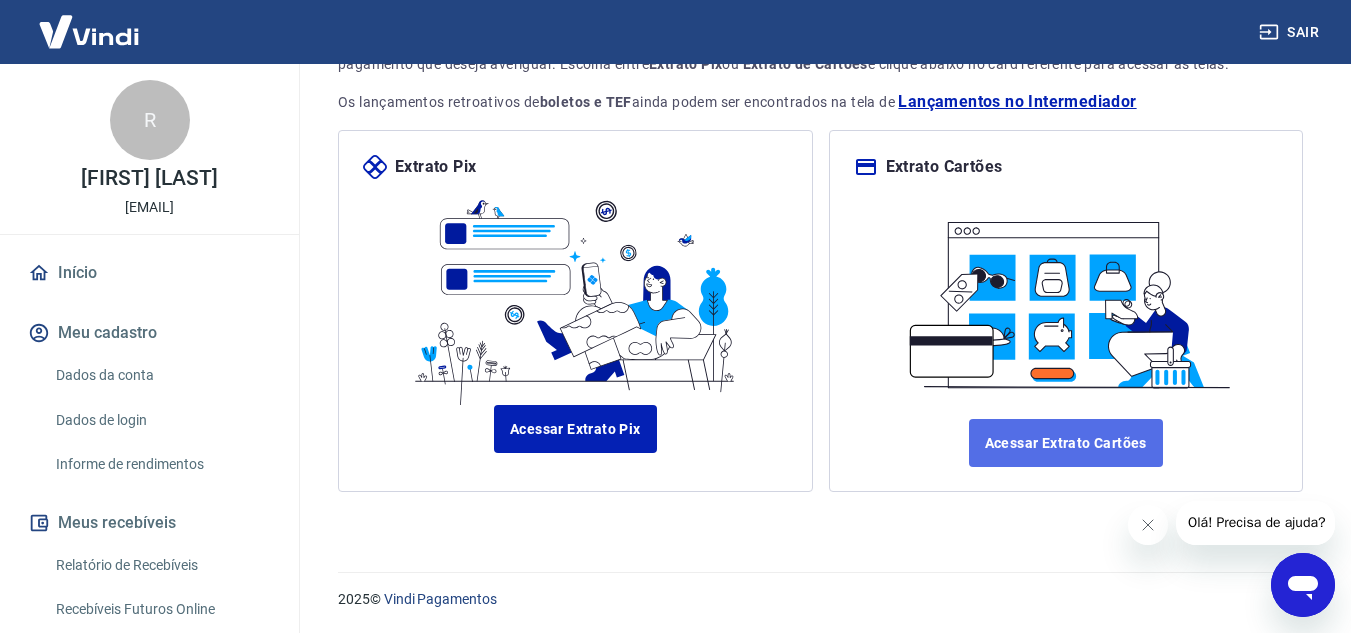 click on "Acessar Extrato Cartões" at bounding box center [1066, 443] 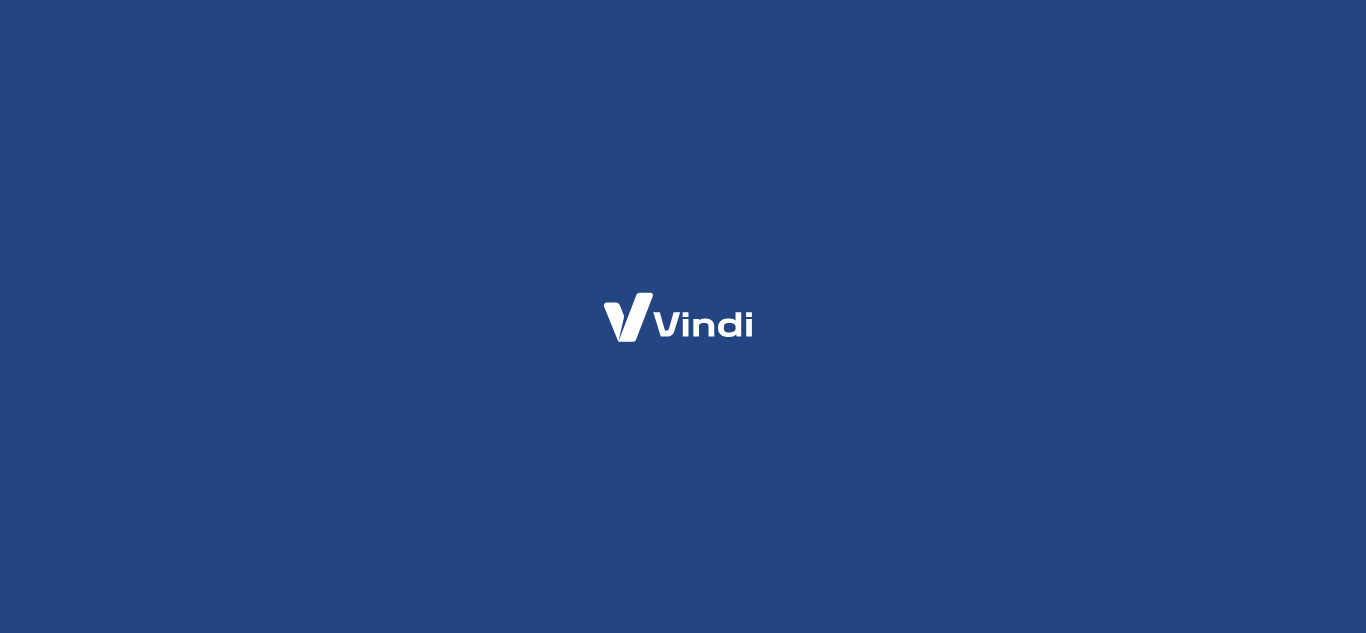 scroll, scrollTop: 0, scrollLeft: 0, axis: both 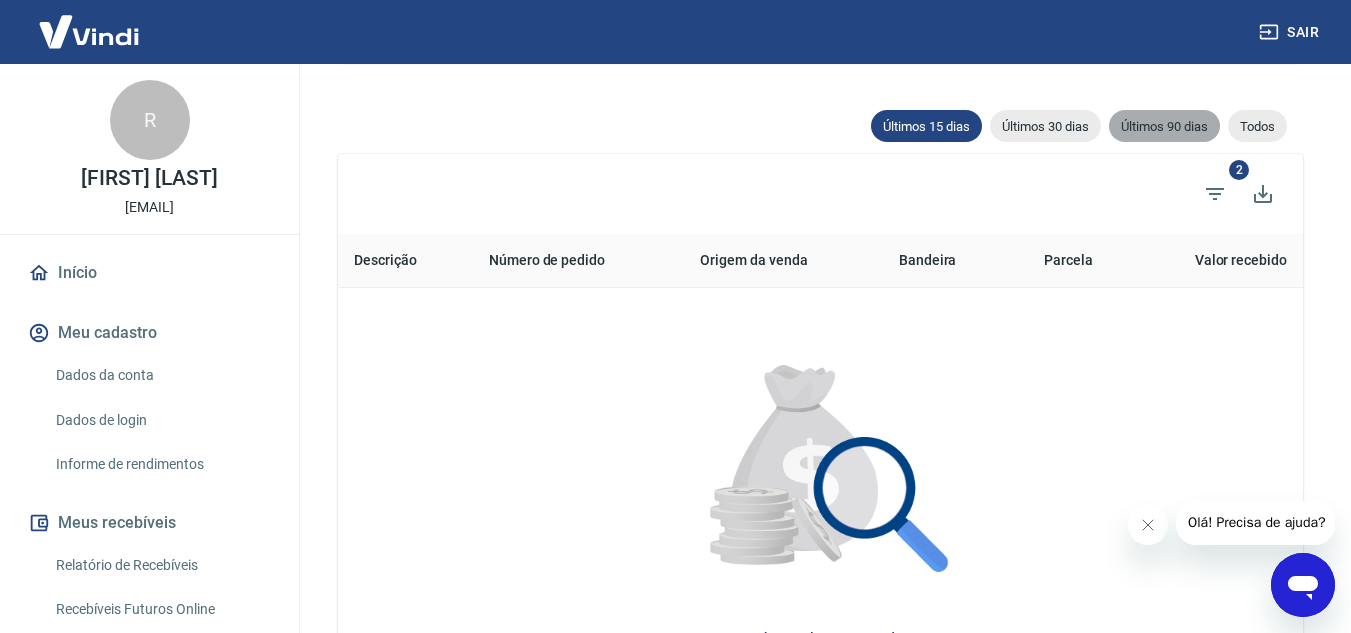 click on "Últimos 90 dias" at bounding box center (1164, 126) 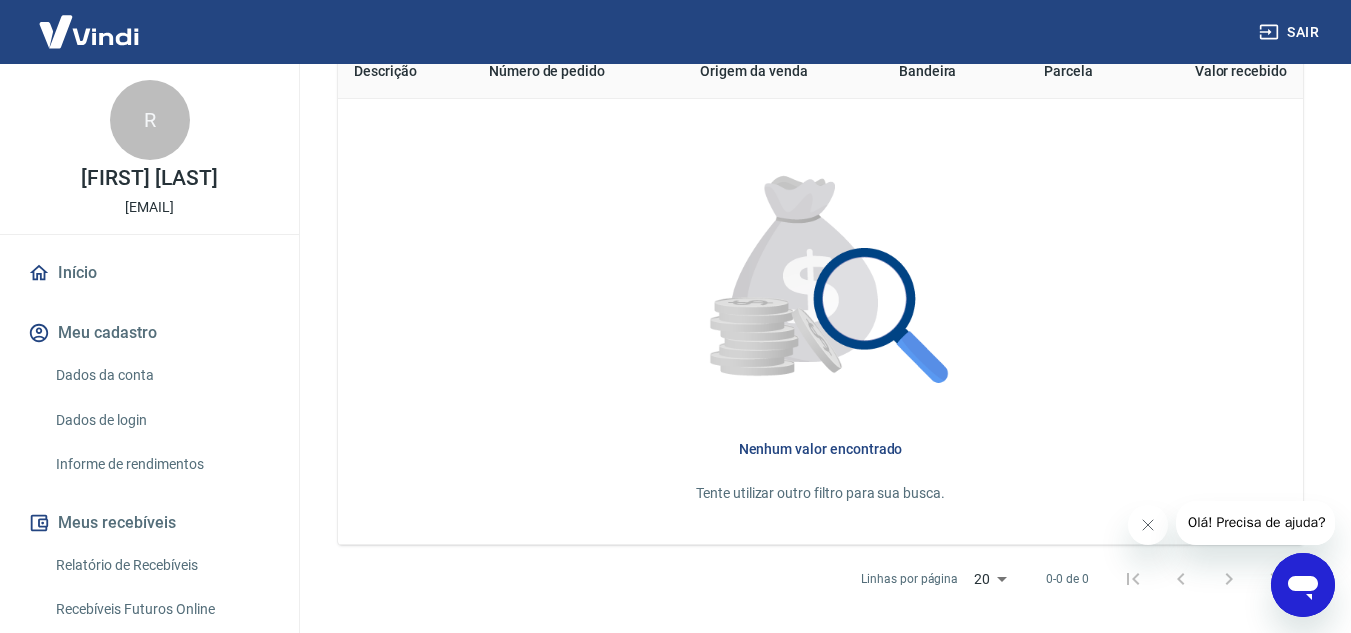 scroll, scrollTop: 638, scrollLeft: 0, axis: vertical 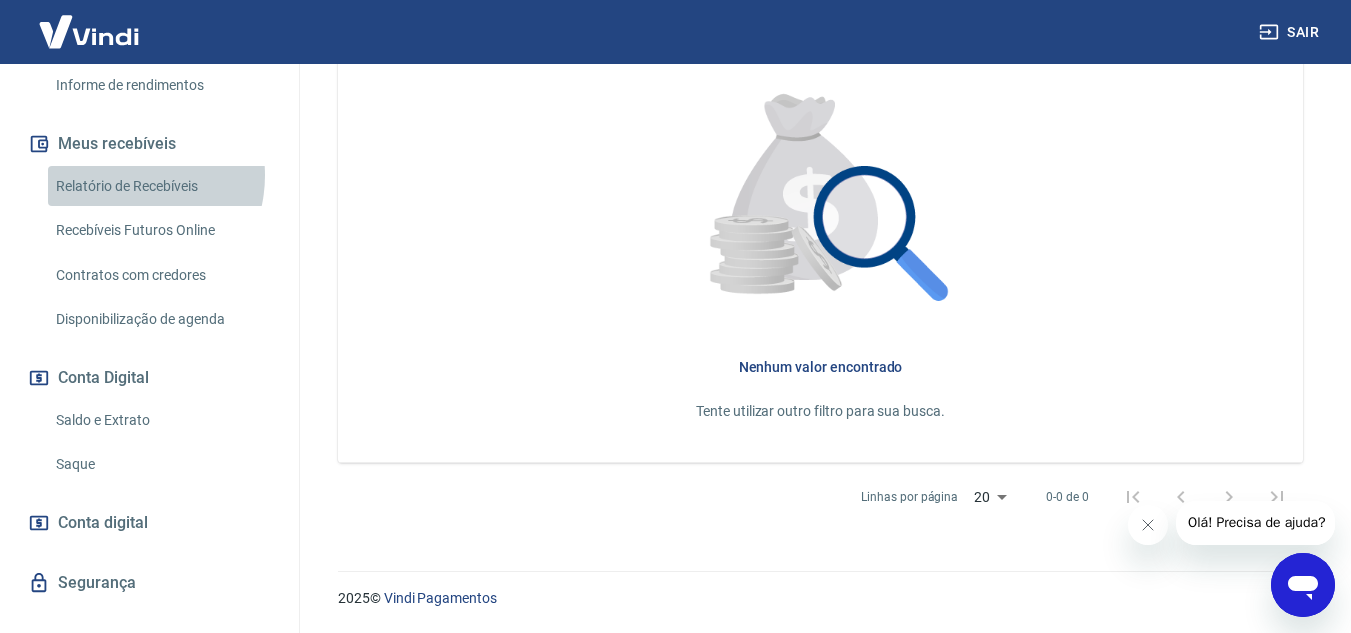 click on "Relatório de Recebíveis" at bounding box center (161, 186) 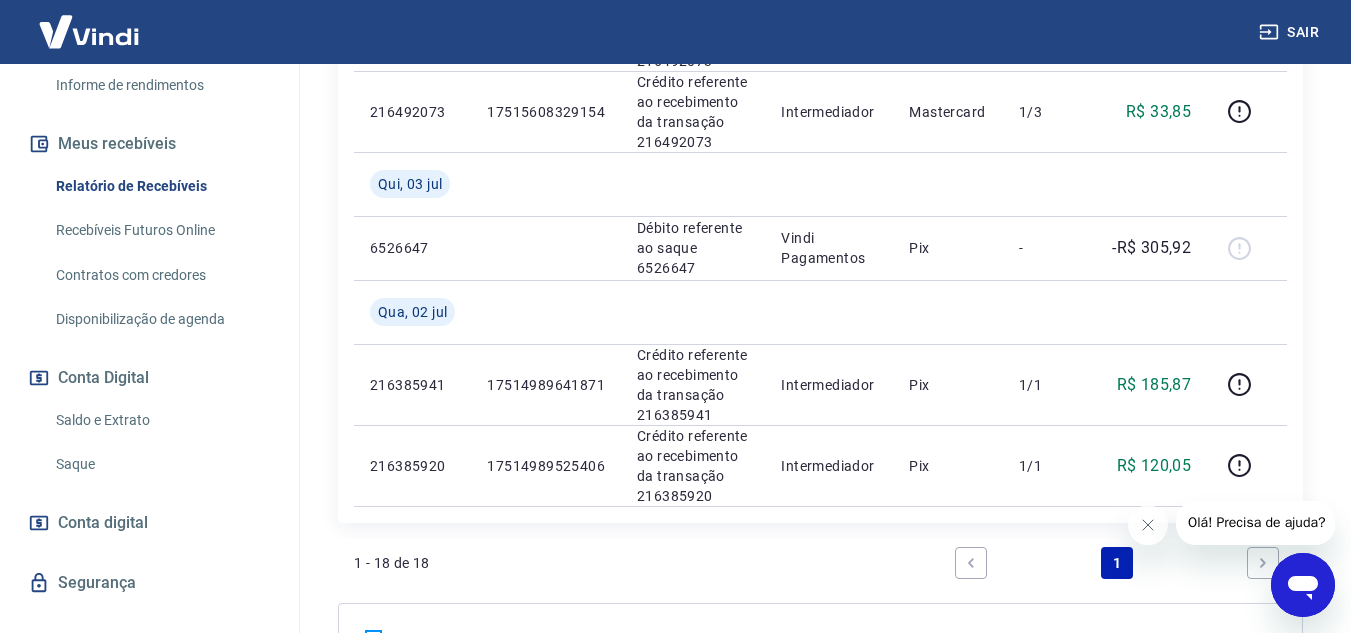 scroll, scrollTop: 1719, scrollLeft: 0, axis: vertical 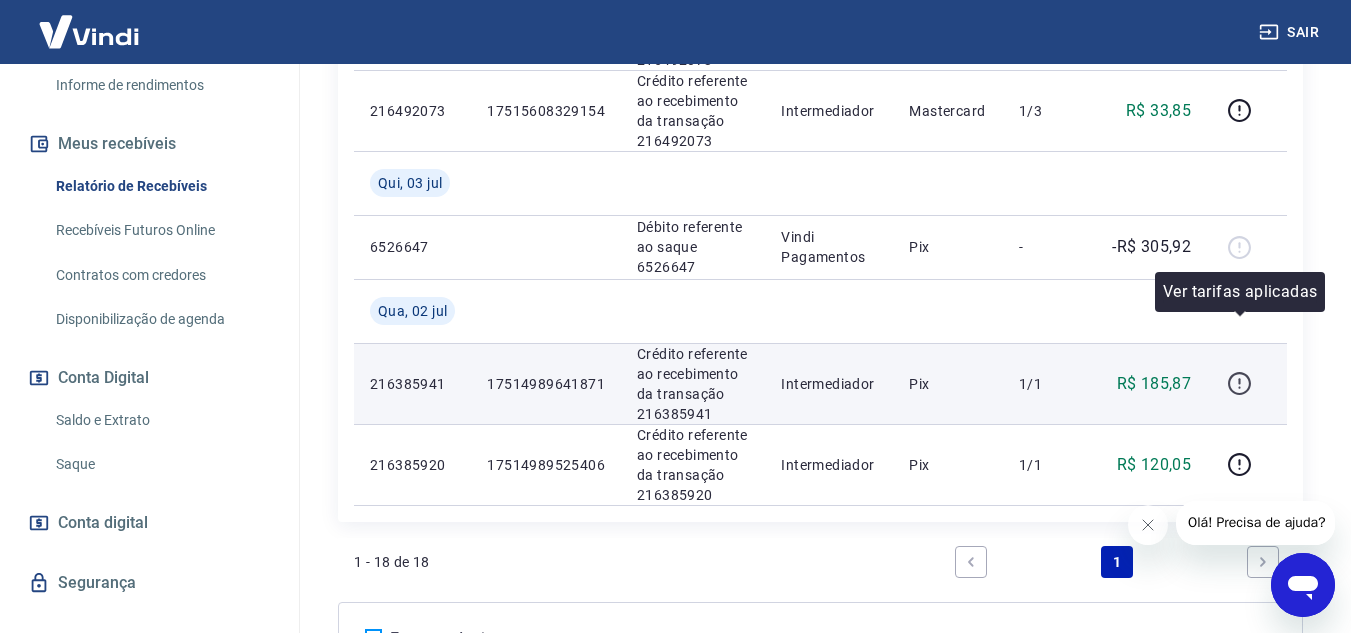 click 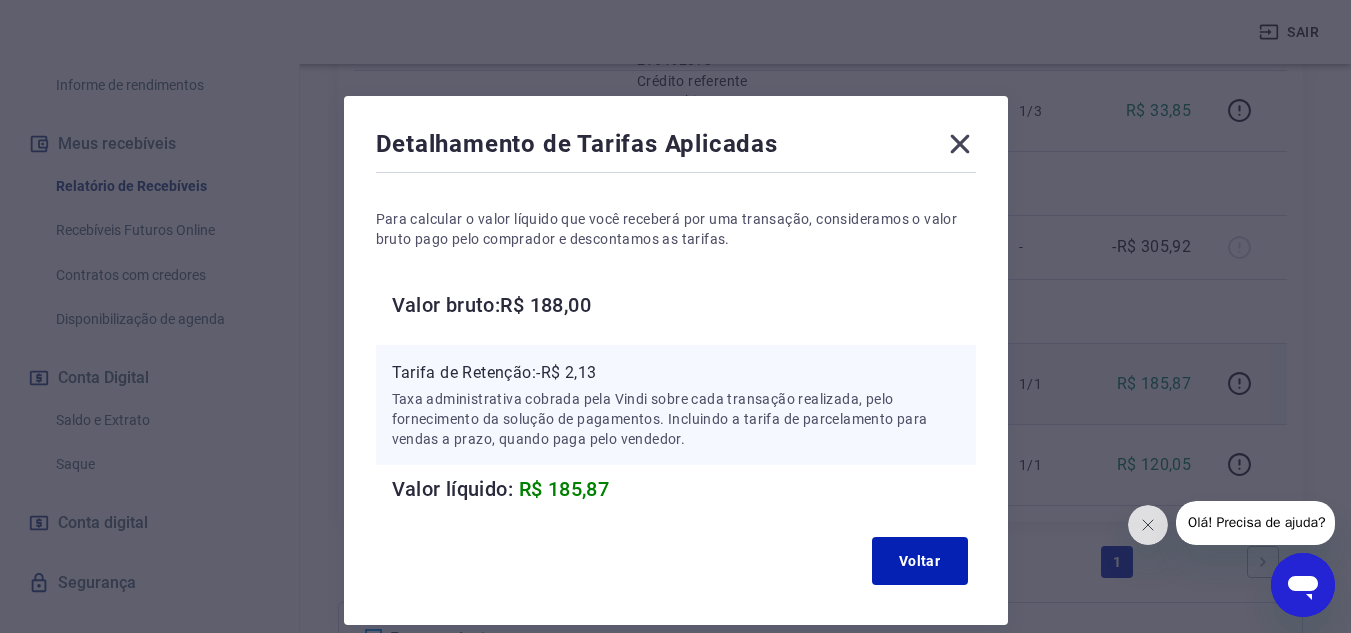 click 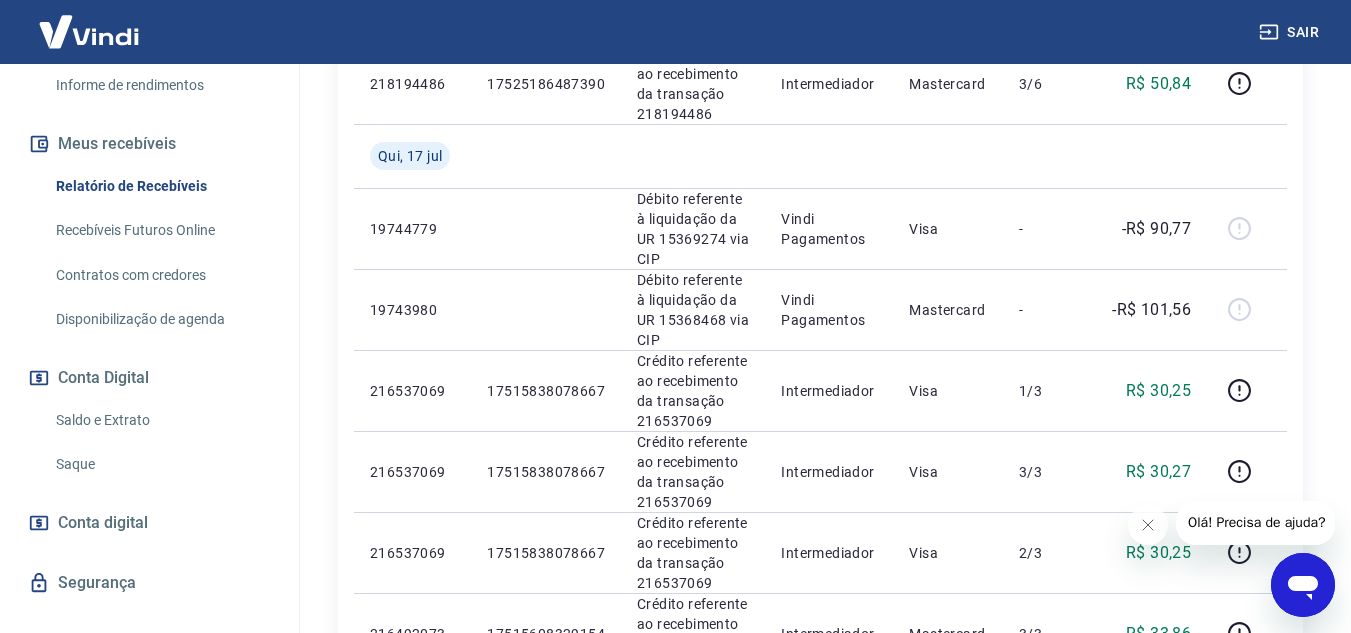 scroll, scrollTop: 1035, scrollLeft: 0, axis: vertical 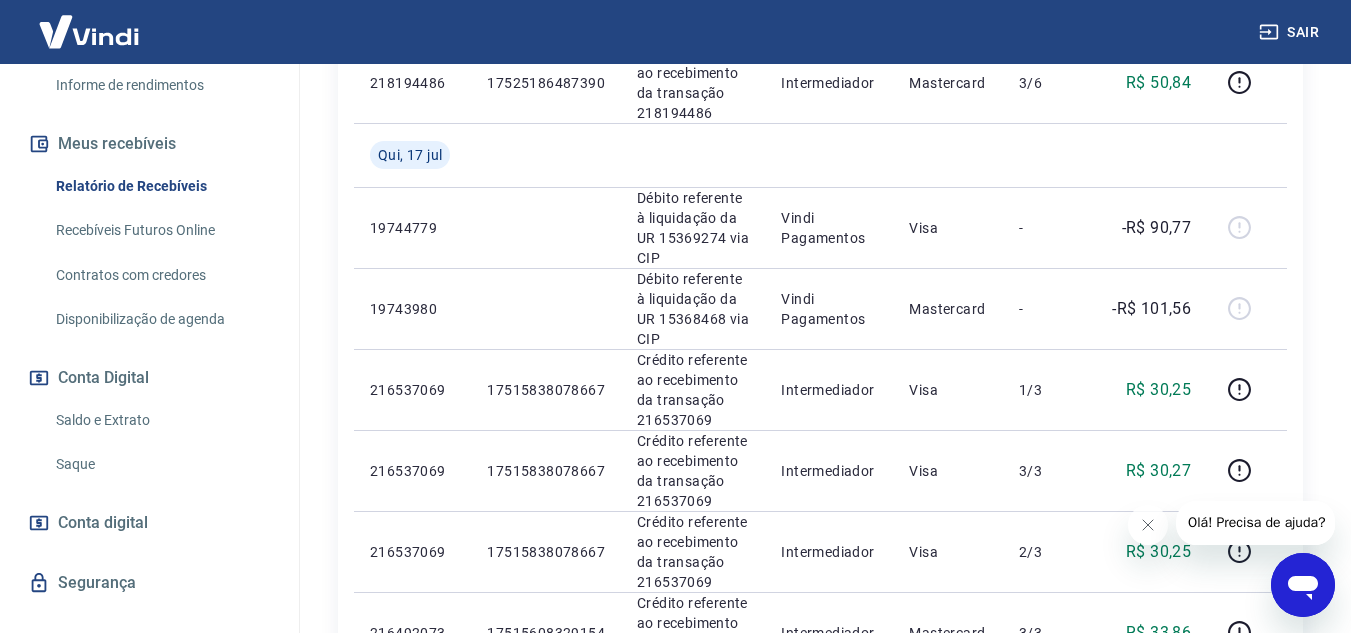 click on "Após o envio das liquidações aparecerem no Relatório de Recebíveis, elas podem demorar algumas horas para serem processadas e consequentemente aparecerem como entradas no seu Extrato Bancário da Conta Digital. Início / Meus Recebíveis / Relatório de Recebíveis Relatório de Recebíveis Saiba como funciona a programação dos recebimentos Saiba como funciona a programação dos recebimentos Filtros Exportar ID Pedido Descrição Origem Pagamento Parcelas Valor Líq. Tarifas Seg, [DATE] [YEAR] Débito referente à liquidação da UR [NUMBER] via CIP Vindi Pagamentos Mastercard - -R$ [AMOUNT] [NUMBER] [NUMBER] Crédito referente ao recebimento da transação [NUMBER] Intermediador Mastercard 1/6 R$ [AMOUNT] [NUMBER] [NUMBER] Crédito referente ao recebimento da transação [NUMBER] Intermediador Mastercard 5/6 R$ [AMOUNT] [NUMBER] [NUMBER] Crédito referente ao recebimento da transação [NUMBER] Intermediador Mastercard 4/6 R$ [AMOUNT] [NUMBER] [NUMBER] Intermediador 6/6 -" at bounding box center (820, 230) 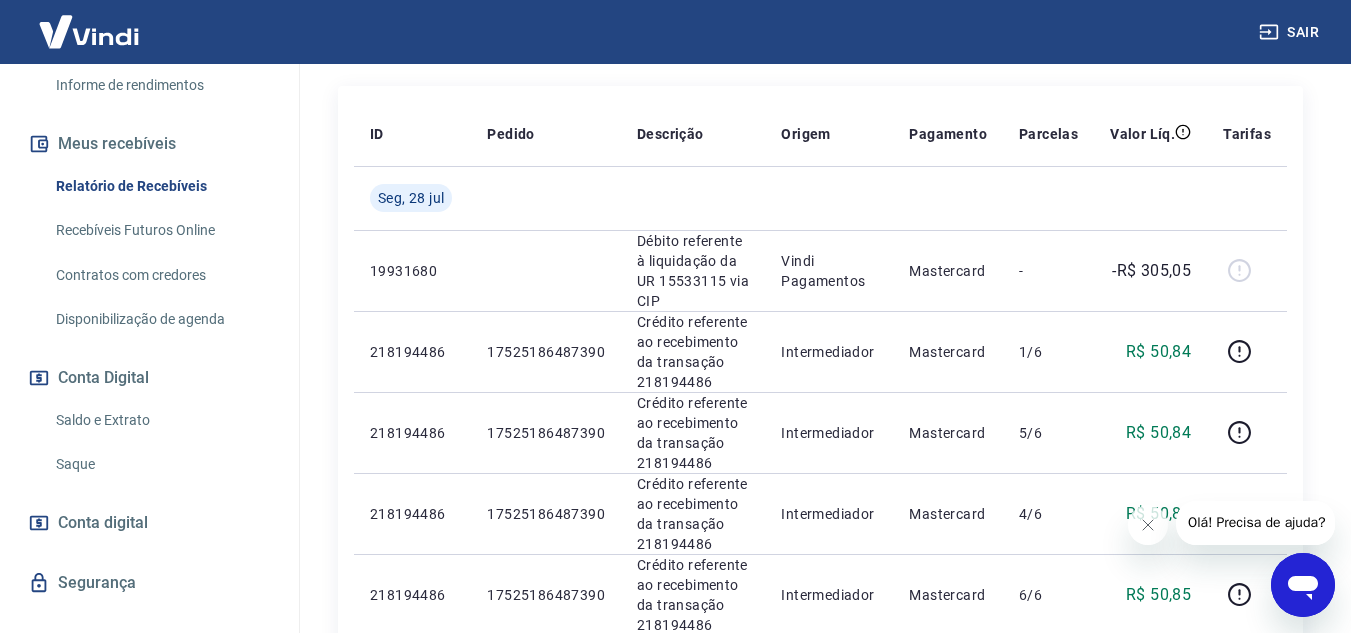 scroll, scrollTop: 360, scrollLeft: 0, axis: vertical 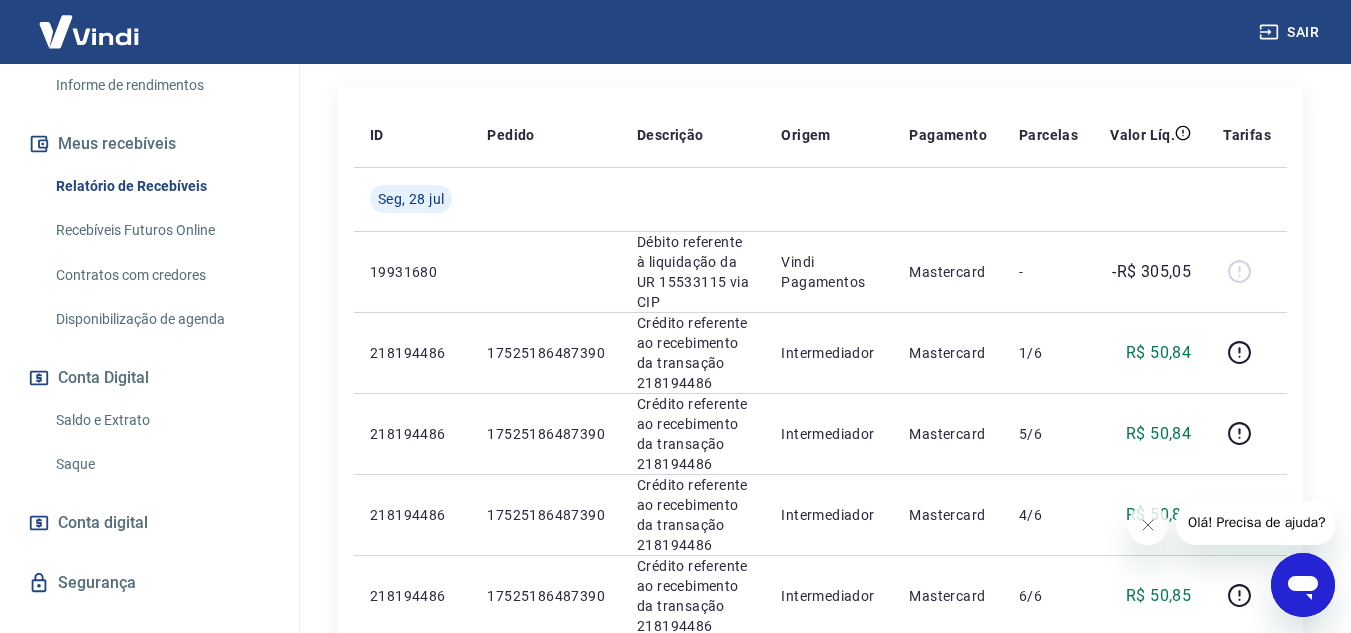 click on "Após o envio das liquidações aparecerem no Relatório de Recebíveis, elas podem demorar algumas horas para serem processadas e consequentemente aparecerem como entradas no seu Extrato Bancário da Conta Digital. Início / Meus Recebíveis / Relatório de Recebíveis Relatório de Recebíveis Saiba como funciona a programação dos recebimentos Saiba como funciona a programação dos recebimentos Filtros Exportar ID Pedido Descrição Origem Pagamento Parcelas Valor Líq. Tarifas Seg, [DATE] [YEAR] Débito referente à liquidação da UR [NUMBER] via CIP Vindi Pagamentos Mastercard - -R$ [AMOUNT] [NUMBER] [NUMBER] Crédito referente ao recebimento da transação [NUMBER] Intermediador Mastercard 1/6 R$ [AMOUNT] [NUMBER] [NUMBER] Crédito referente ao recebimento da transação [NUMBER] Intermediador Mastercard 5/6 R$ [AMOUNT] [NUMBER] [NUMBER] Crédito referente ao recebimento da transação [NUMBER] Intermediador Mastercard 4/6 R$ [AMOUNT] [NUMBER] [NUMBER] Intermediador 6/6 -" at bounding box center (820, 905) 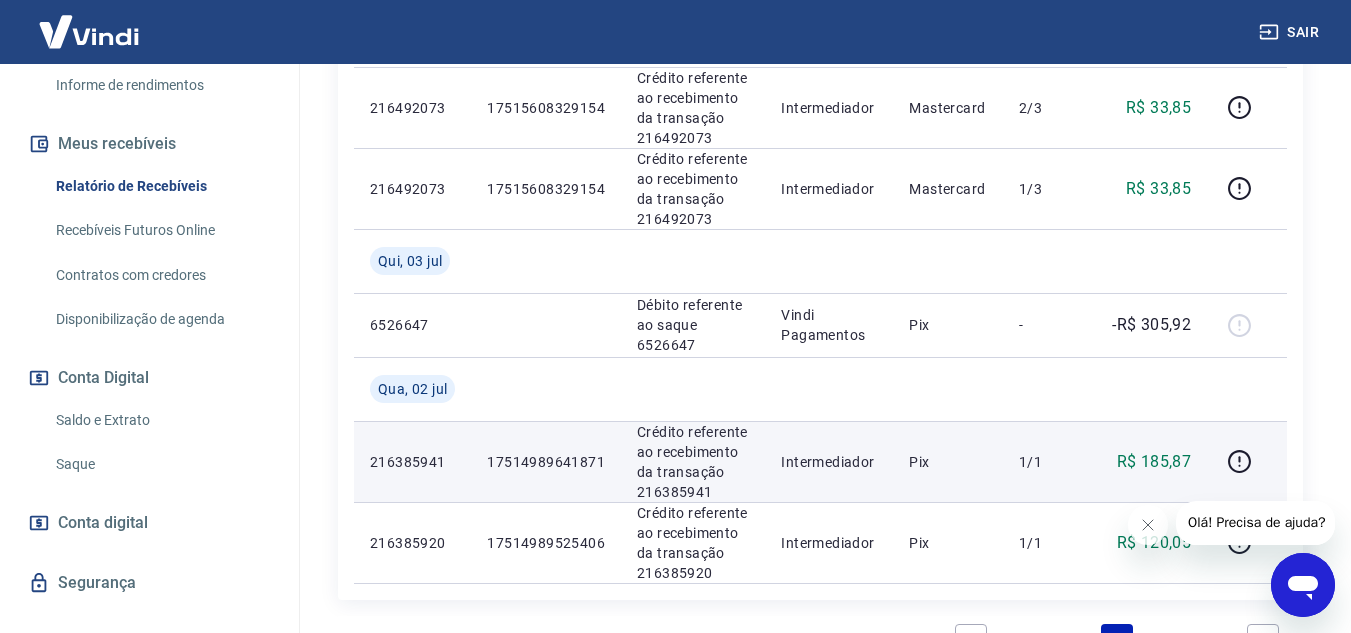 scroll, scrollTop: 1637, scrollLeft: 0, axis: vertical 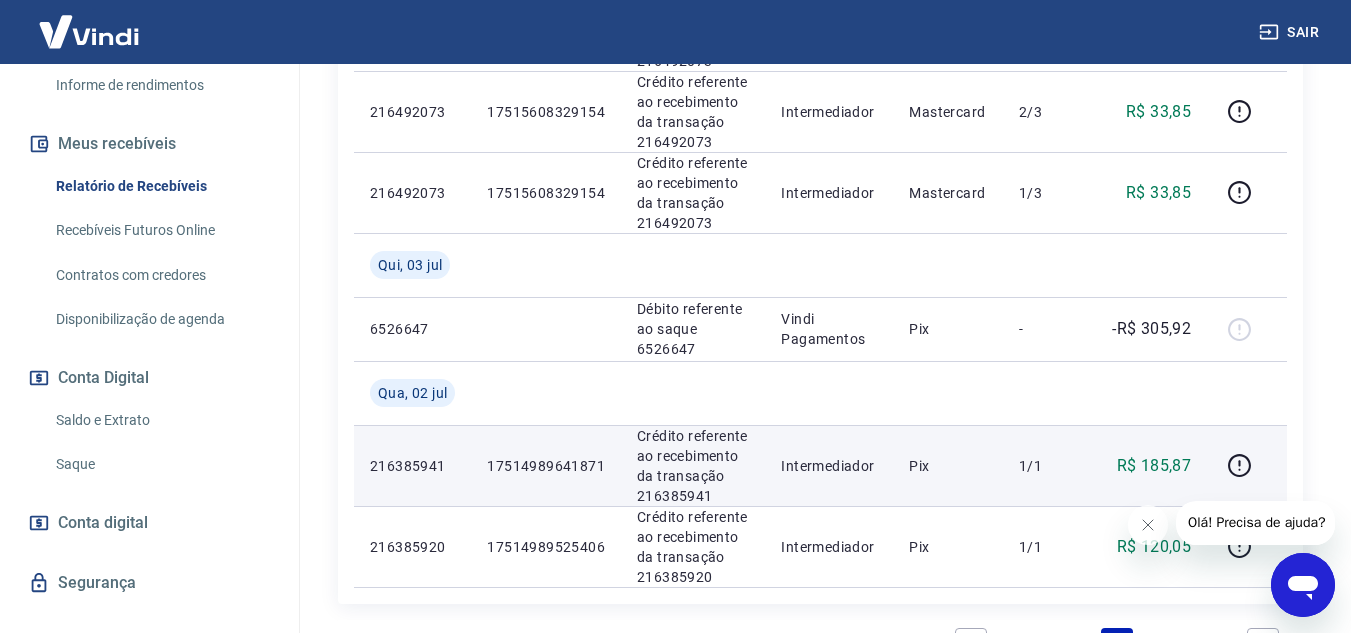 click on "Após o envio das liquidações aparecerem no Relatório de Recebíveis, elas podem demorar algumas horas para serem processadas e consequentemente aparecerem como entradas no seu Extrato Bancário da Conta Digital. Início / Meus Recebíveis / Relatório de Recebíveis Relatório de Recebíveis Saiba como funciona a programação dos recebimentos Saiba como funciona a programação dos recebimentos Filtros Exportar ID Pedido Descrição Origem Pagamento Parcelas Valor Líq. Tarifas Seg, [DATE] [YEAR] Débito referente à liquidação da UR [NUMBER] via CIP Vindi Pagamentos Mastercard - -R$ [AMOUNT] [NUMBER] [NUMBER] Crédito referente ao recebimento da transação [NUMBER] Intermediador Mastercard 1/6 R$ [AMOUNT] [NUMBER] [NUMBER] Crédito referente ao recebimento da transação [NUMBER] Intermediador Mastercard 5/6 R$ [AMOUNT] [NUMBER] [NUMBER] Crédito referente ao recebimento da transação [NUMBER] Intermediador Mastercard 4/6 R$ [AMOUNT] [NUMBER] [NUMBER] Intermediador 6/6 -" at bounding box center [820, -372] 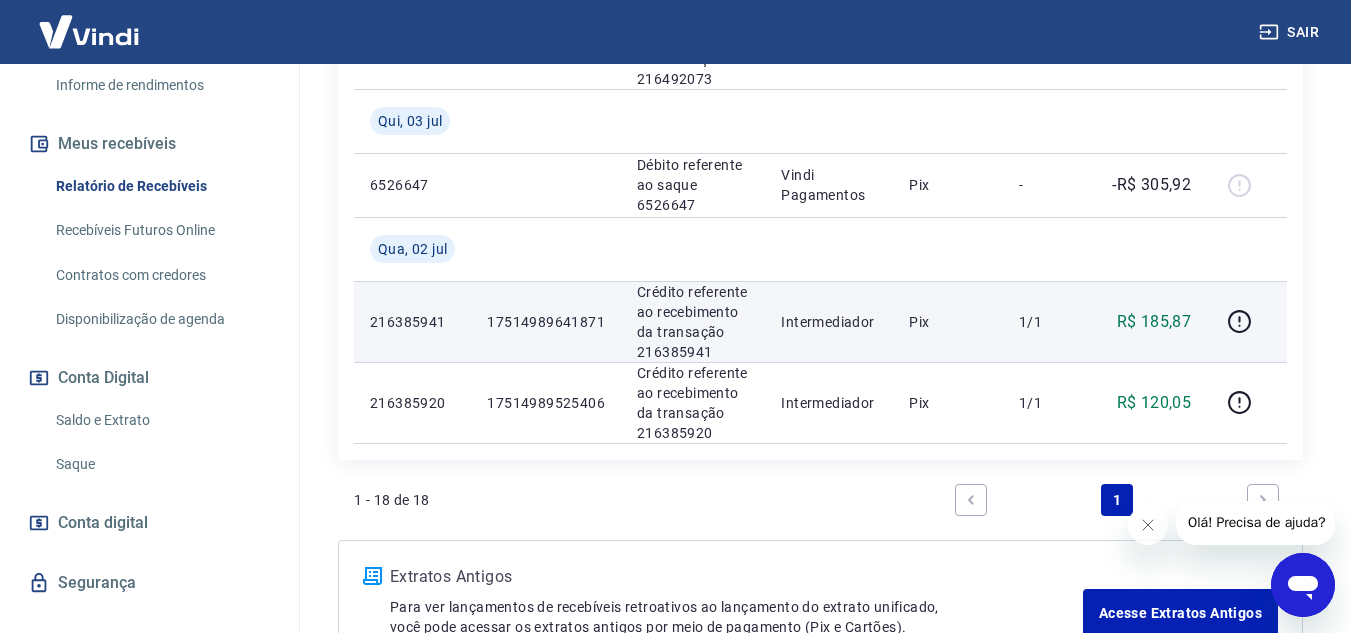 scroll, scrollTop: 1869, scrollLeft: 0, axis: vertical 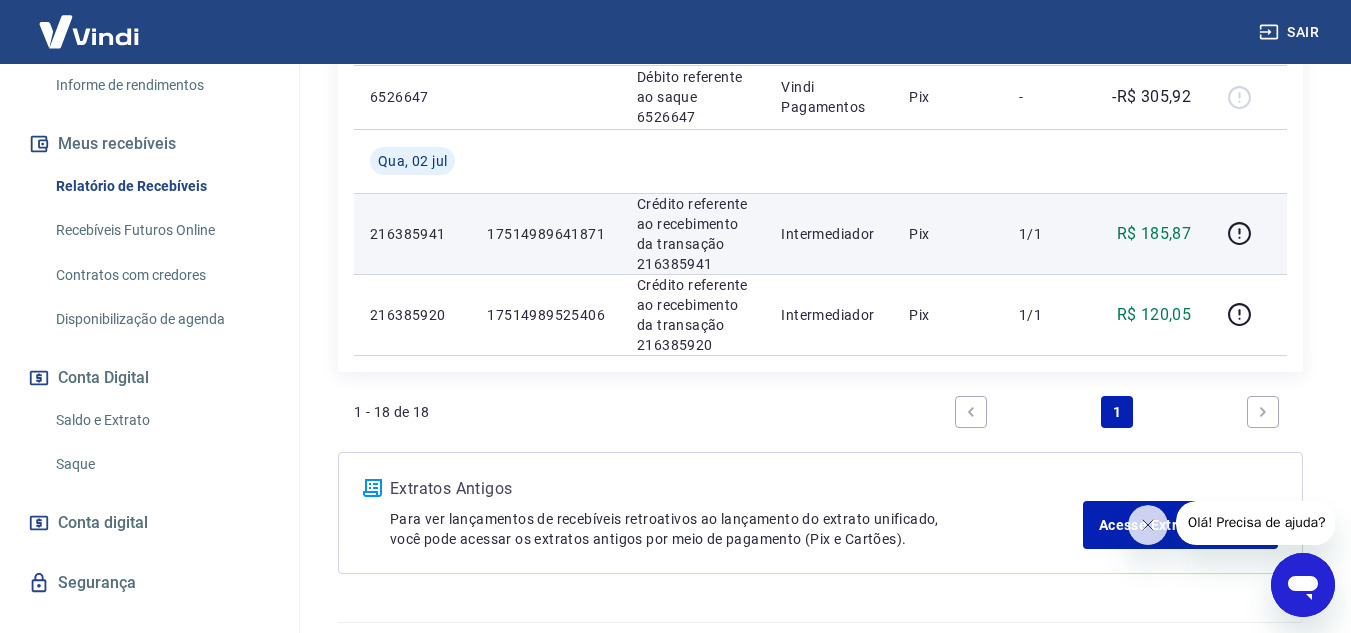 click 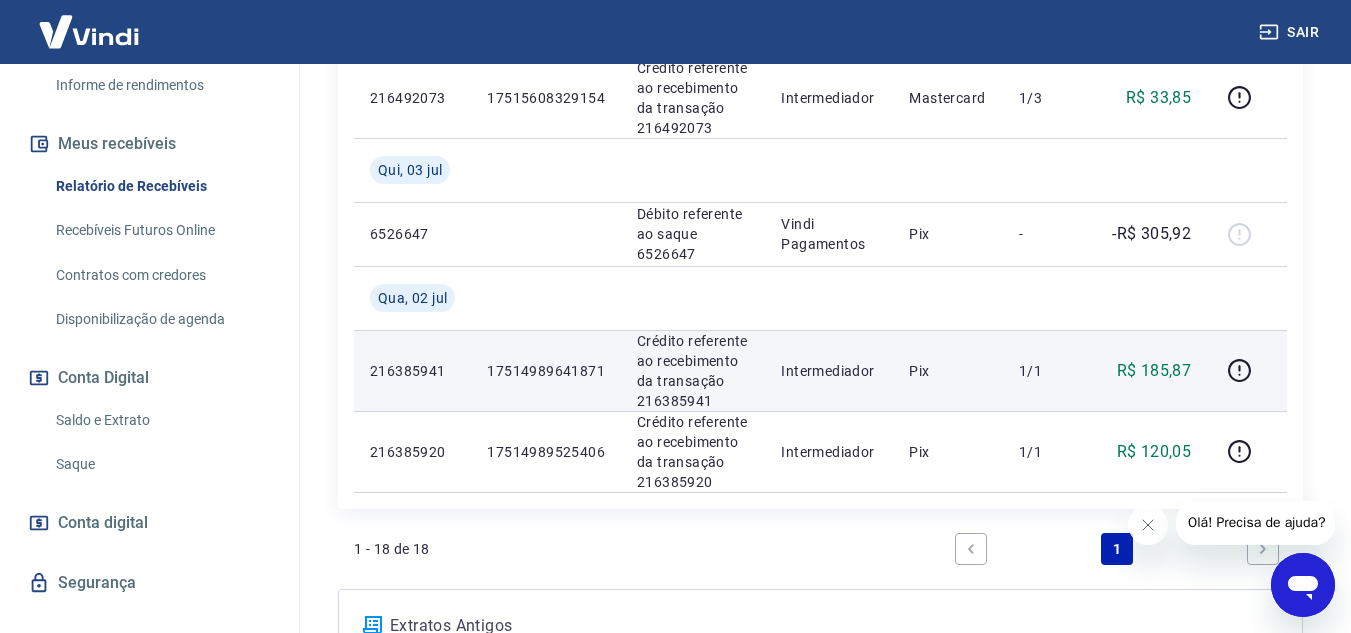scroll, scrollTop: 1727, scrollLeft: 0, axis: vertical 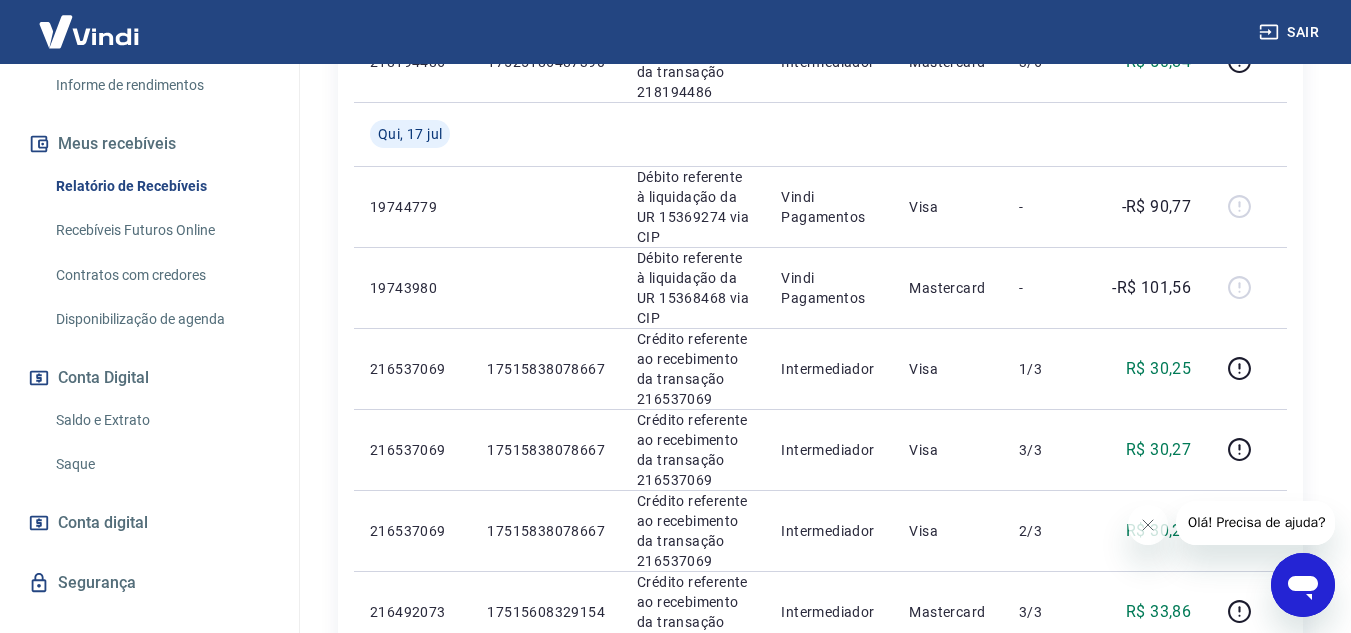 click on "Após o envio das liquidações aparecerem no Relatório de Recebíveis, elas podem demorar algumas horas para serem processadas e consequentemente aparecerem como entradas no seu Extrato Bancário da Conta Digital. Início / Meus Recebíveis / Relatório de Recebíveis Relatório de Recebíveis Saiba como funciona a programação dos recebimentos Saiba como funciona a programação dos recebimentos Filtros Exportar ID Pedido Descrição Origem Pagamento Parcelas Valor Líq. Tarifas Seg, [DATE] [YEAR] Débito referente à liquidação da UR [NUMBER] via CIP Vindi Pagamentos Mastercard - -R$ [AMOUNT] [NUMBER] [NUMBER] Crédito referente ao recebimento da transação [NUMBER] Intermediador Mastercard 1/6 R$ [AMOUNT] [NUMBER] [NUMBER] Crédito referente ao recebimento da transação [NUMBER] Intermediador Mastercard 5/6 R$ [AMOUNT] [NUMBER] [NUMBER] Crédito referente ao recebimento da transação [NUMBER] Intermediador Mastercard 4/6 R$ [AMOUNT] [NUMBER] [NUMBER] Intermediador 6/6 -" at bounding box center (820, 209) 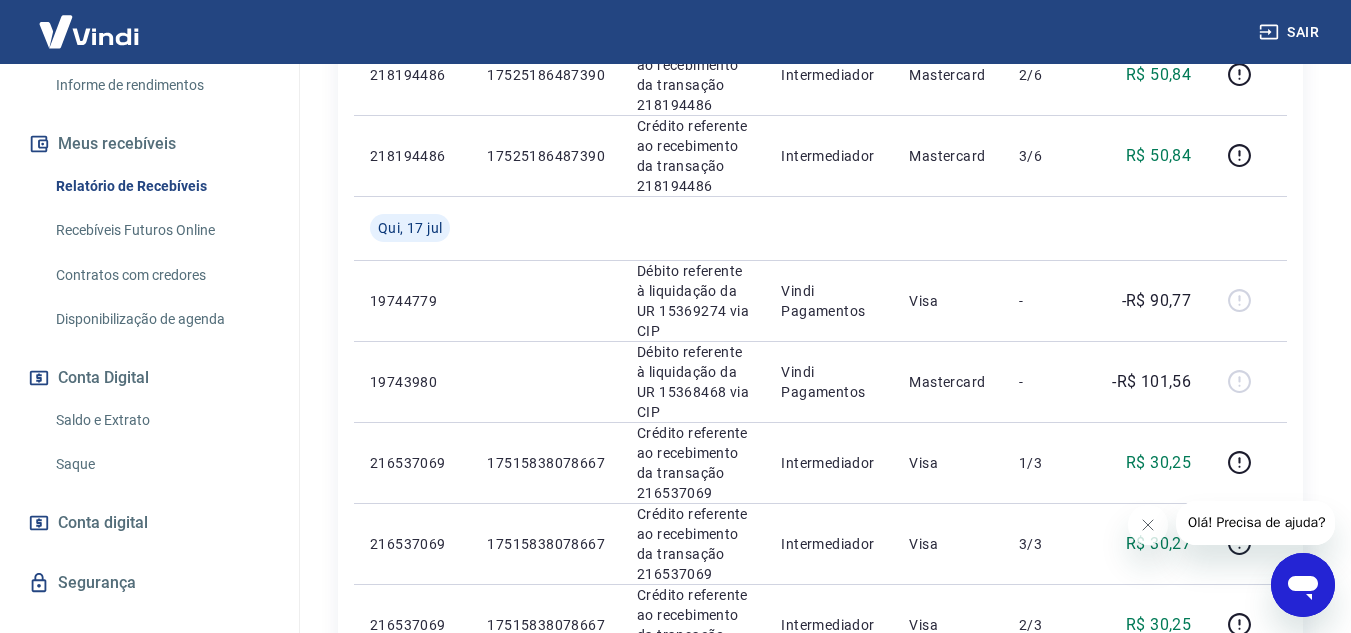 scroll, scrollTop: 963, scrollLeft: 0, axis: vertical 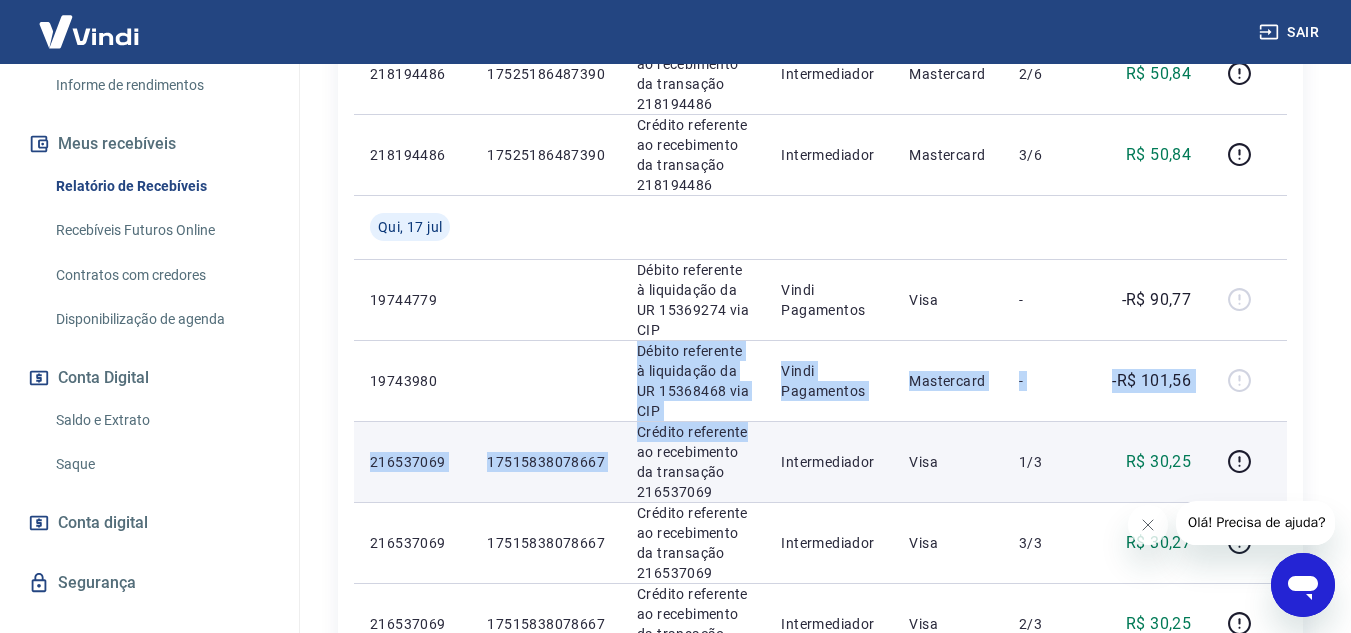 drag, startPoint x: 637, startPoint y: 315, endPoint x: 757, endPoint y: 370, distance: 132.00378 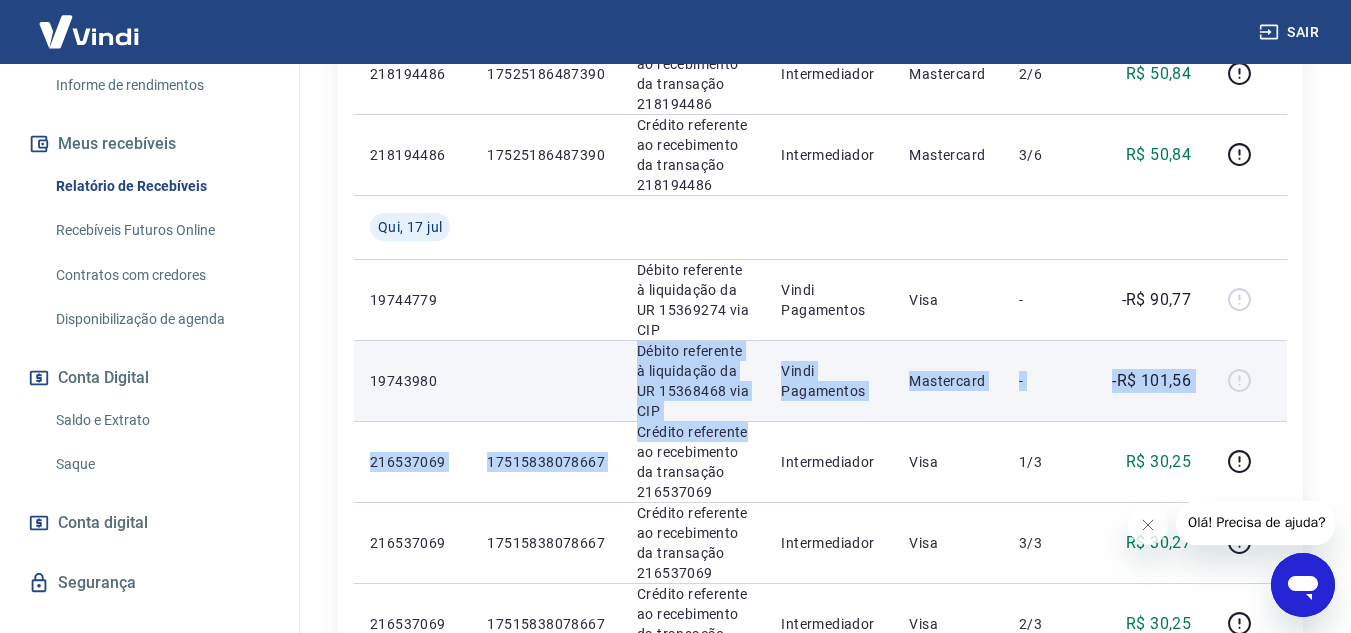 click on "Débito referente à liquidação da UR 15368468 via CIP" at bounding box center [693, 381] 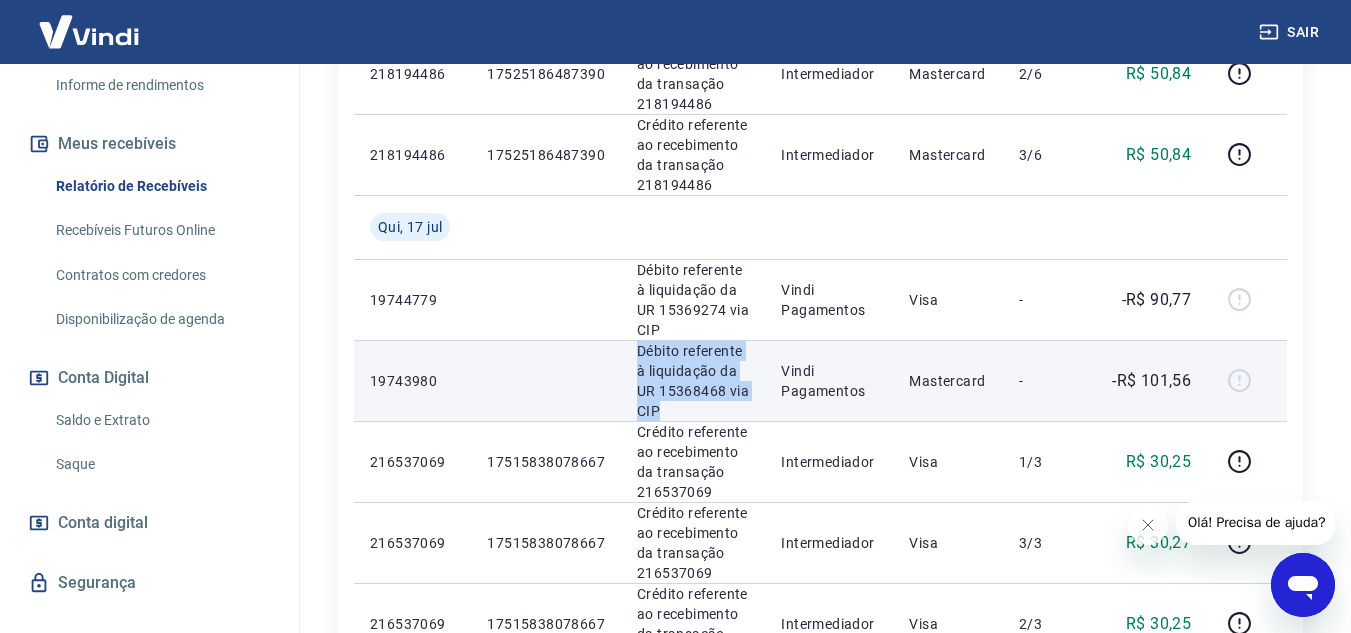 drag, startPoint x: 638, startPoint y: 319, endPoint x: 749, endPoint y: 355, distance: 116.6919 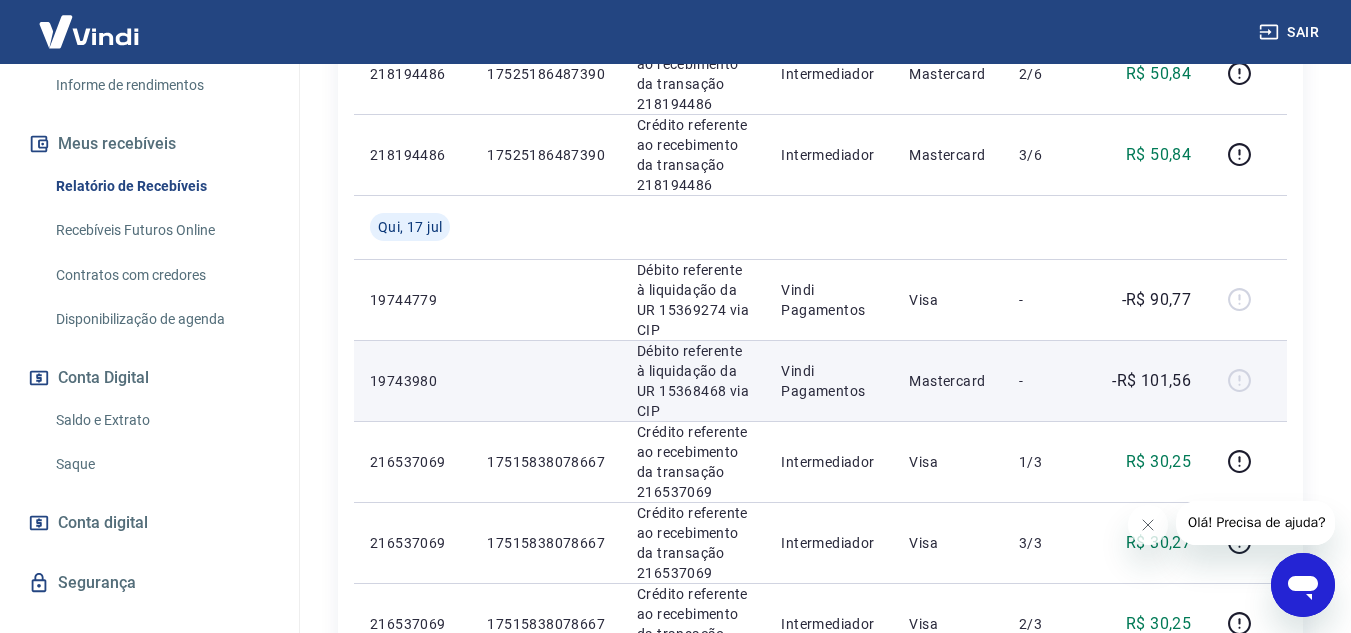 click on "Mastercard" at bounding box center (948, 380) 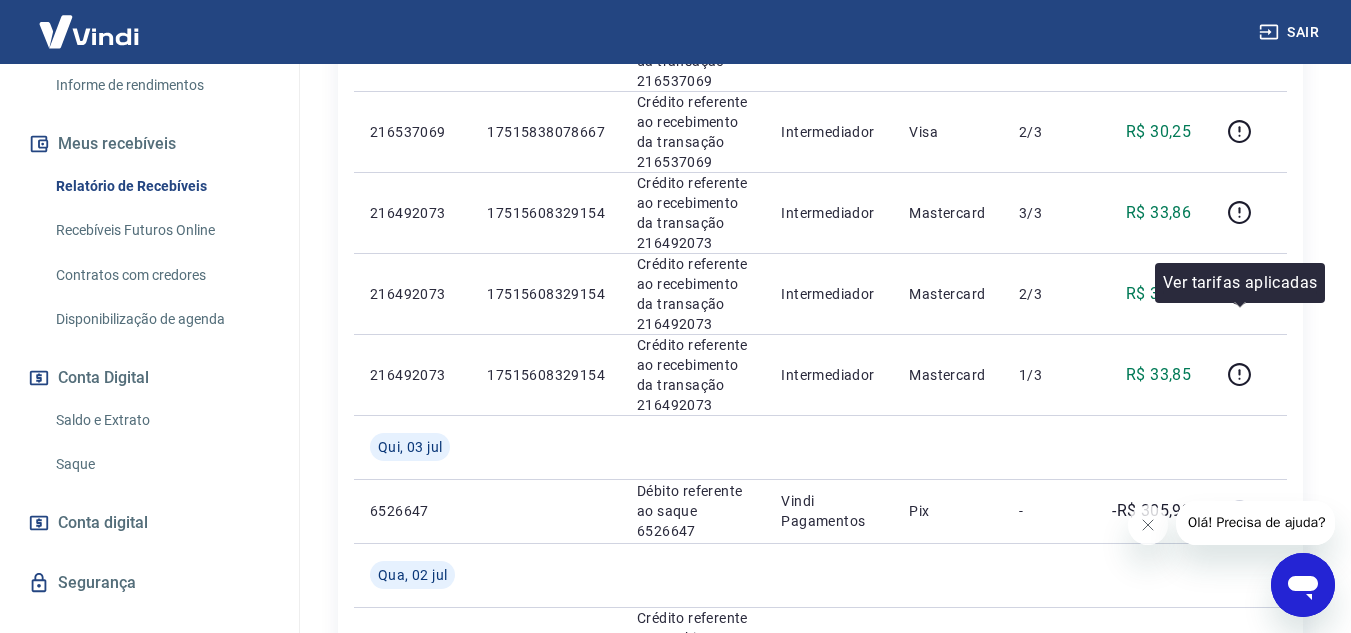 scroll, scrollTop: 1682, scrollLeft: 0, axis: vertical 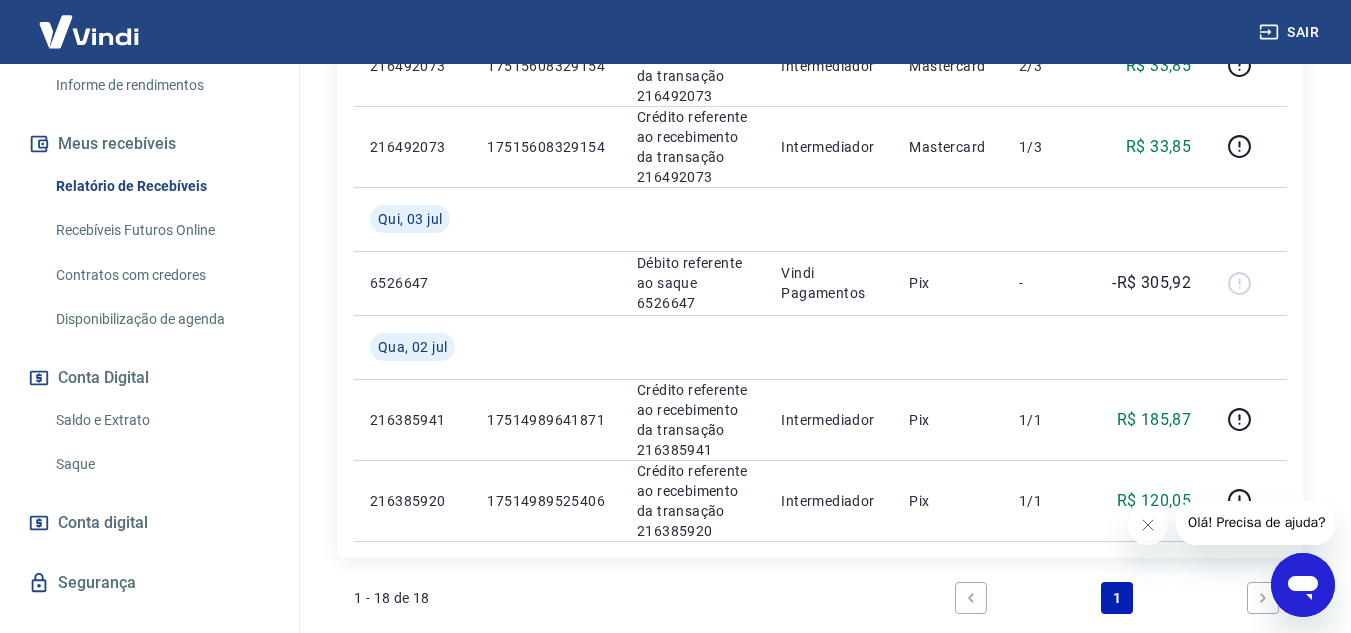 click on "Após o envio das liquidações aparecerem no Relatório de Recebíveis, elas podem demorar algumas horas para serem processadas e consequentemente aparecerem como entradas no seu Extrato Bancário da Conta Digital. Início / Meus Recebíveis / Relatório de Recebíveis Relatório de Recebíveis Saiba como funciona a programação dos recebimentos Saiba como funciona a programação dos recebimentos Filtros Exportar ID Pedido Descrição Origem Pagamento Parcelas Valor Líq. Tarifas Seg, [DATE] [YEAR] Débito referente à liquidação da UR [NUMBER] via CIP Vindi Pagamentos Mastercard - -R$ [AMOUNT] [NUMBER] [NUMBER] Crédito referente ao recebimento da transação [NUMBER] Intermediador Mastercard 1/6 R$ [AMOUNT] [NUMBER] [NUMBER] Crédito referente ao recebimento da transação [NUMBER] Intermediador Mastercard 5/6 R$ [AMOUNT] [NUMBER] [NUMBER] Crédito referente ao recebimento da transação [NUMBER] Intermediador Mastercard 4/6 R$ [AMOUNT] [NUMBER] [NUMBER] Intermediador 6/6 -" at bounding box center [820, -418] 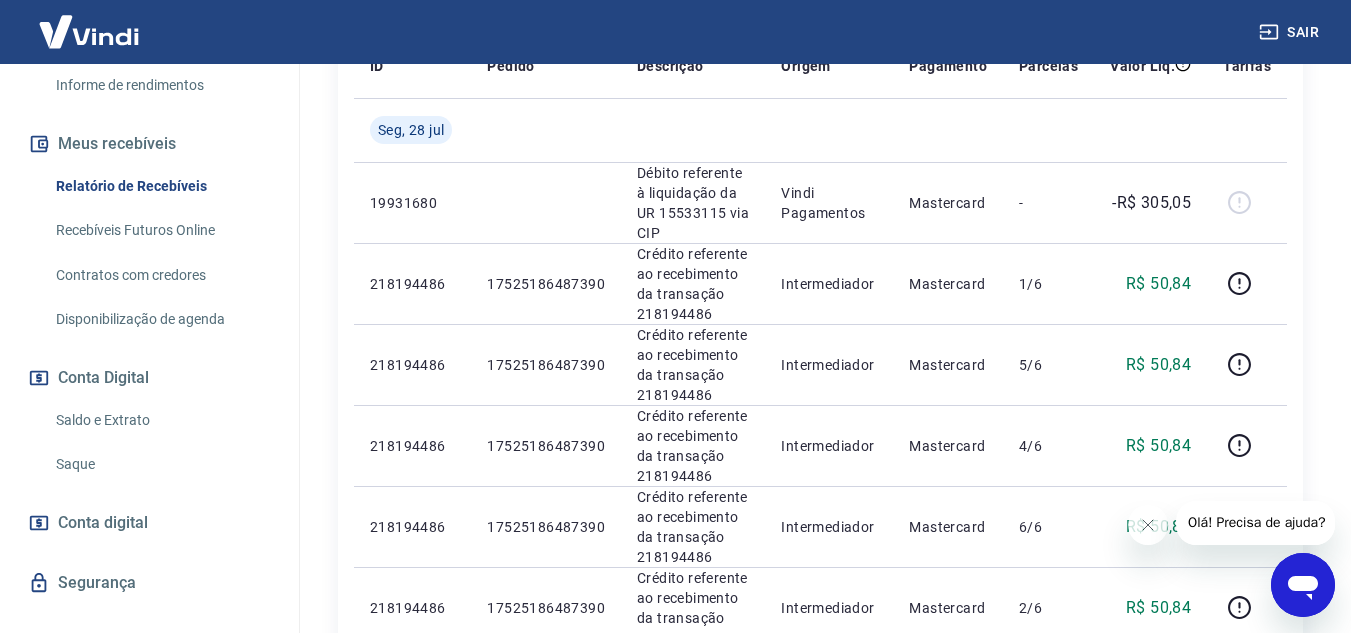 scroll, scrollTop: 430, scrollLeft: 0, axis: vertical 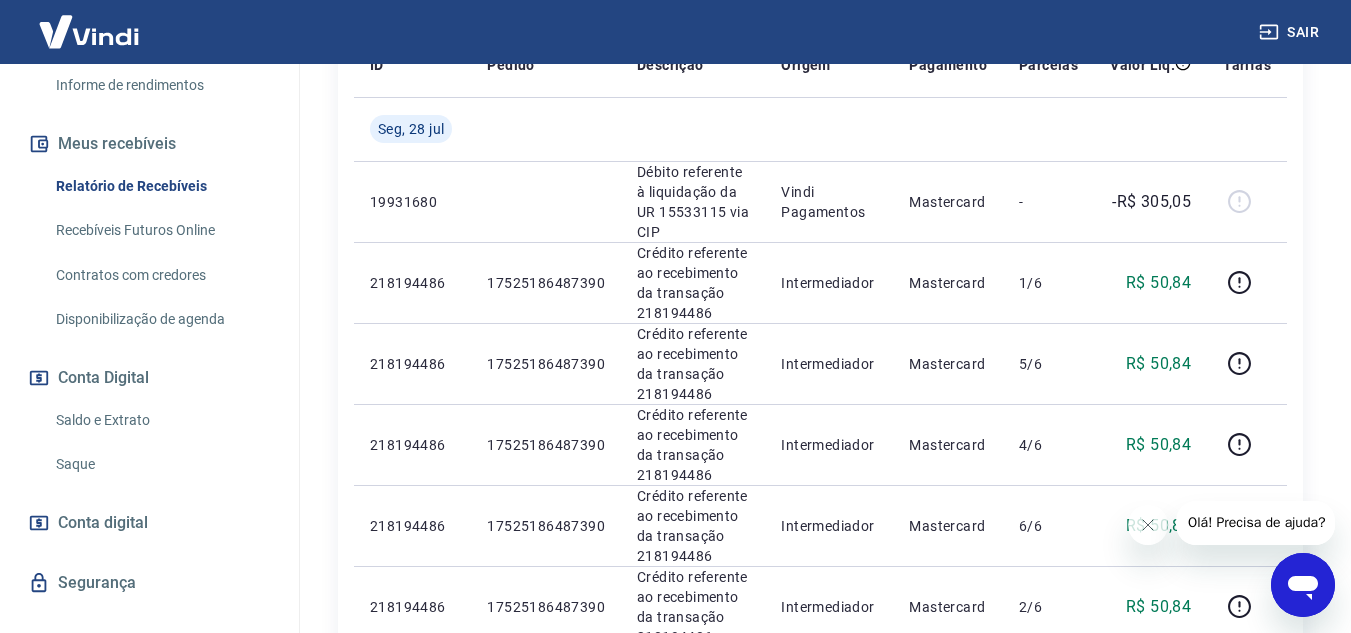 click on "Após o envio das liquidações aparecerem no Relatório de Recebíveis, elas podem demorar algumas horas para serem processadas e consequentemente aparecerem como entradas no seu Extrato Bancário da Conta Digital. Início / Meus Recebíveis / Relatório de Recebíveis Relatório de Recebíveis Saiba como funciona a programação dos recebimentos Saiba como funciona a programação dos recebimentos Filtros Exportar ID Pedido Descrição Origem Pagamento Parcelas Valor Líq. Tarifas Seg, [DATE] [YEAR] Débito referente à liquidação da UR [NUMBER] via CIP Vindi Pagamentos Mastercard - -R$ [AMOUNT] [NUMBER] [NUMBER] Crédito referente ao recebimento da transação [NUMBER] Intermediador Mastercard 1/6 R$ [AMOUNT] [NUMBER] [NUMBER] Crédito referente ao recebimento da transação [NUMBER] Intermediador Mastercard 5/6 R$ [AMOUNT] [NUMBER] [NUMBER] Crédito referente ao recebimento da transação [NUMBER] Intermediador Mastercard 4/6 R$ [AMOUNT] [NUMBER] [NUMBER] Intermediador 6/6 -" at bounding box center [820, 835] 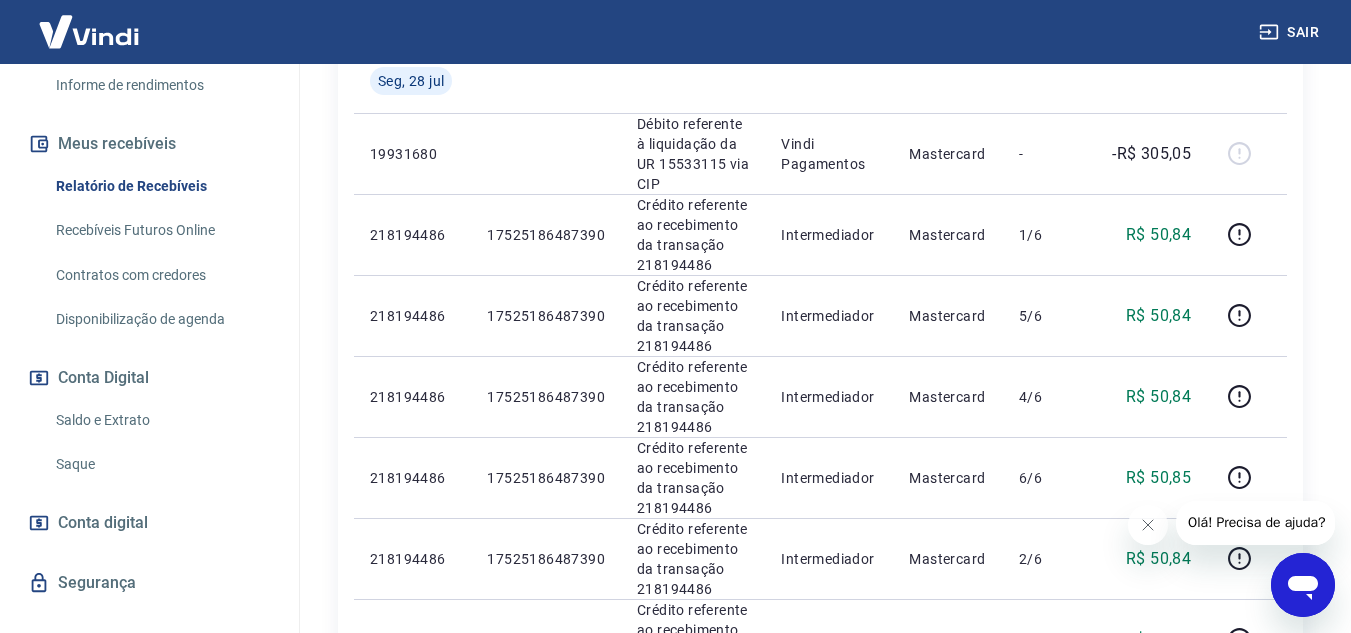 scroll, scrollTop: 479, scrollLeft: 0, axis: vertical 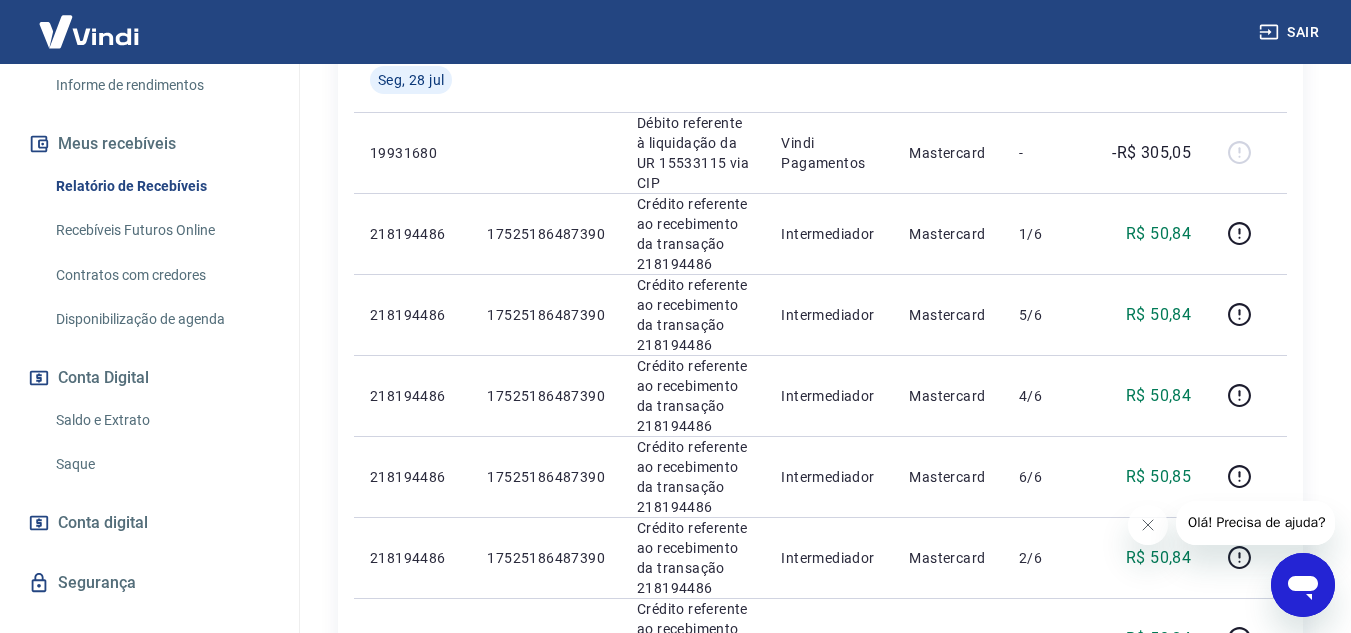 click on "Após o envio das liquidações aparecerem no Relatório de Recebíveis, elas podem demorar algumas horas para serem processadas e consequentemente aparecerem como entradas no seu Extrato Bancário da Conta Digital. Início / Meus Recebíveis / Relatório de Recebíveis Relatório de Recebíveis Saiba como funciona a programação dos recebimentos Saiba como funciona a programação dos recebimentos Filtros Exportar ID Pedido Descrição Origem Pagamento Parcelas Valor Líq. Tarifas Seg, [DATE] [YEAR] Débito referente à liquidação da UR [NUMBER] via CIP Vindi Pagamentos Mastercard - -R$ [AMOUNT] [NUMBER] [NUMBER] Crédito referente ao recebimento da transação [NUMBER] Intermediador Mastercard 1/6 R$ [AMOUNT] [NUMBER] [NUMBER] Crédito referente ao recebimento da transação [NUMBER] Intermediador Mastercard 5/6 R$ [AMOUNT] [NUMBER] [NUMBER] Crédito referente ao recebimento da transação [NUMBER] Intermediador Mastercard 4/6 R$ [AMOUNT] [NUMBER] [NUMBER] Intermediador 6/6 -" at bounding box center (820, 786) 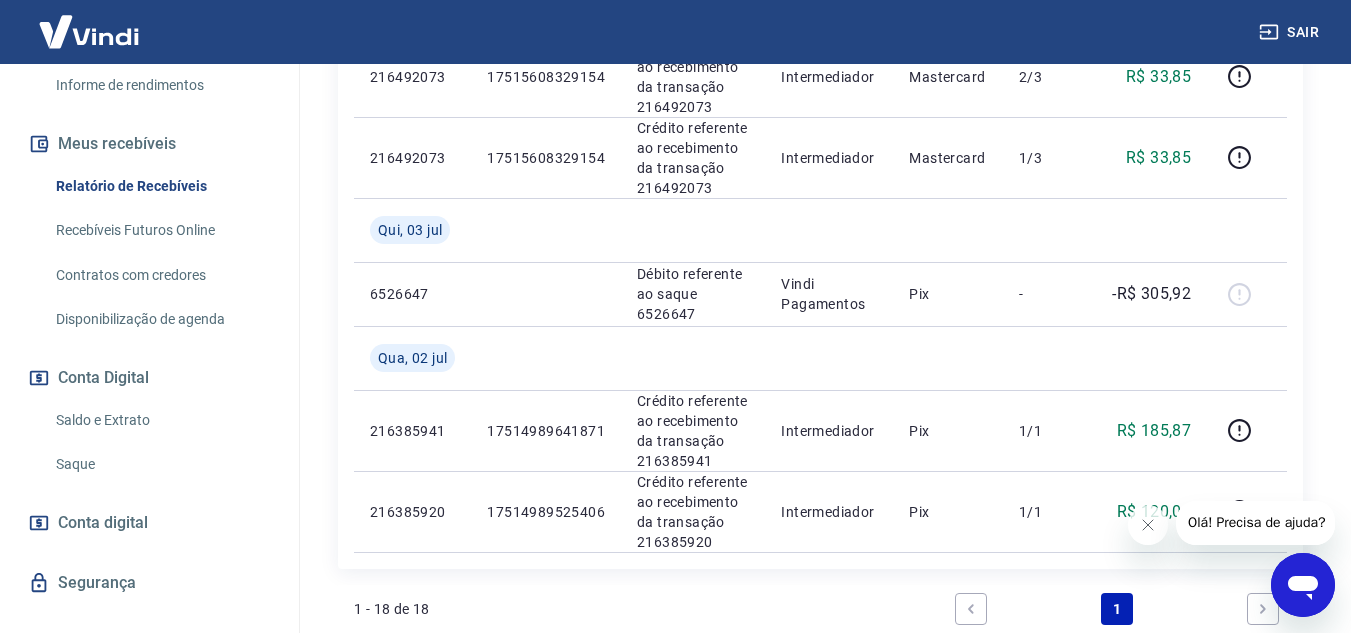scroll, scrollTop: 1673, scrollLeft: 0, axis: vertical 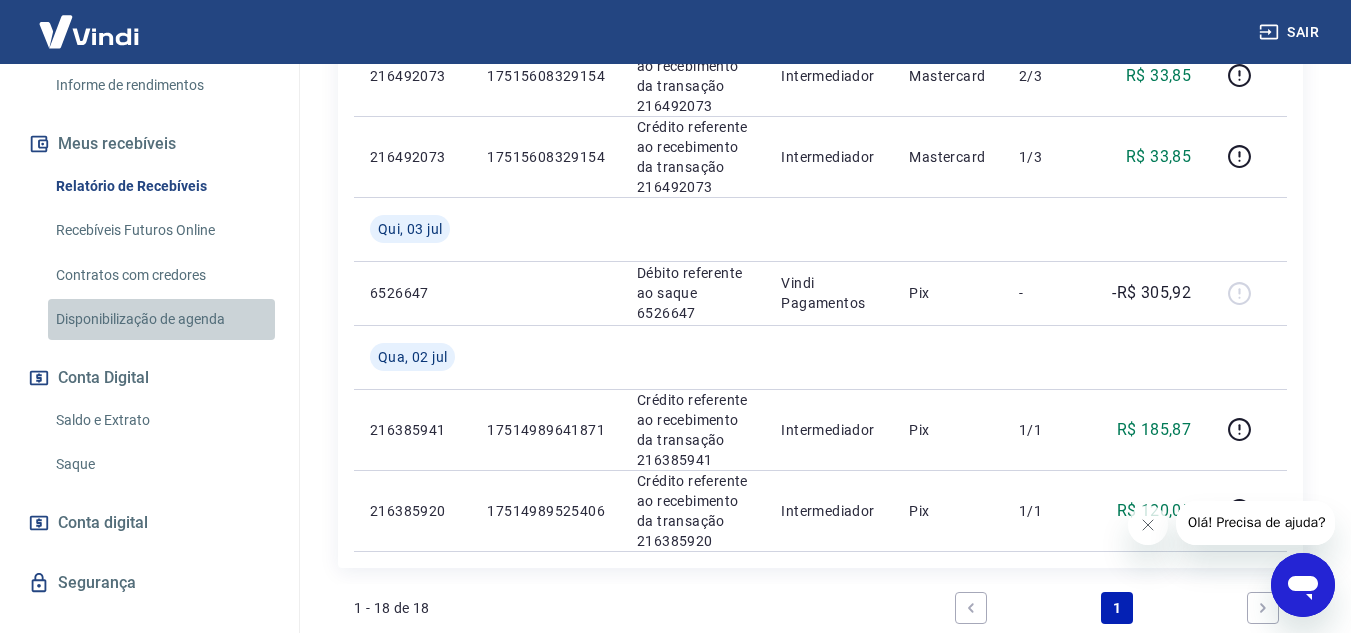 click on "Disponibilização de agenda" at bounding box center [161, 319] 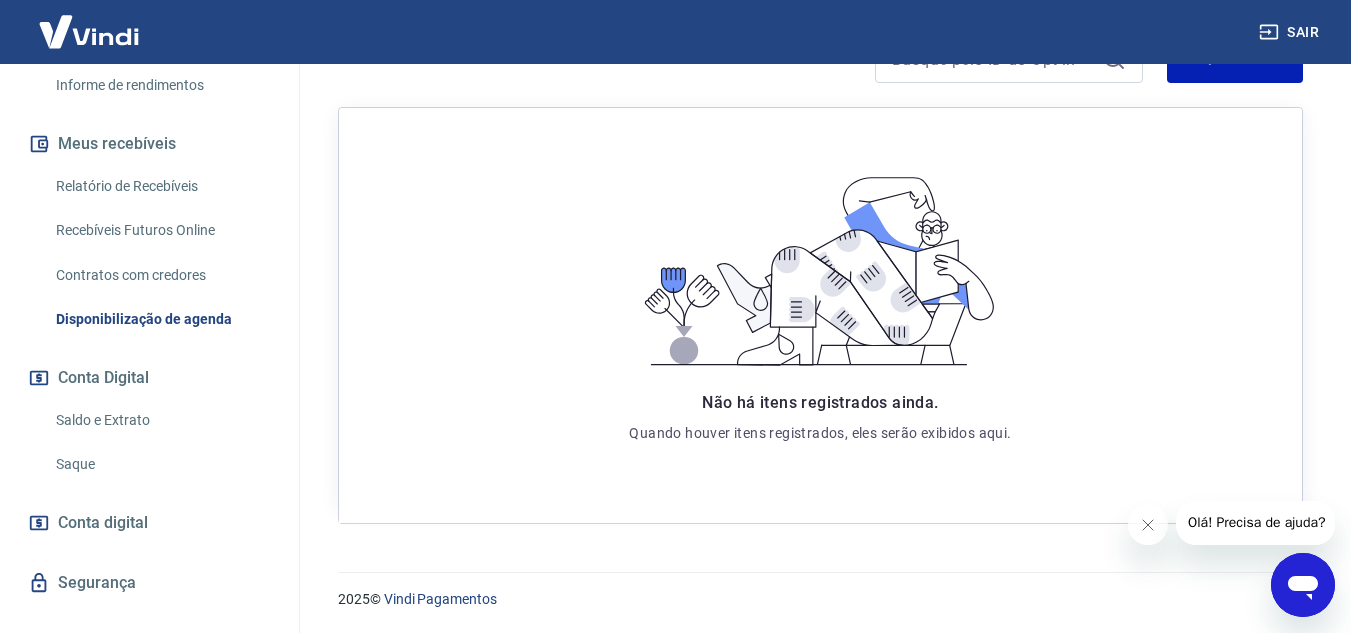 scroll, scrollTop: 352, scrollLeft: 0, axis: vertical 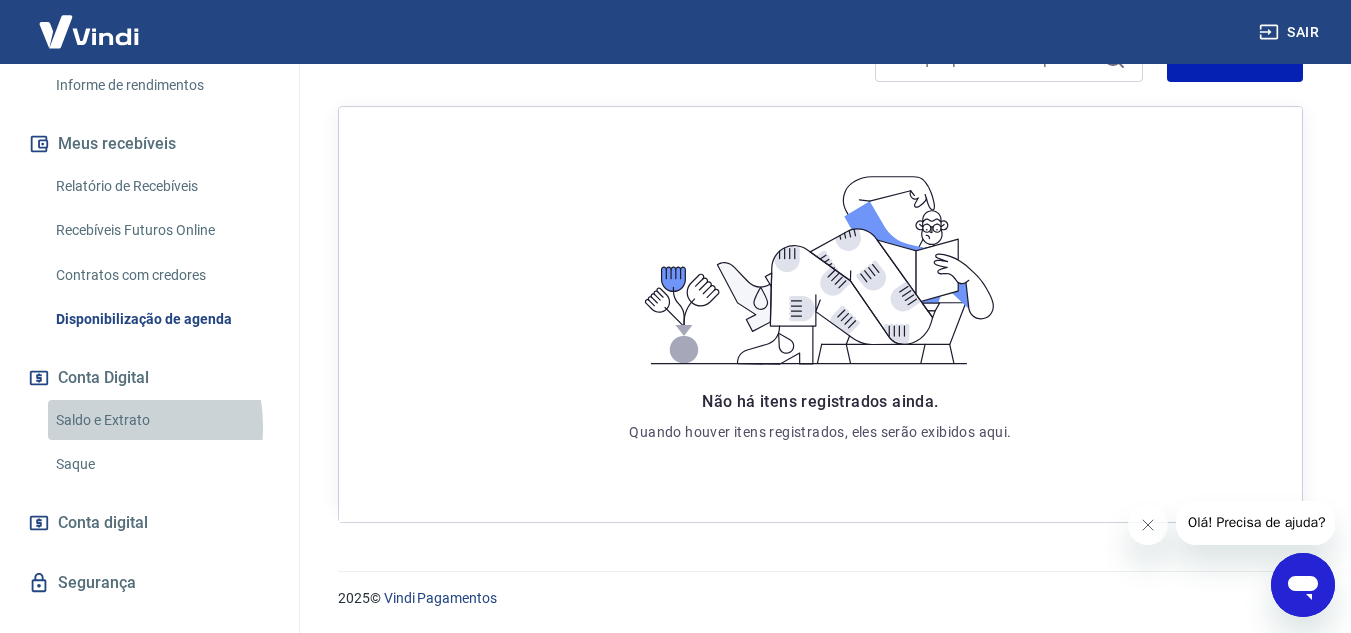 click on "Saldo e Extrato" at bounding box center (161, 420) 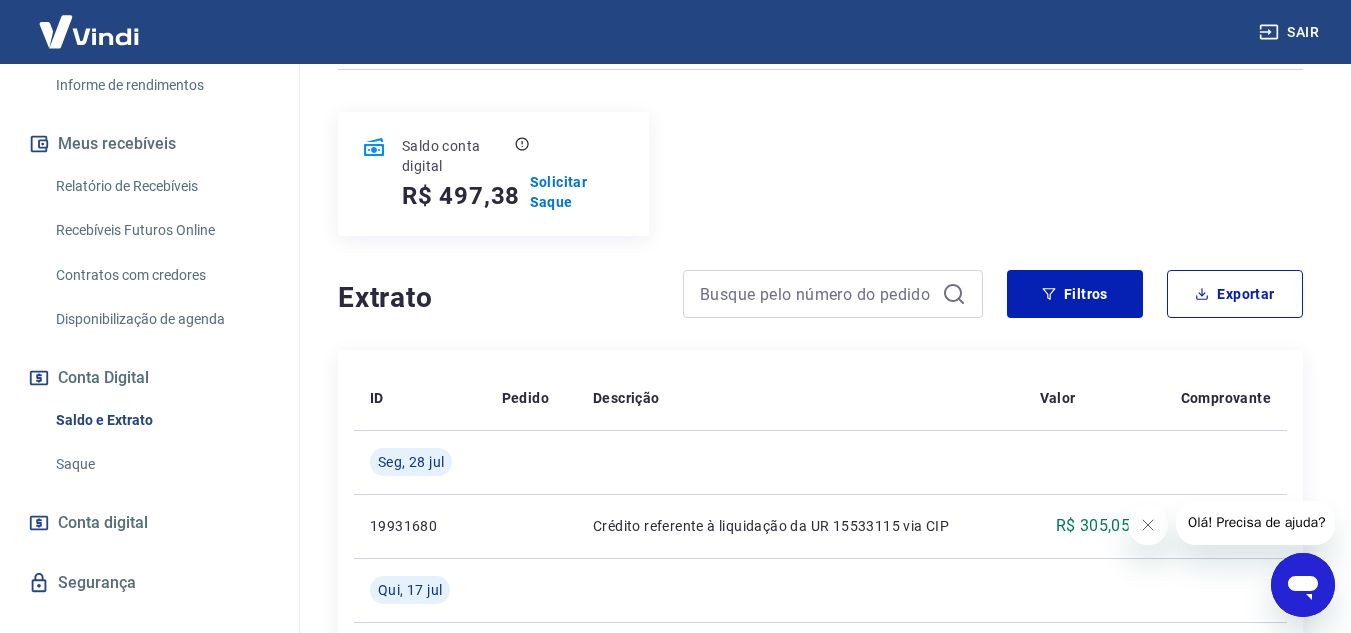 scroll, scrollTop: 212, scrollLeft: 0, axis: vertical 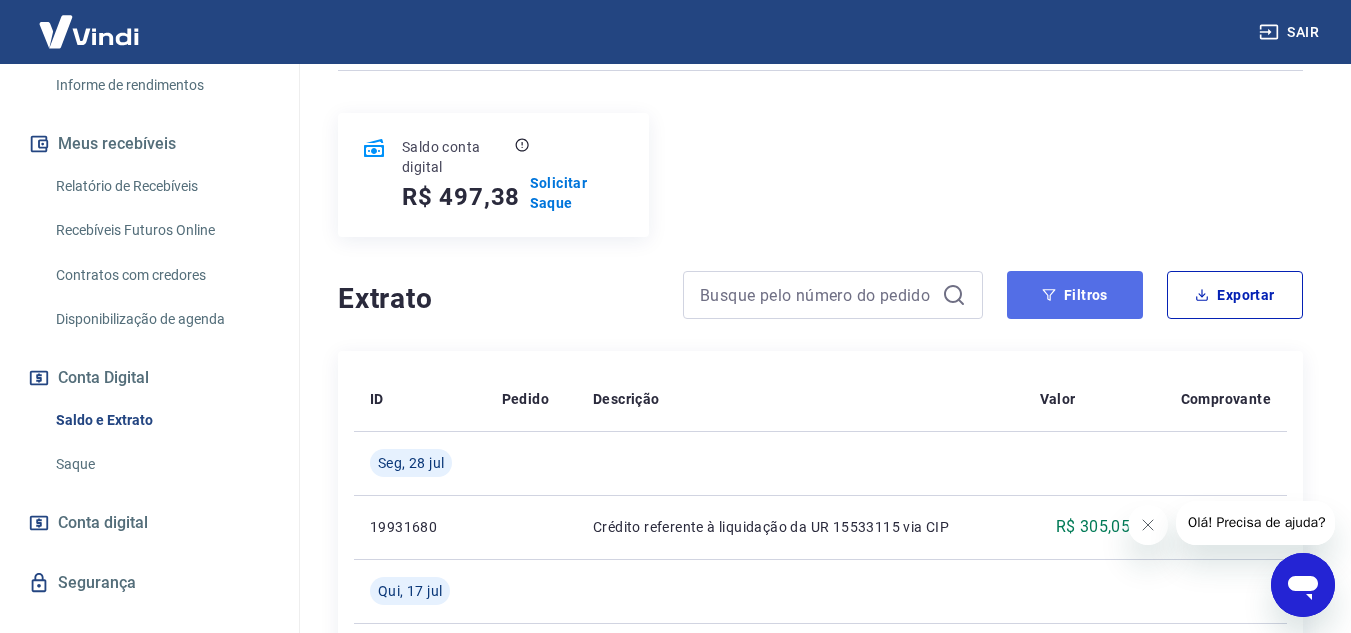 click on "Filtros" at bounding box center (1075, 295) 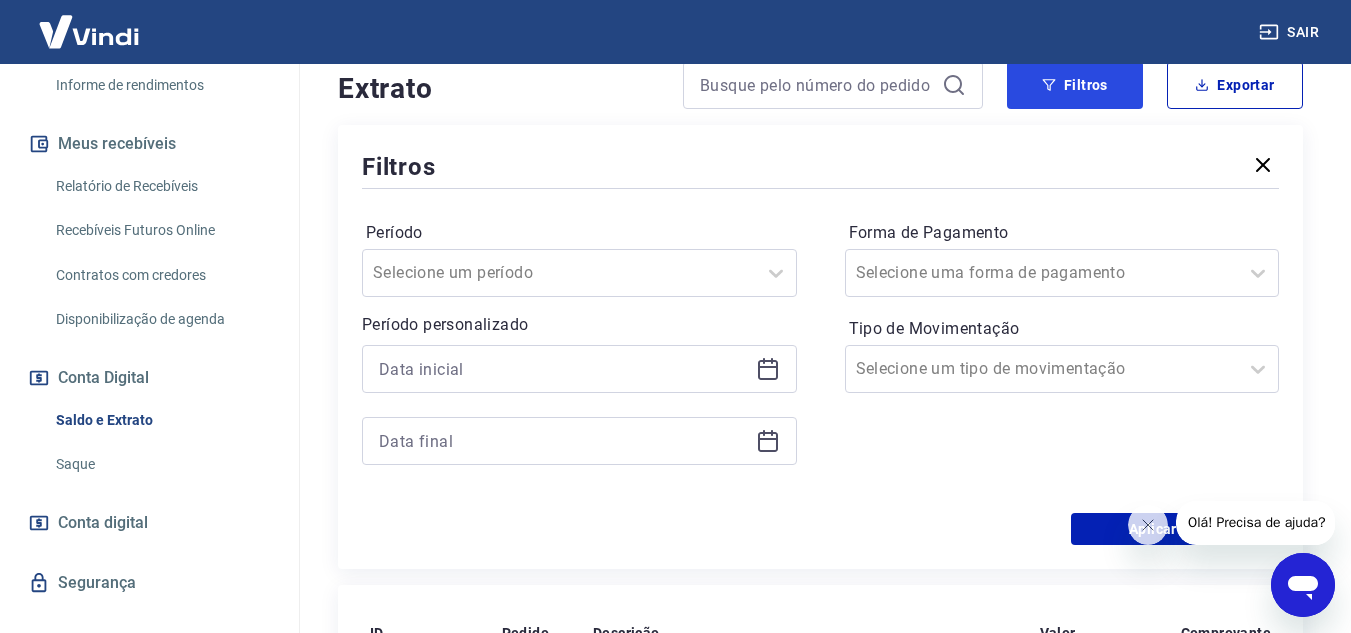 scroll, scrollTop: 468, scrollLeft: 0, axis: vertical 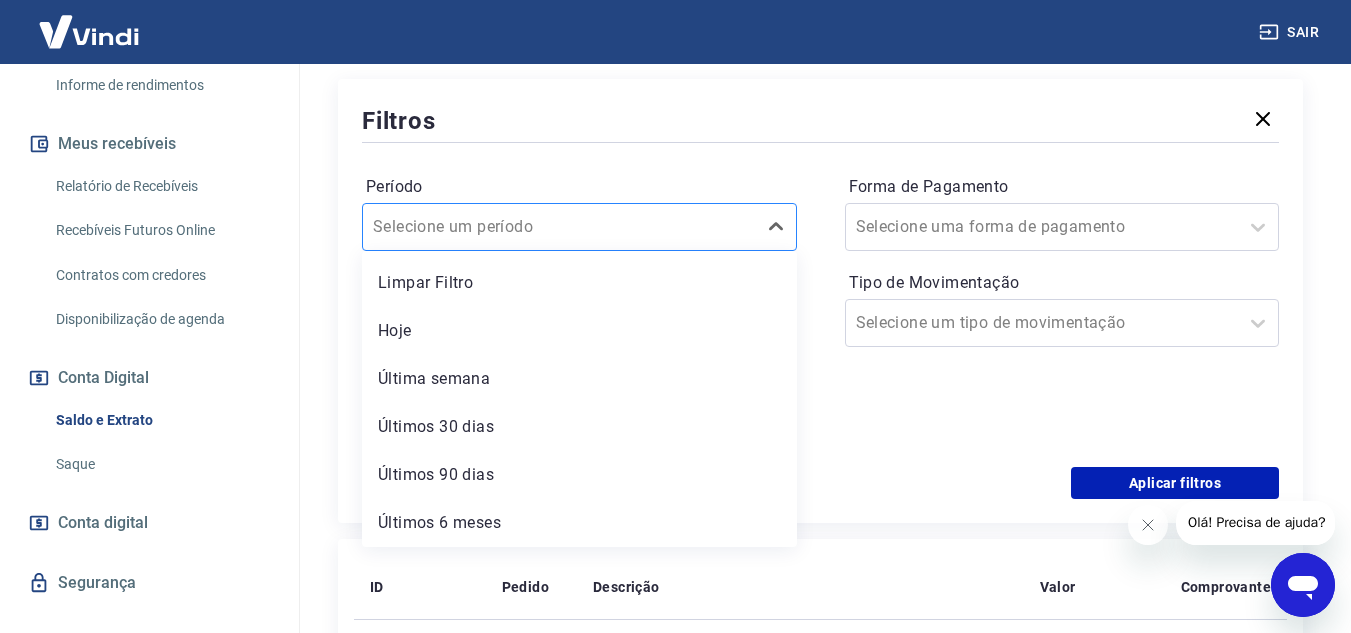 click at bounding box center [559, 227] 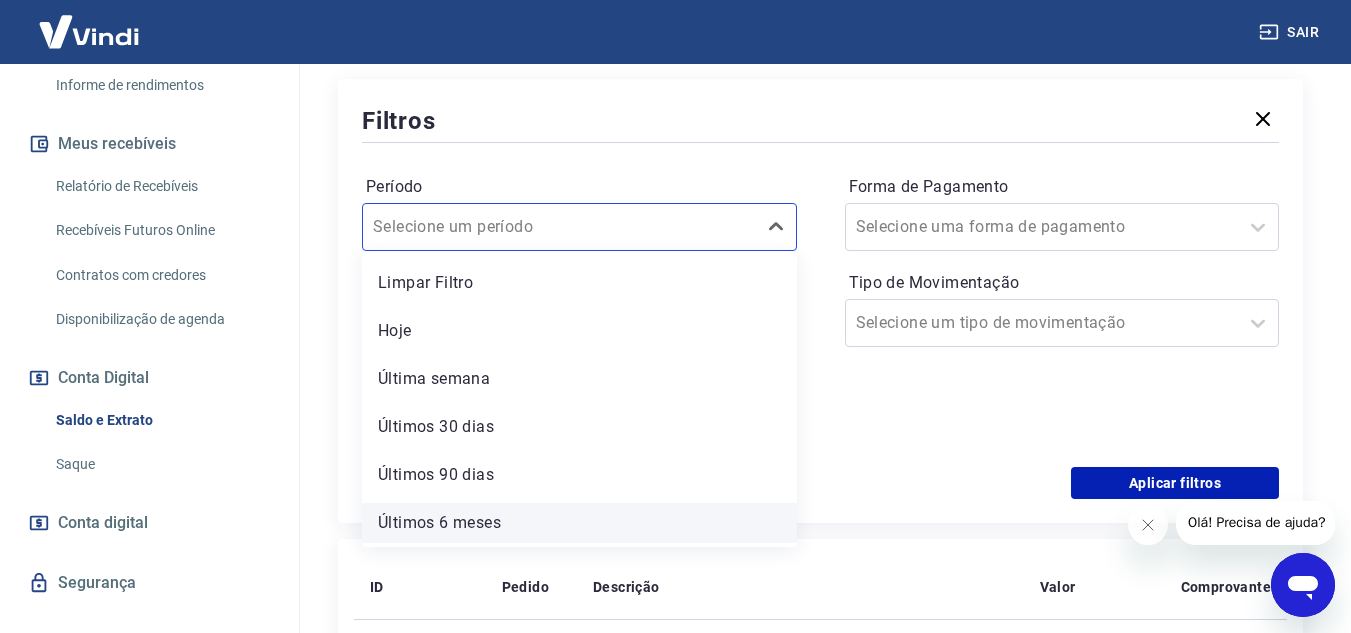 click on "Últimos 6 meses" at bounding box center [579, 523] 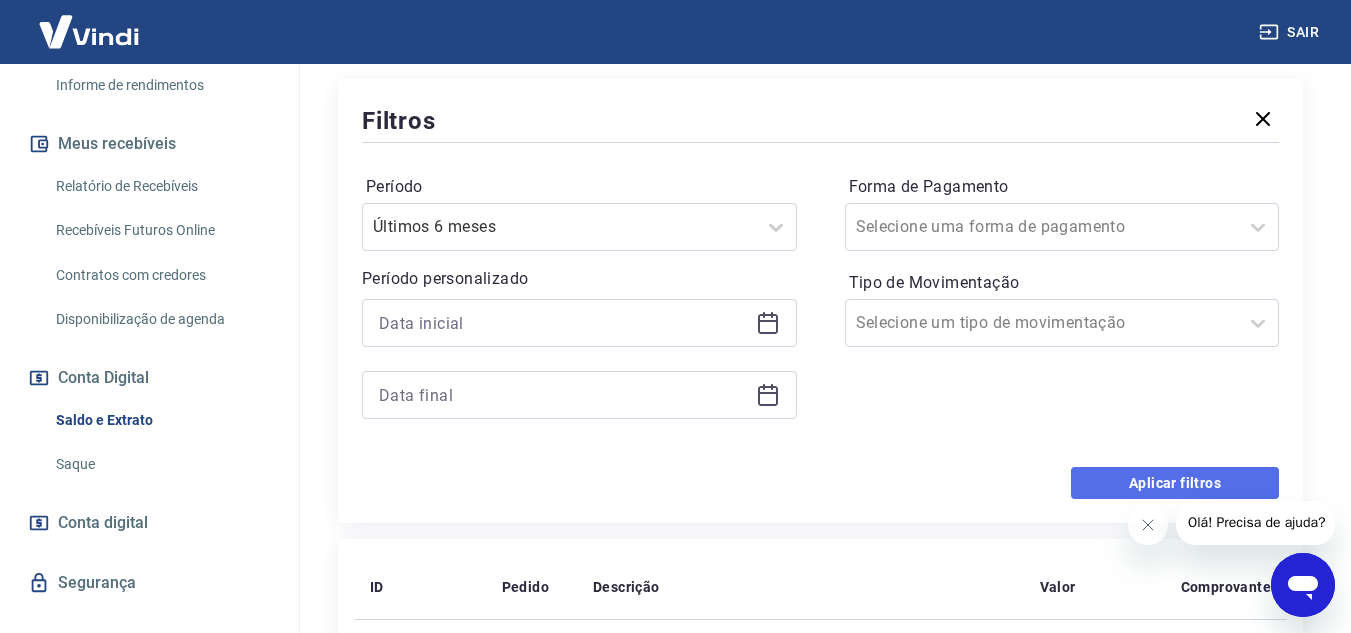 click on "Aplicar filtros" at bounding box center (1175, 483) 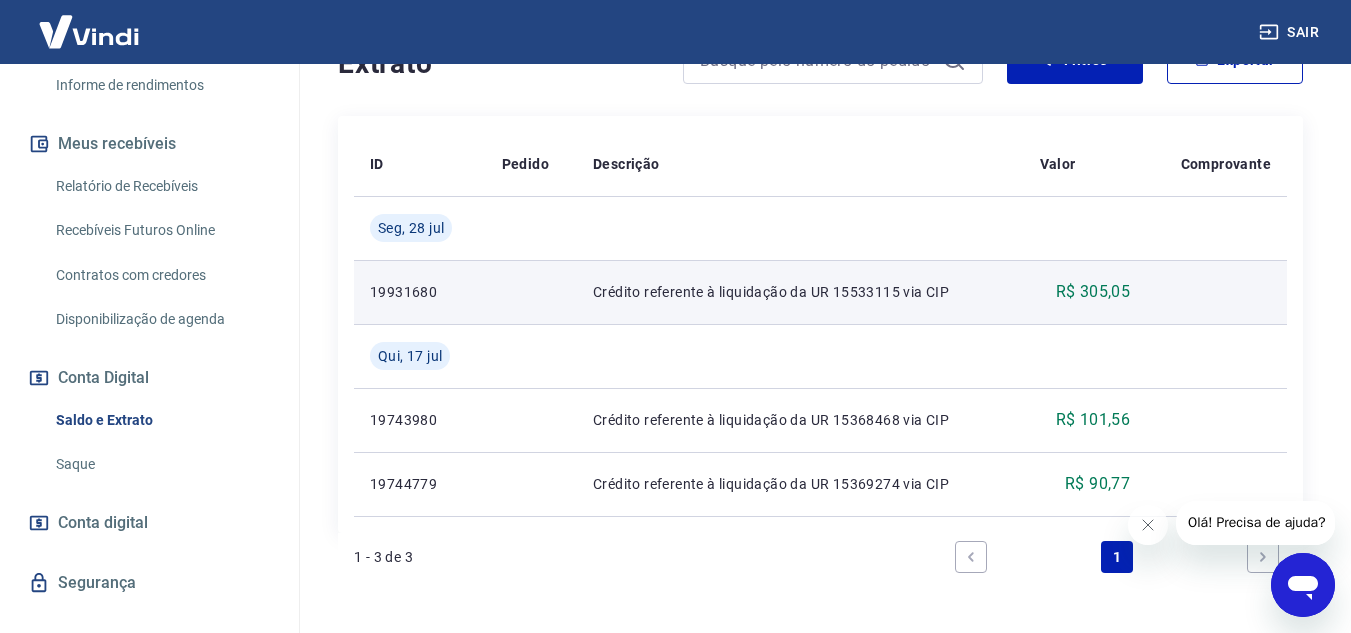 scroll, scrollTop: 521, scrollLeft: 0, axis: vertical 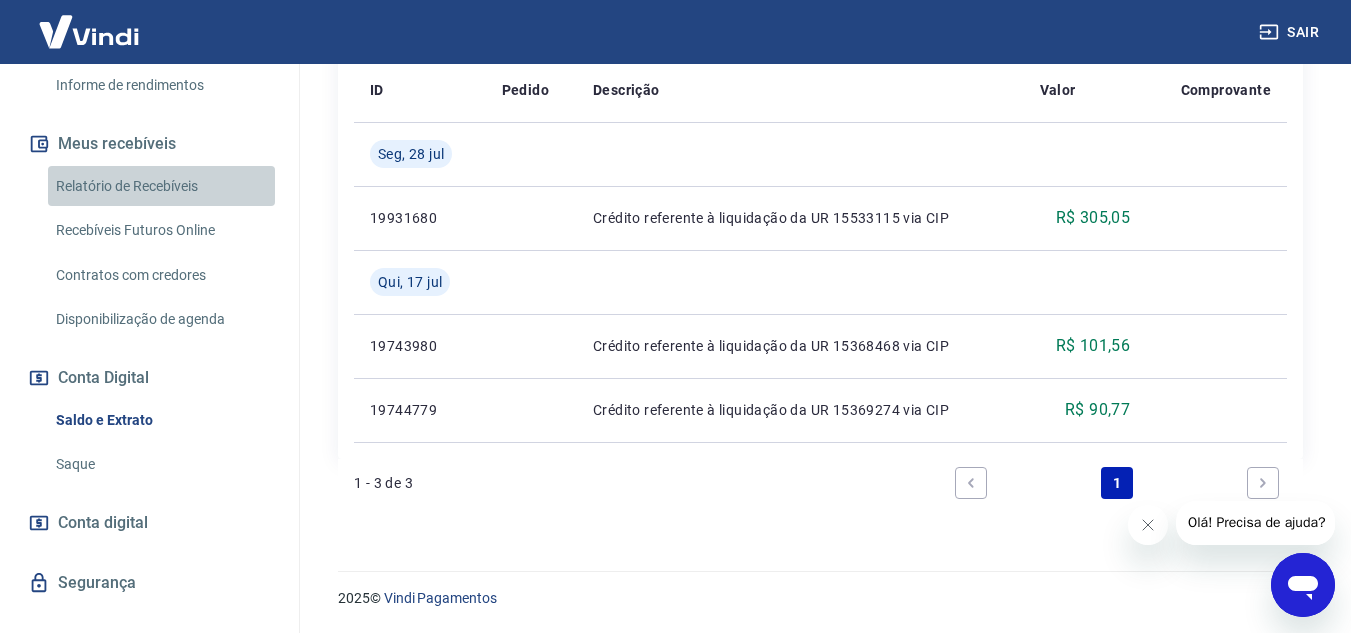click on "Relatório de Recebíveis" at bounding box center (161, 186) 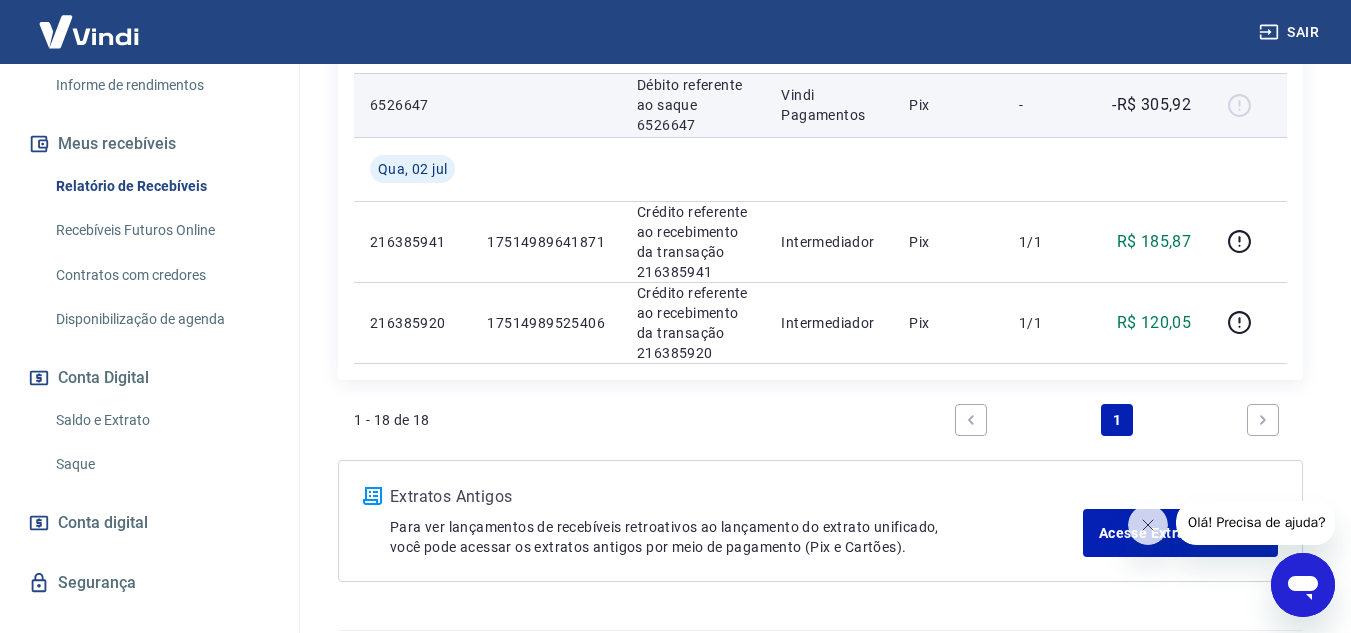 scroll, scrollTop: 1869, scrollLeft: 0, axis: vertical 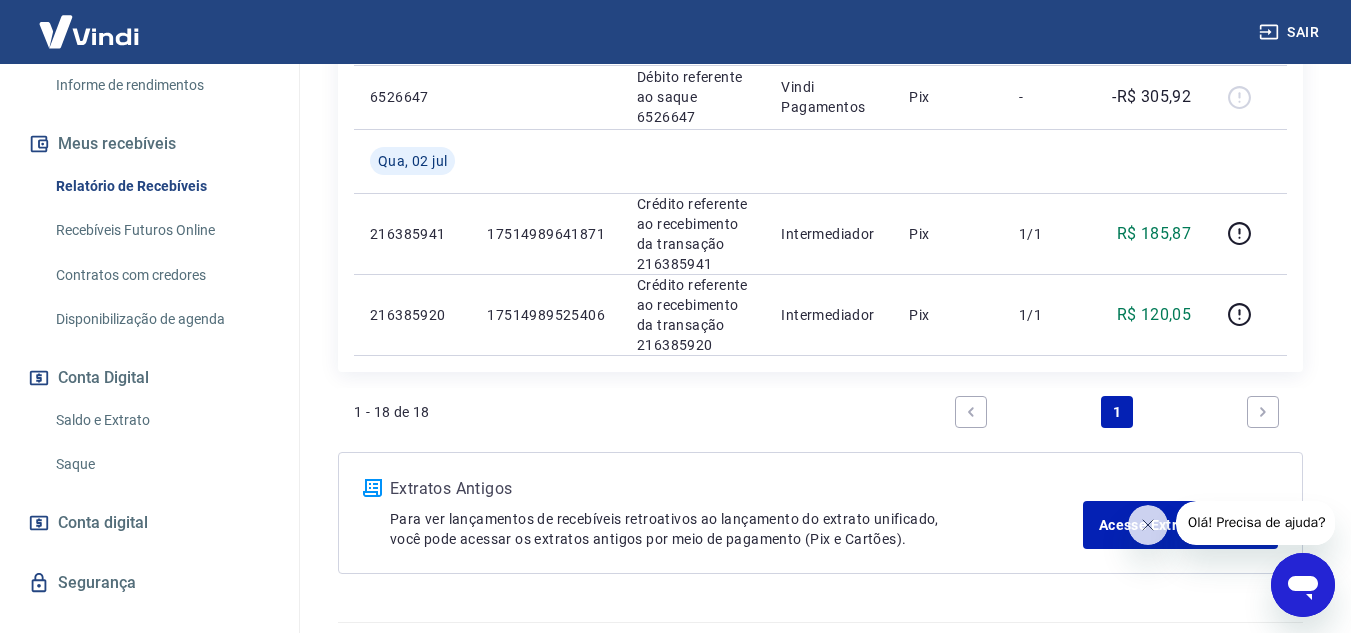 click 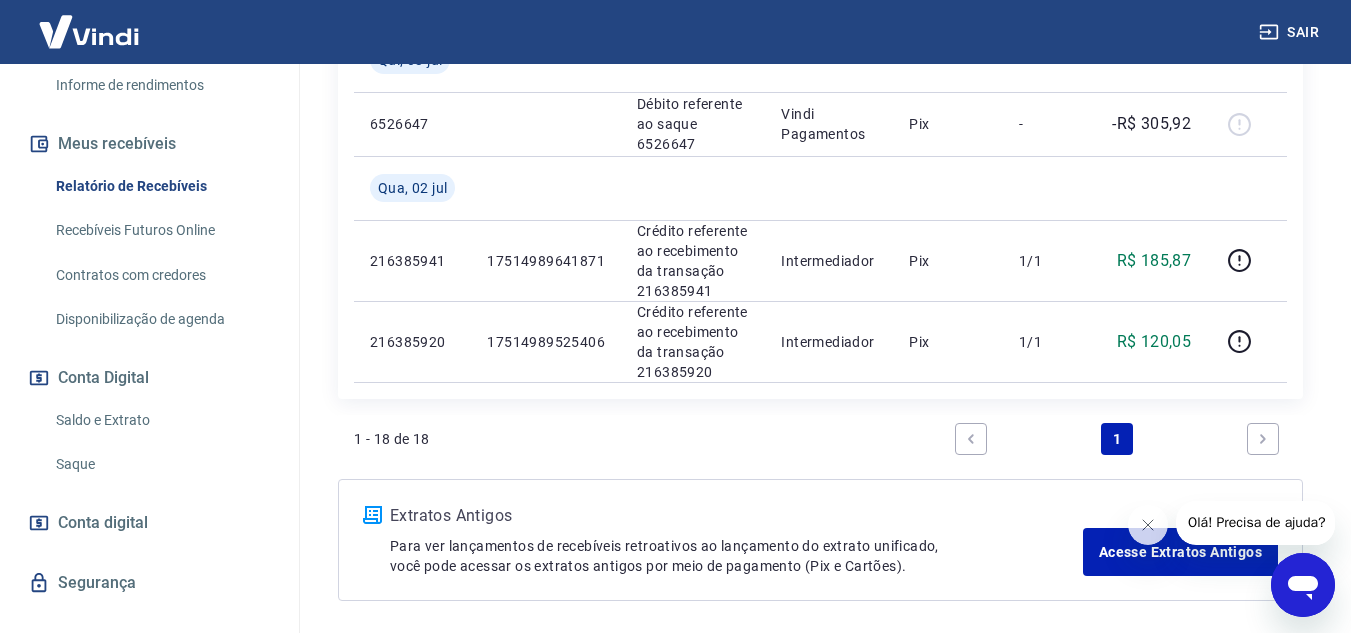 scroll, scrollTop: 1834, scrollLeft: 0, axis: vertical 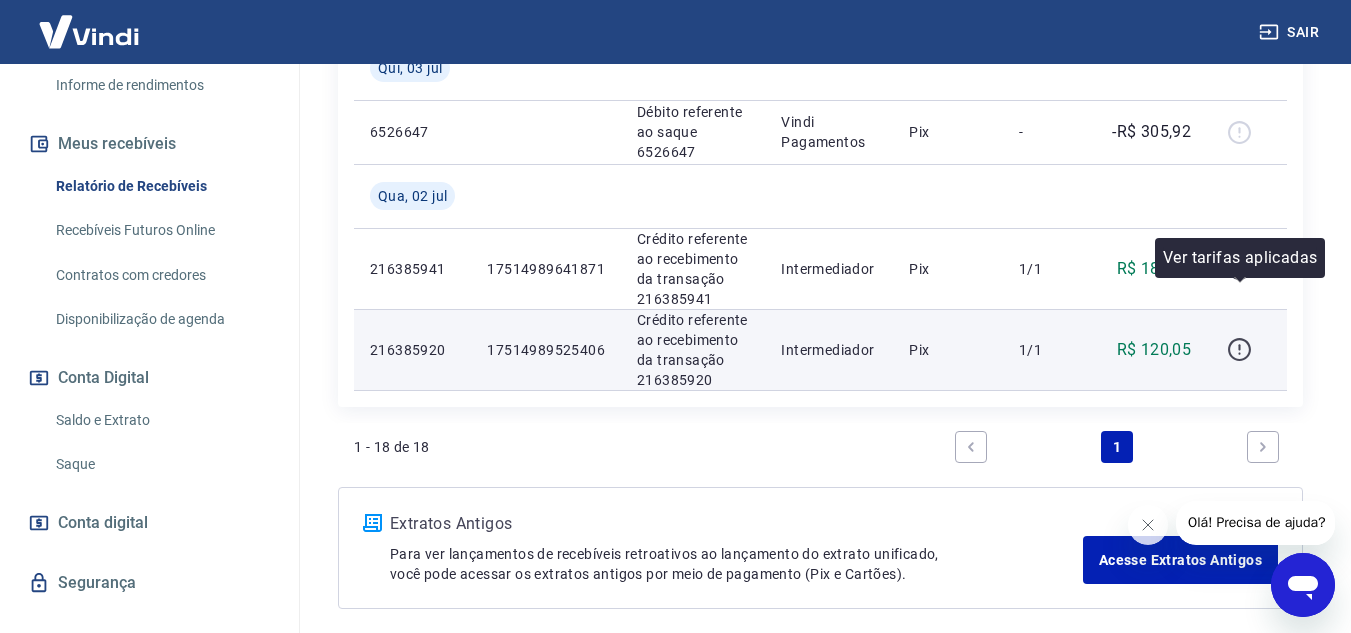 click 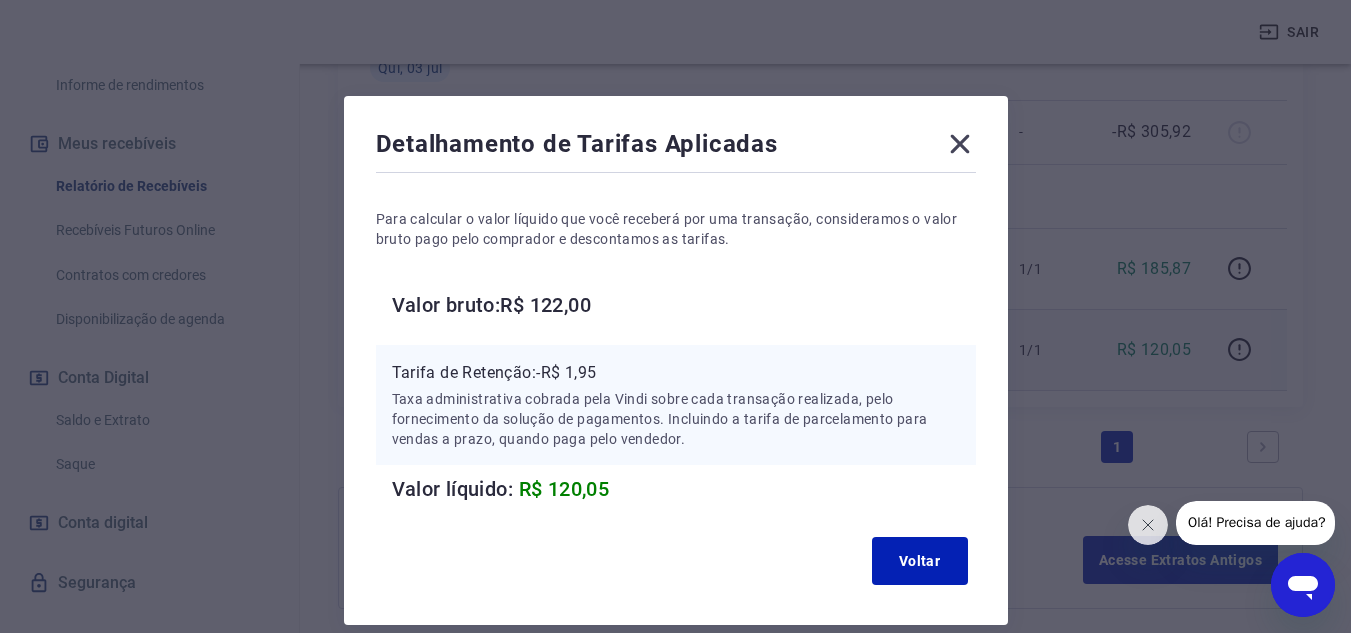 type 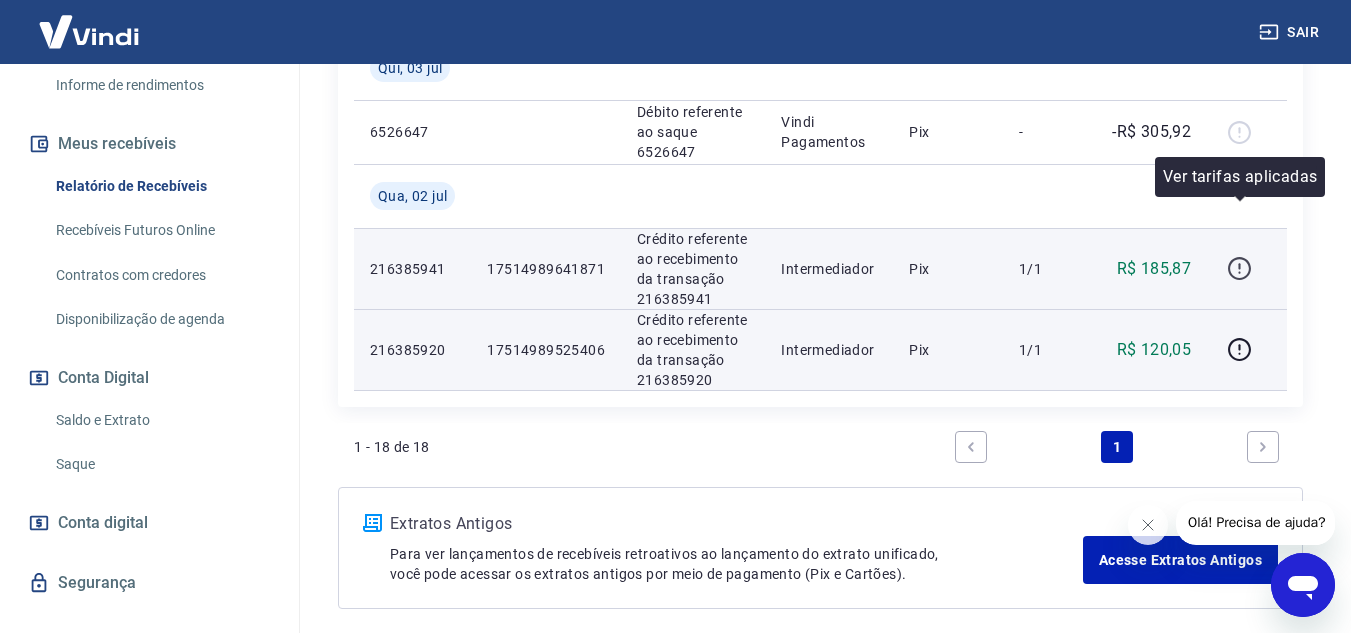 click 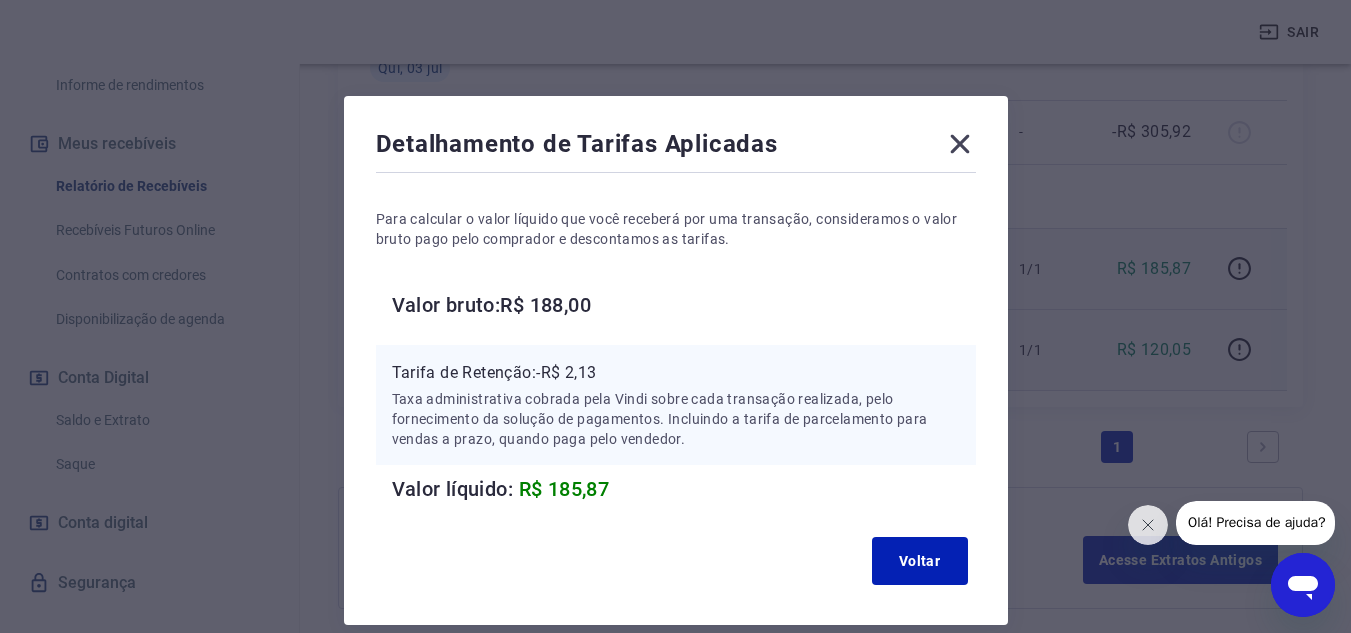 type 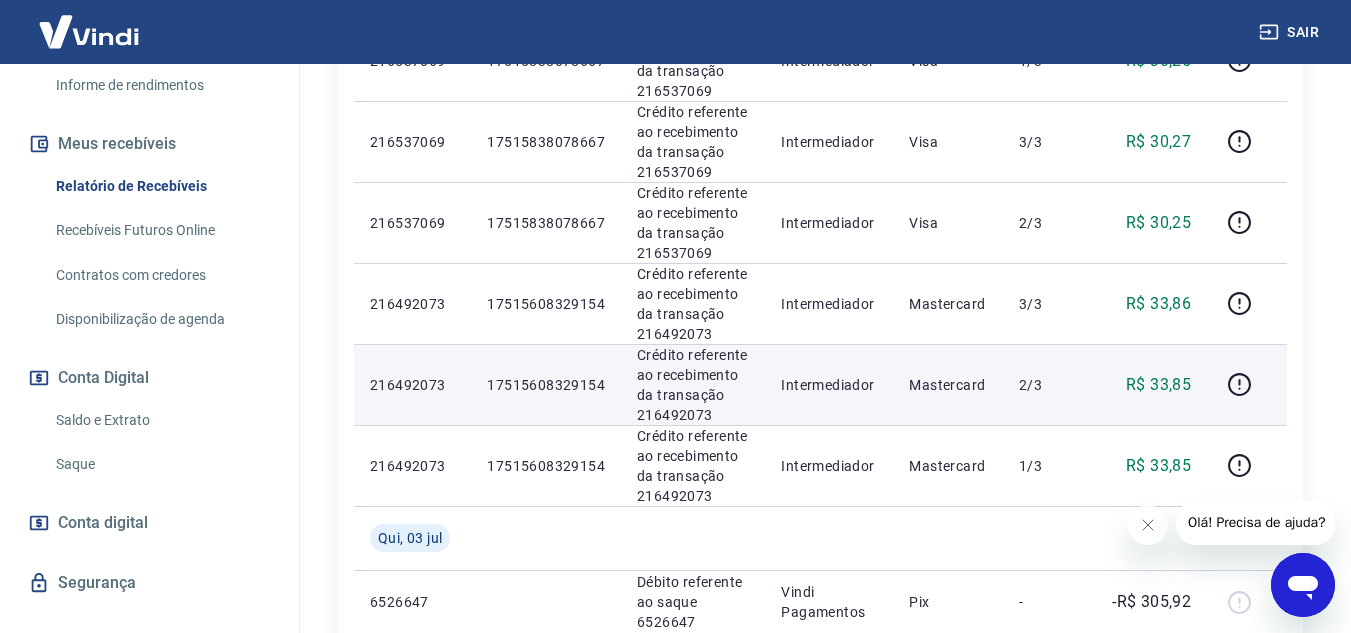 scroll, scrollTop: 1372, scrollLeft: 0, axis: vertical 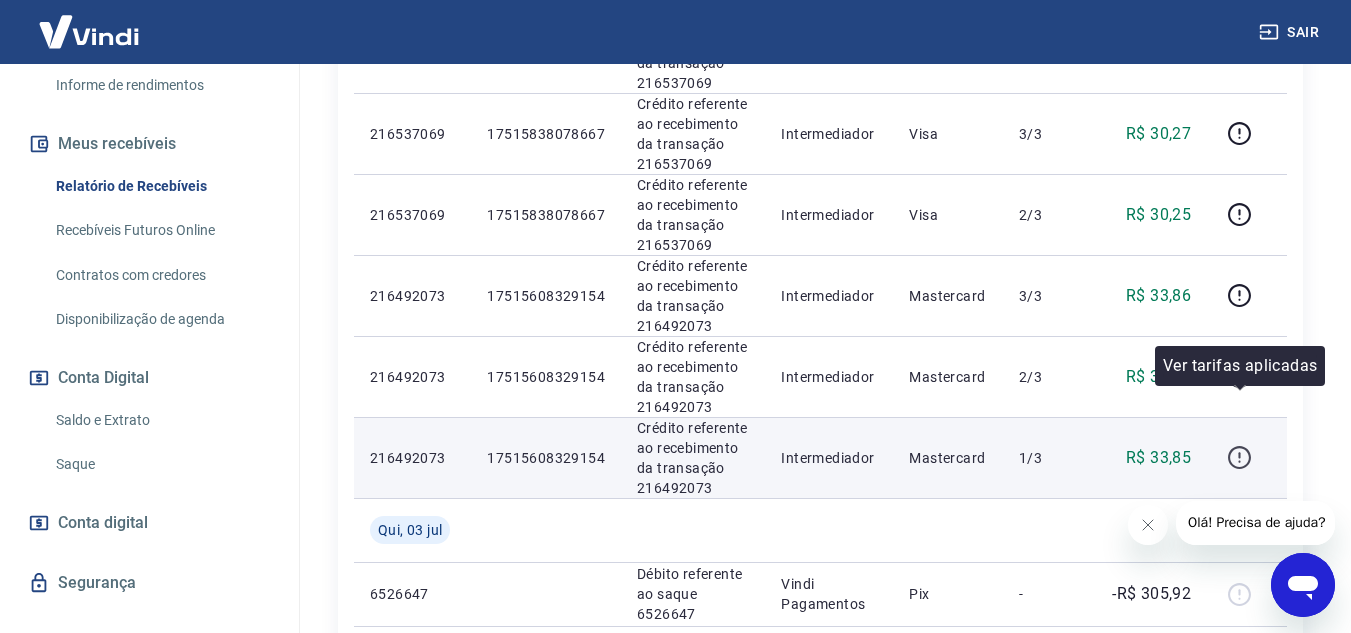 click 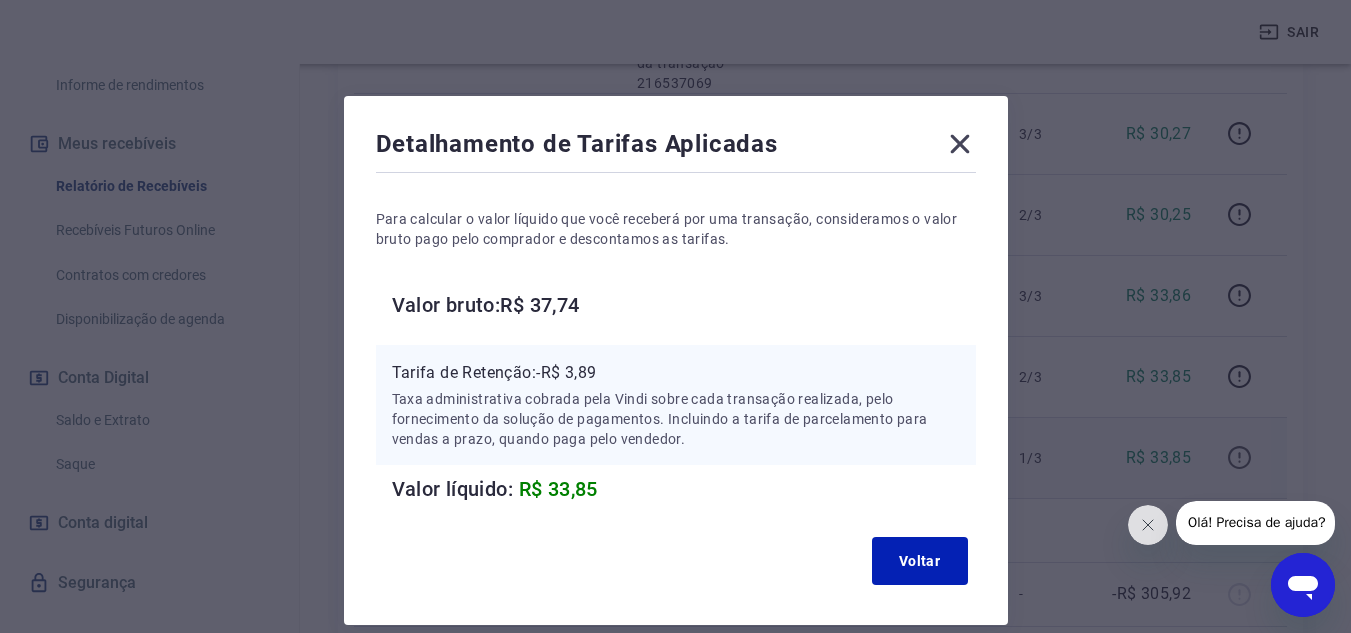 type 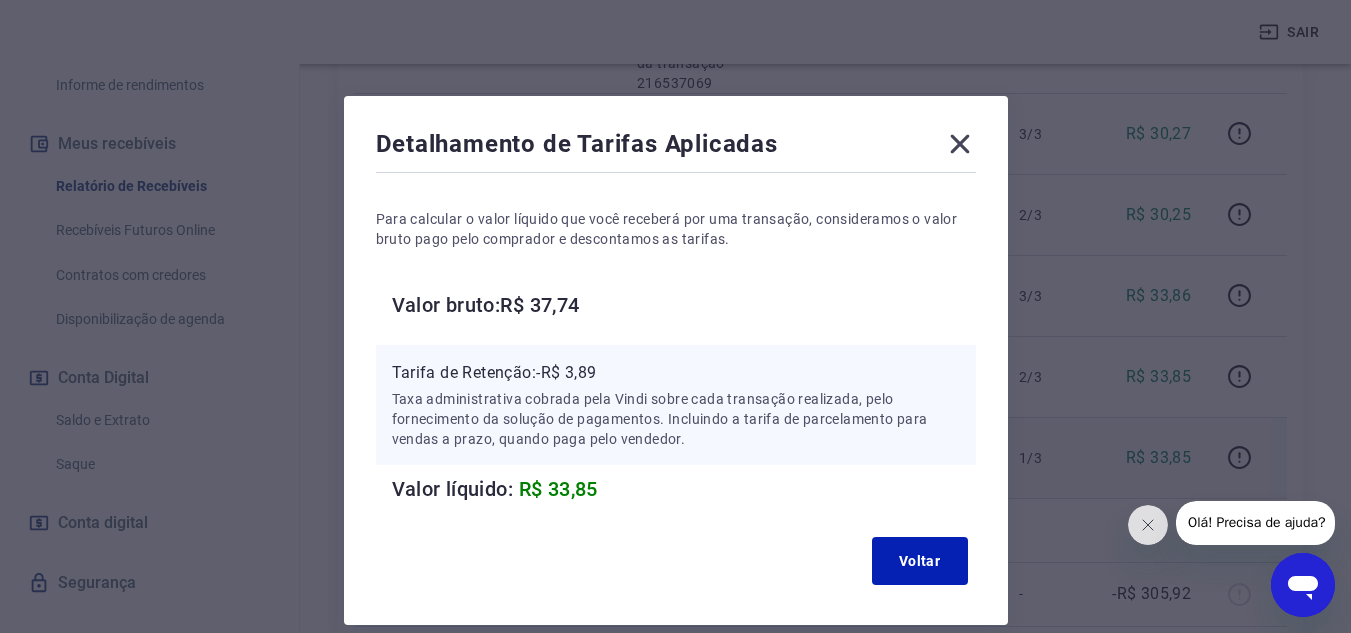 click 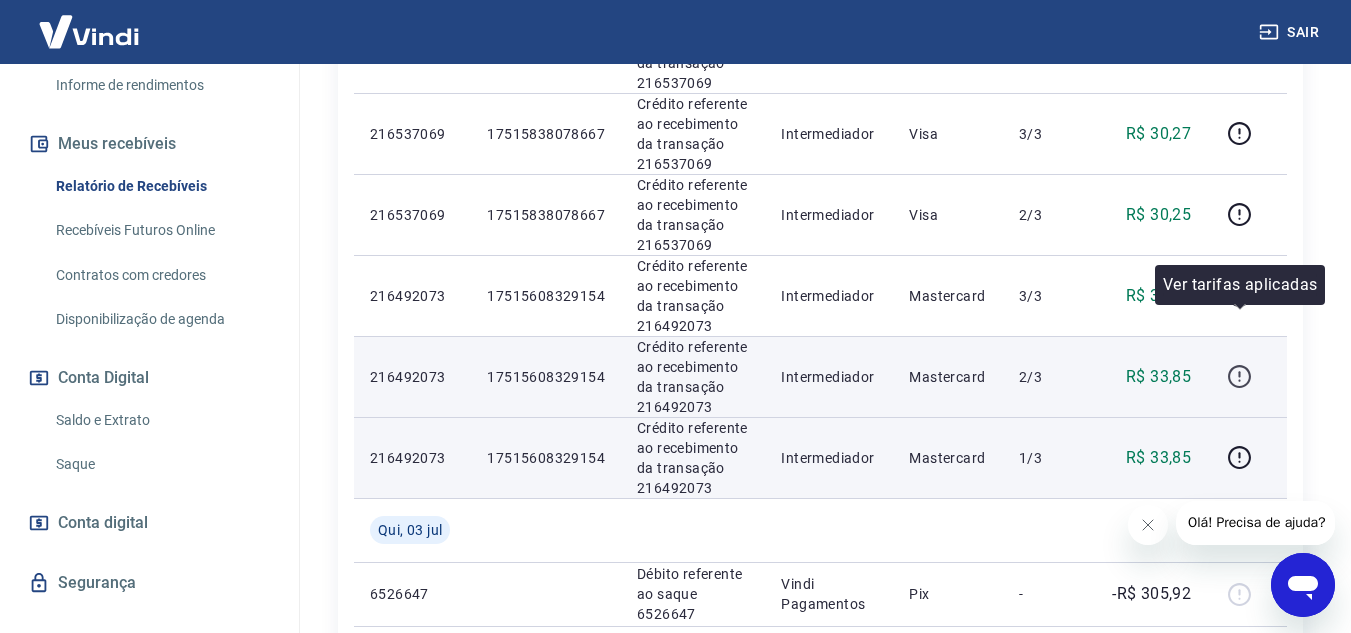 click 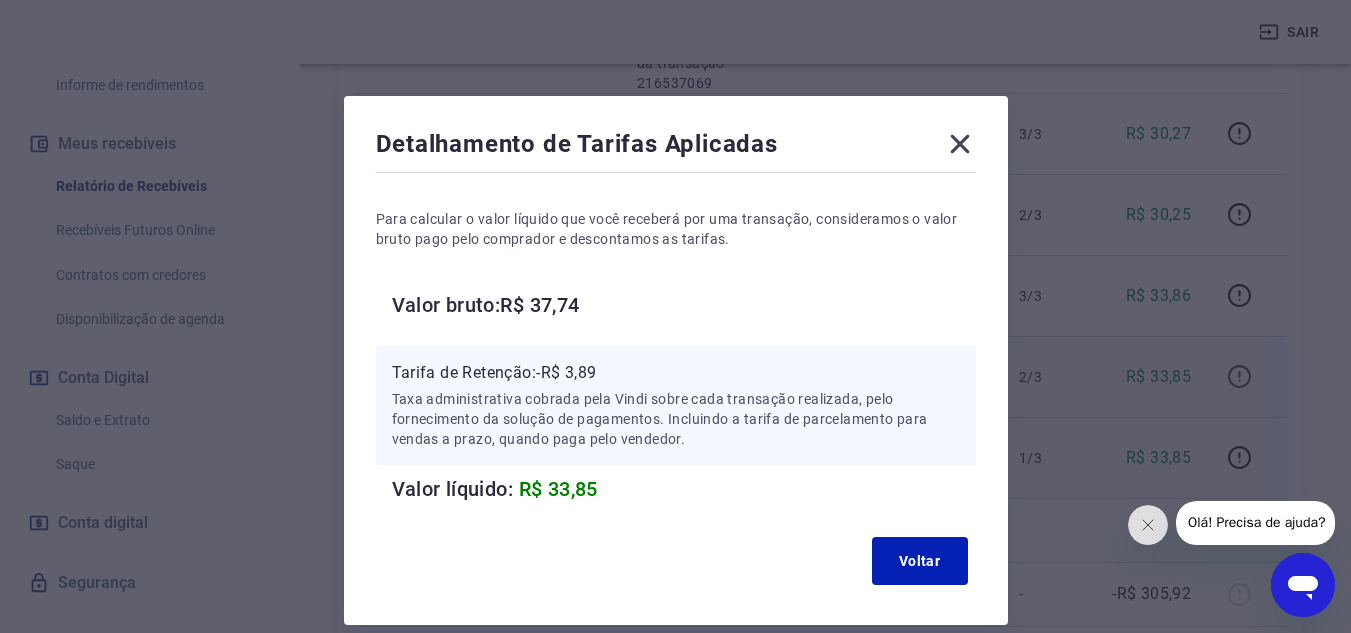 type 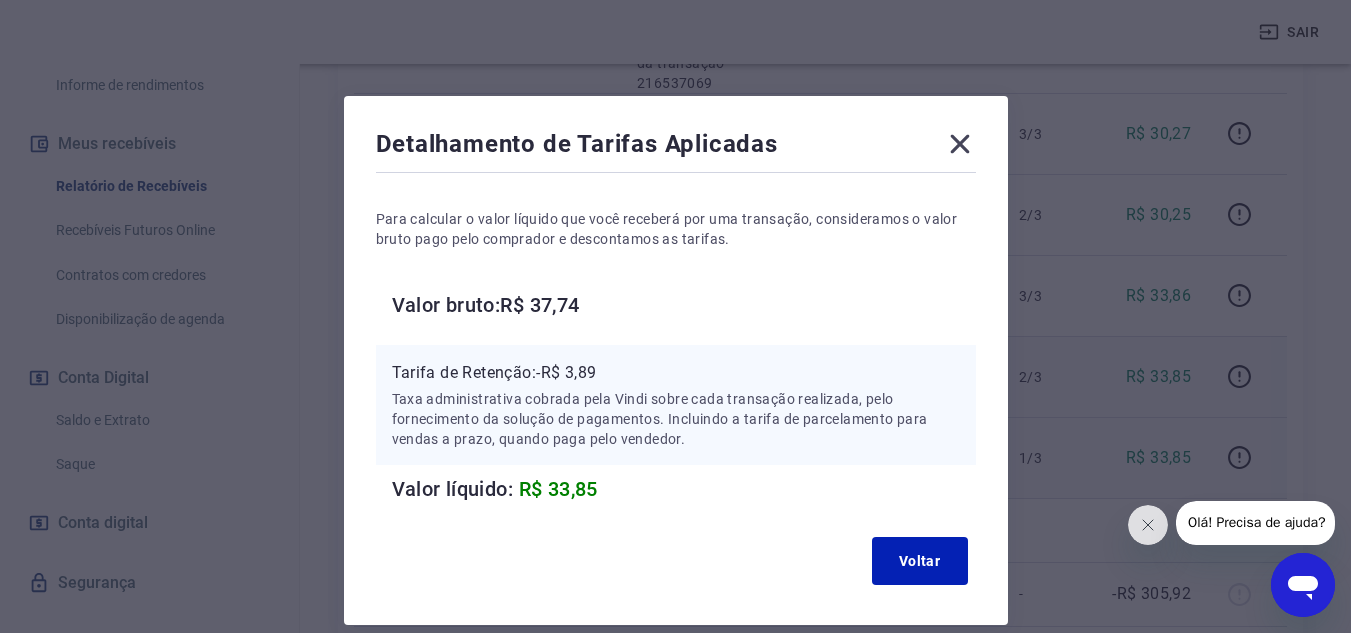 click 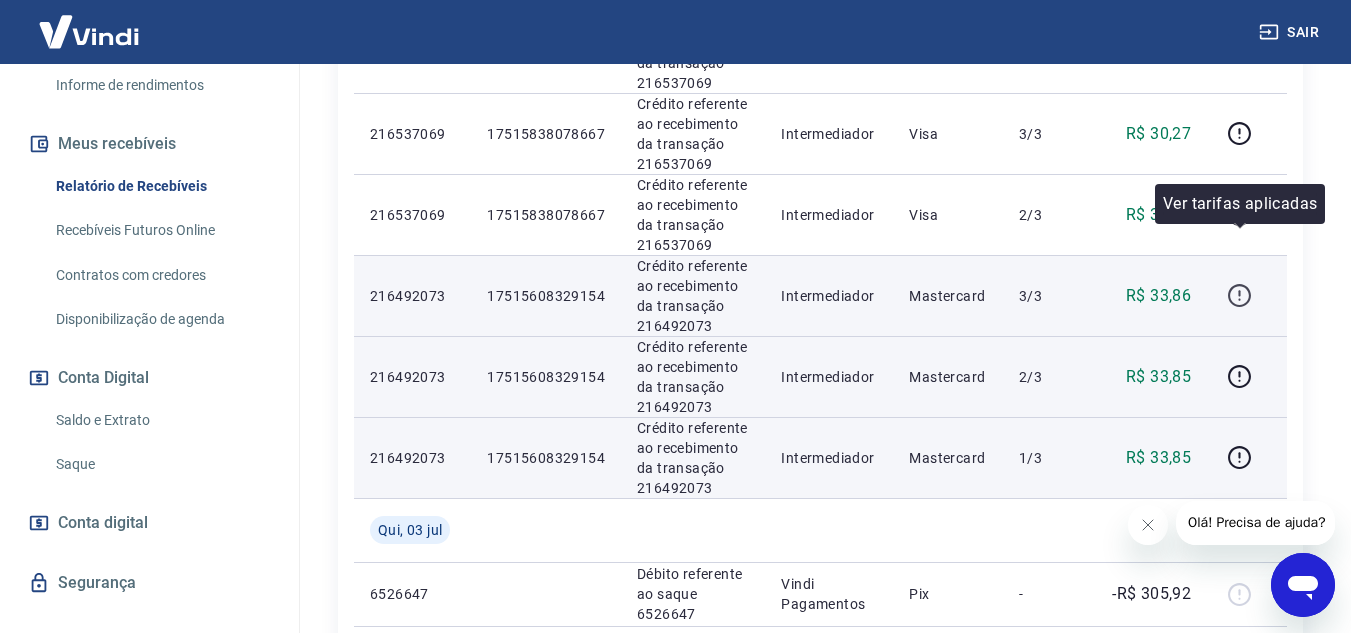 click 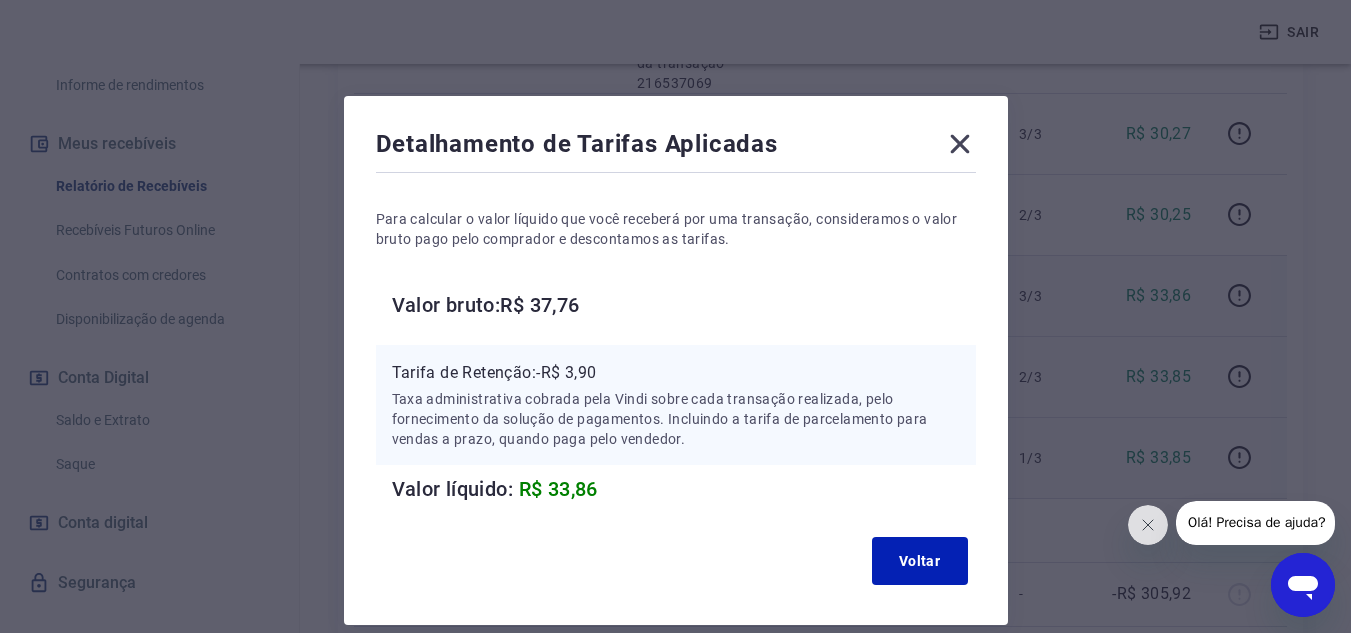 type 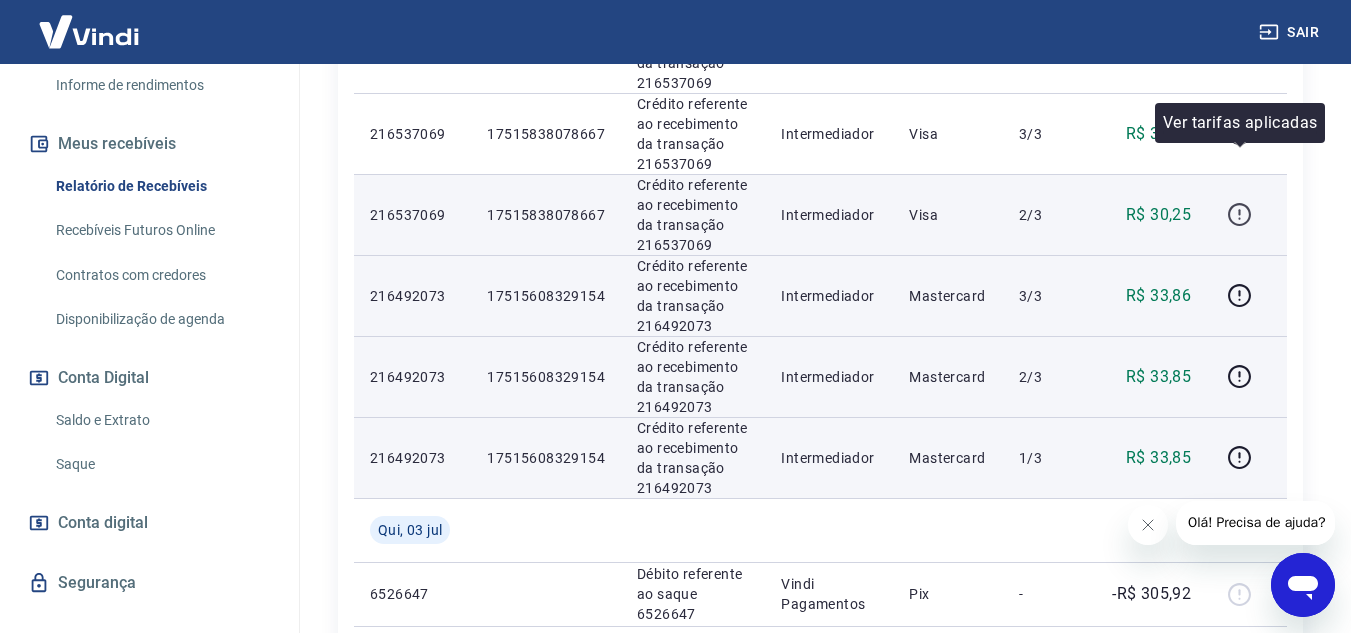click 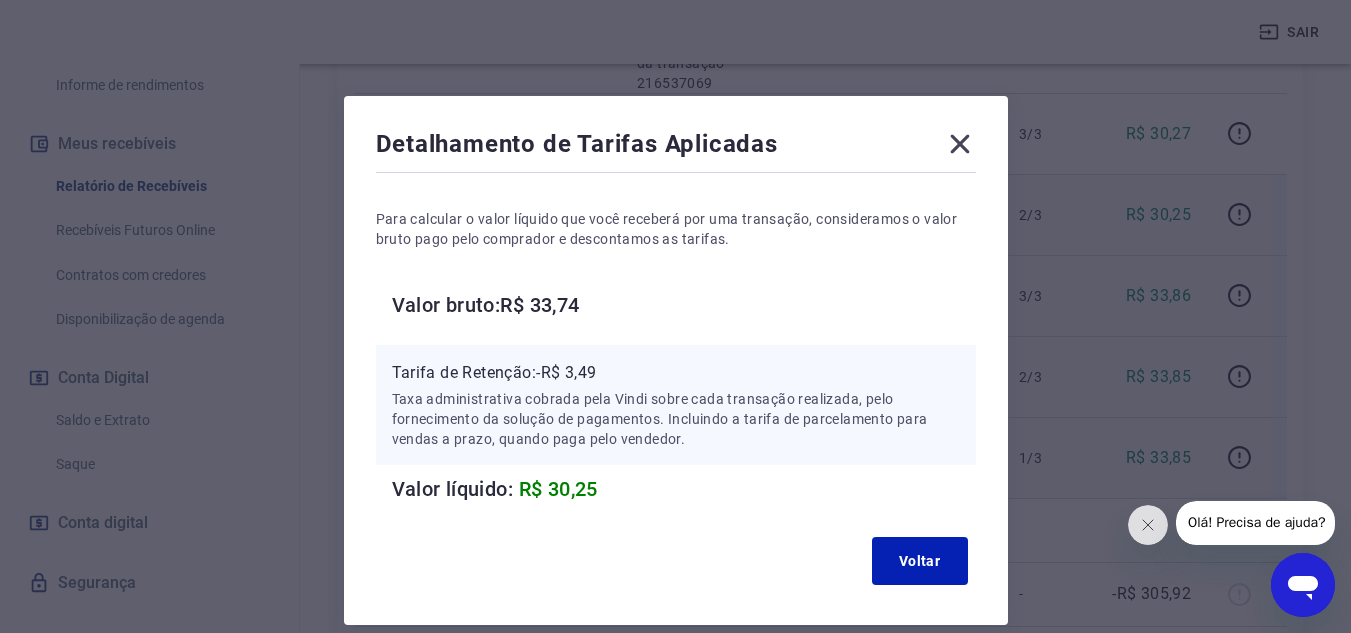 click 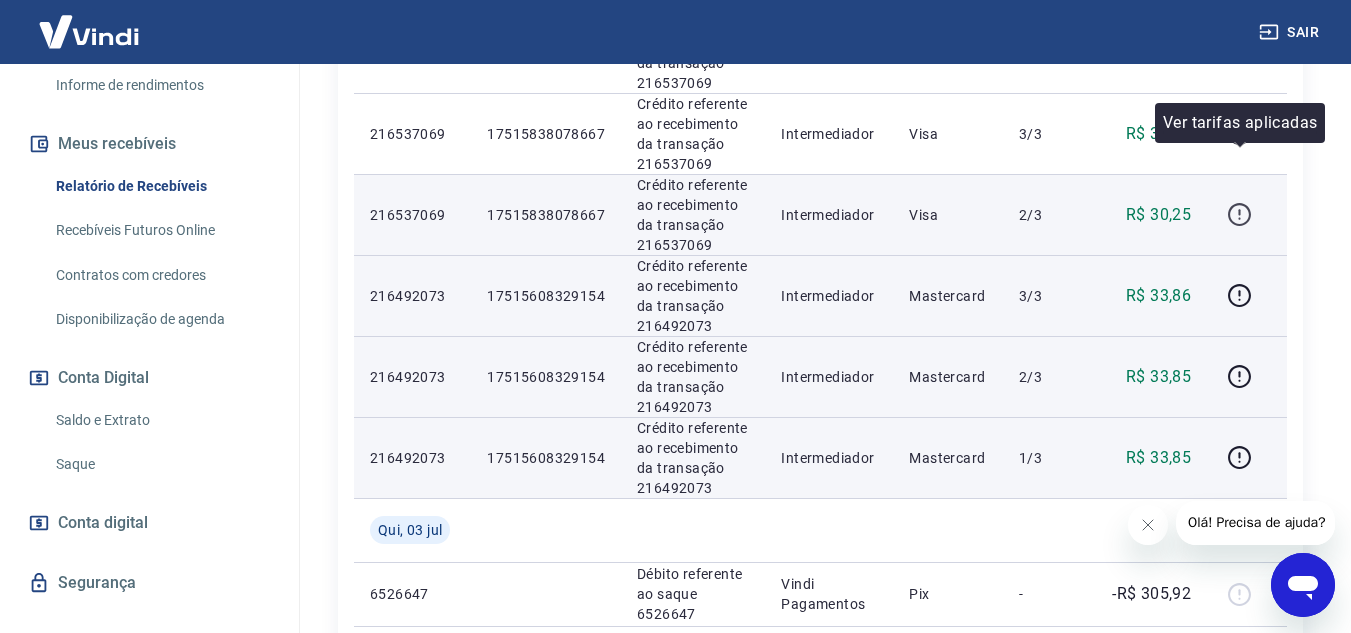 click 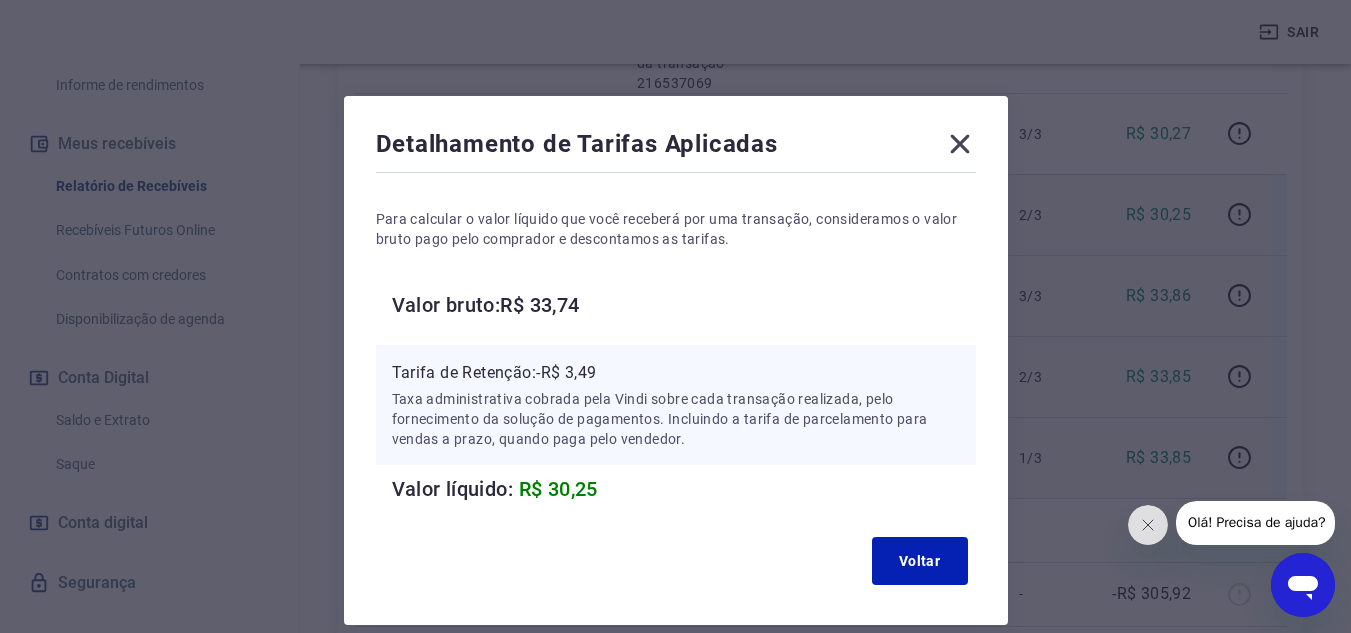 click 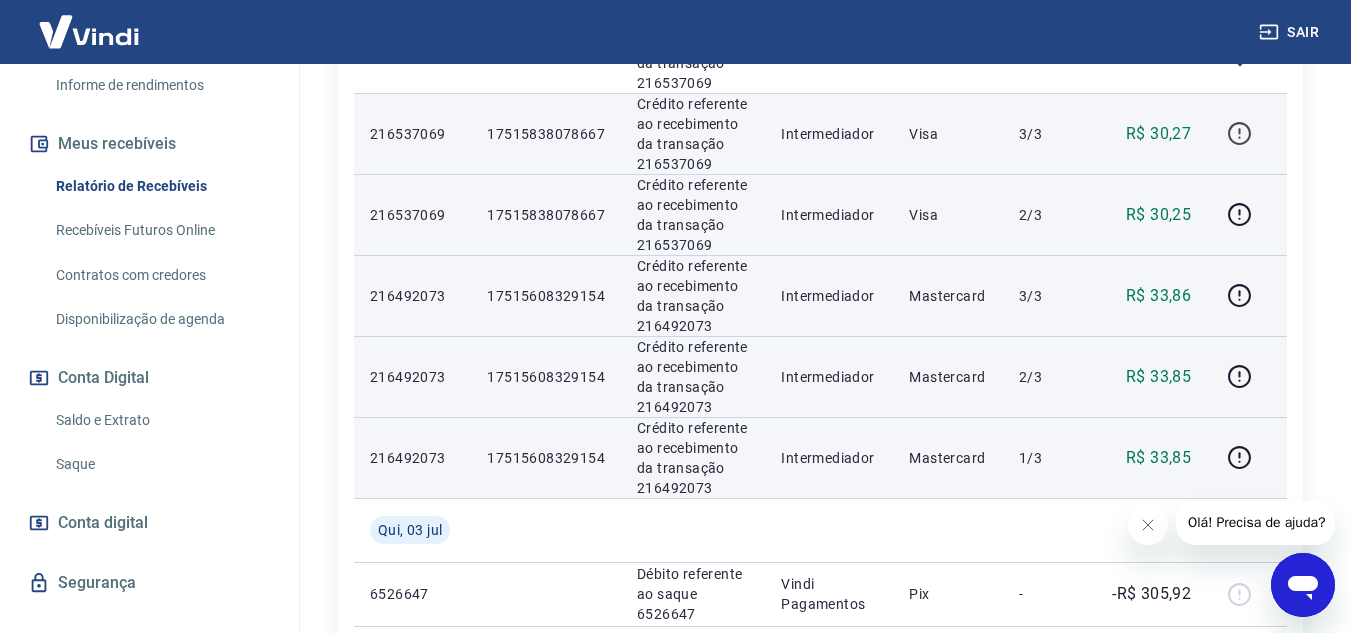 click 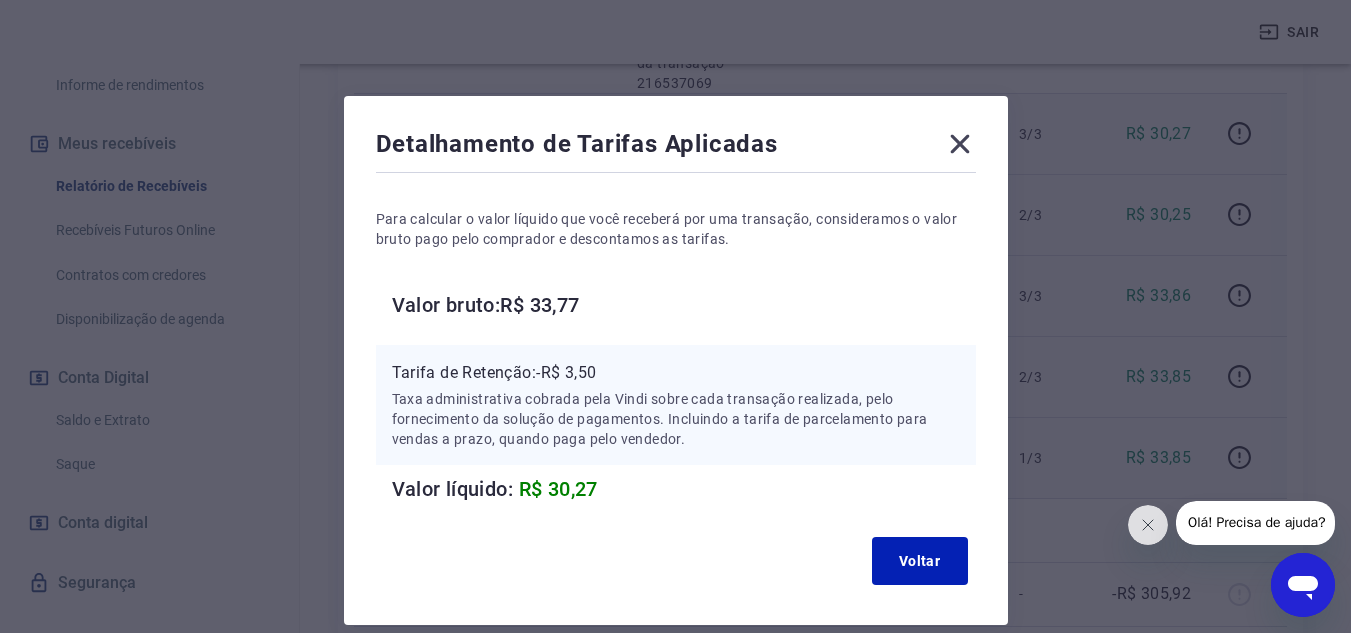 type 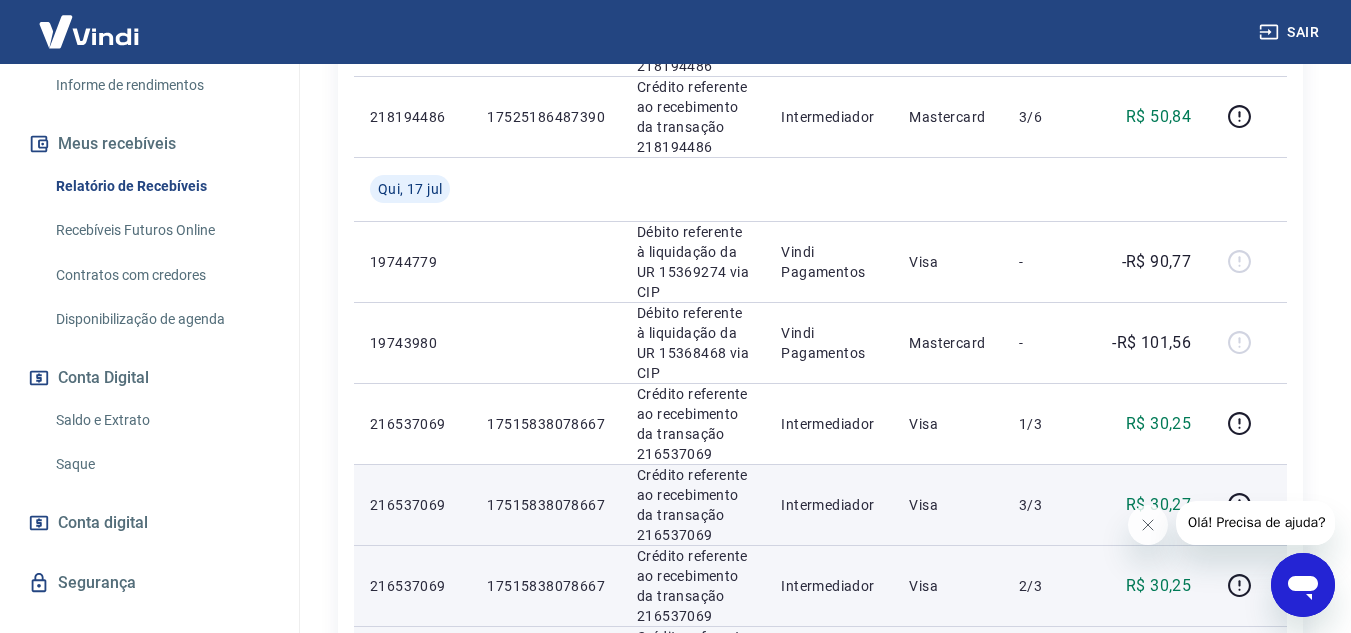 scroll, scrollTop: 1003, scrollLeft: 0, axis: vertical 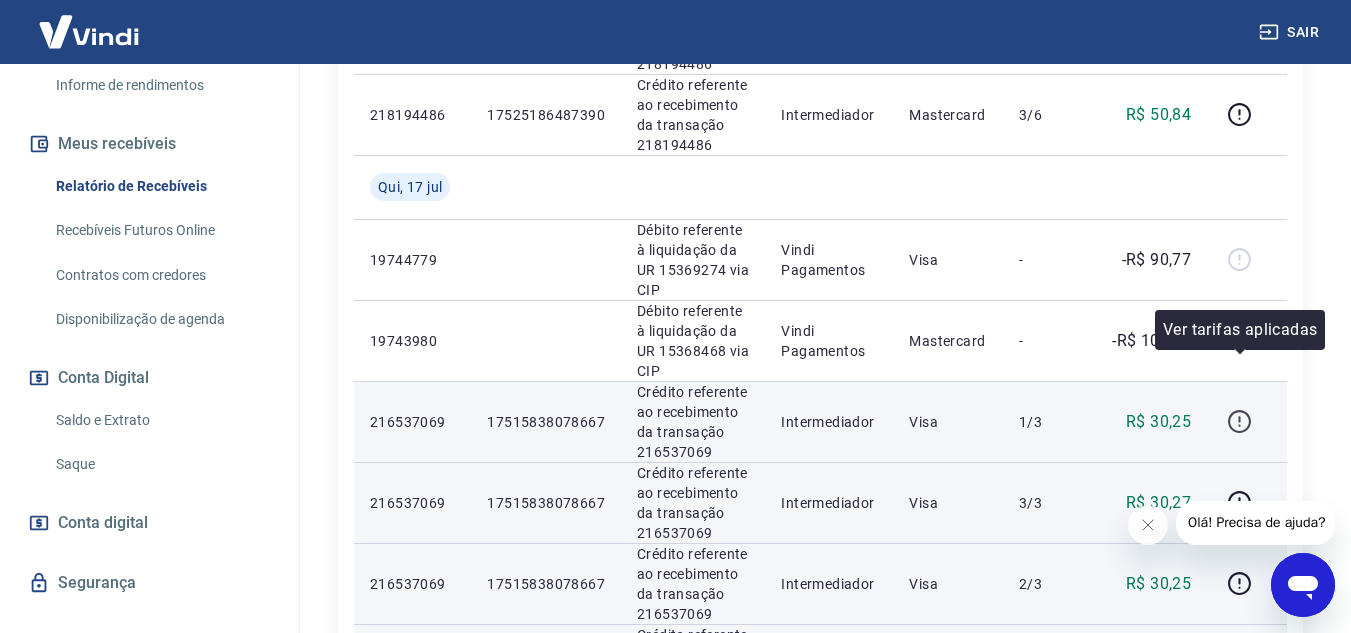 click at bounding box center (1239, 422) 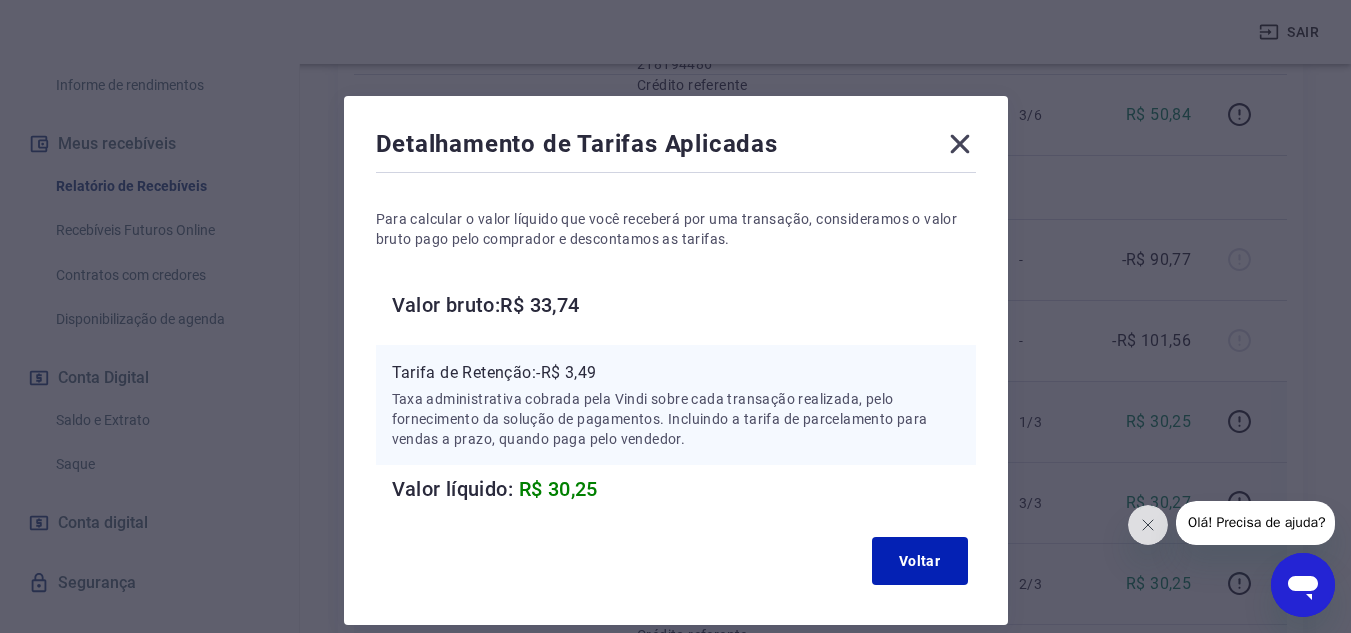 click 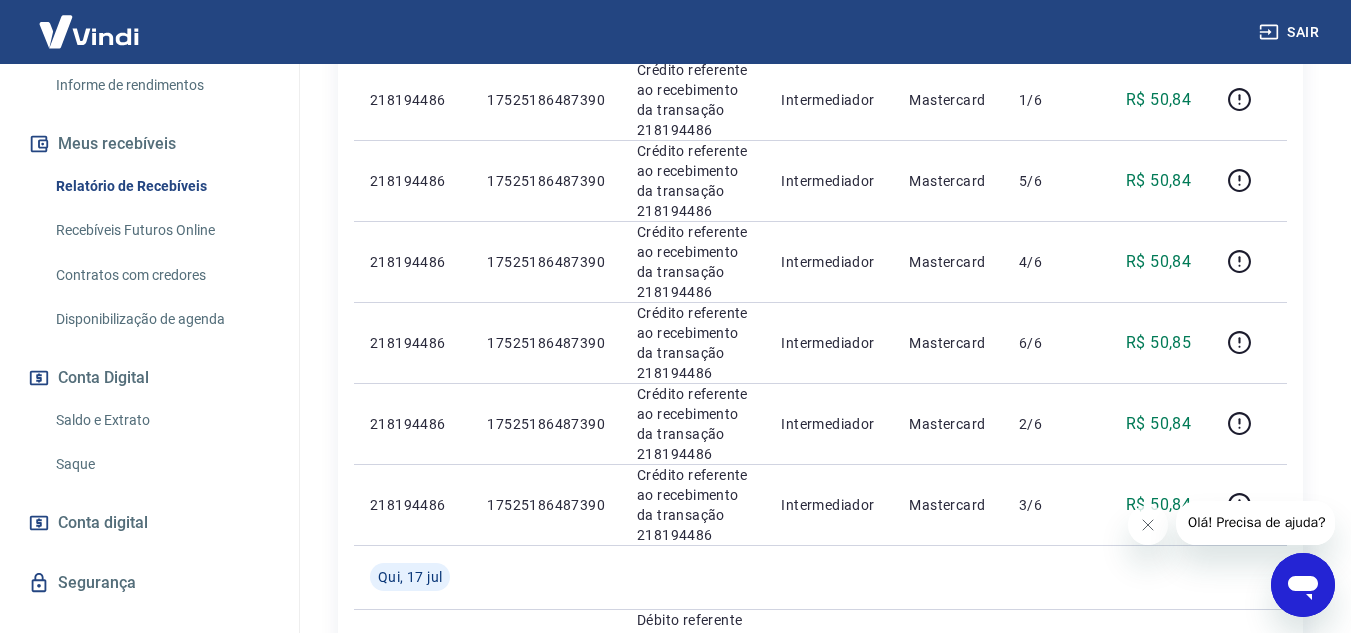 scroll, scrollTop: 631, scrollLeft: 0, axis: vertical 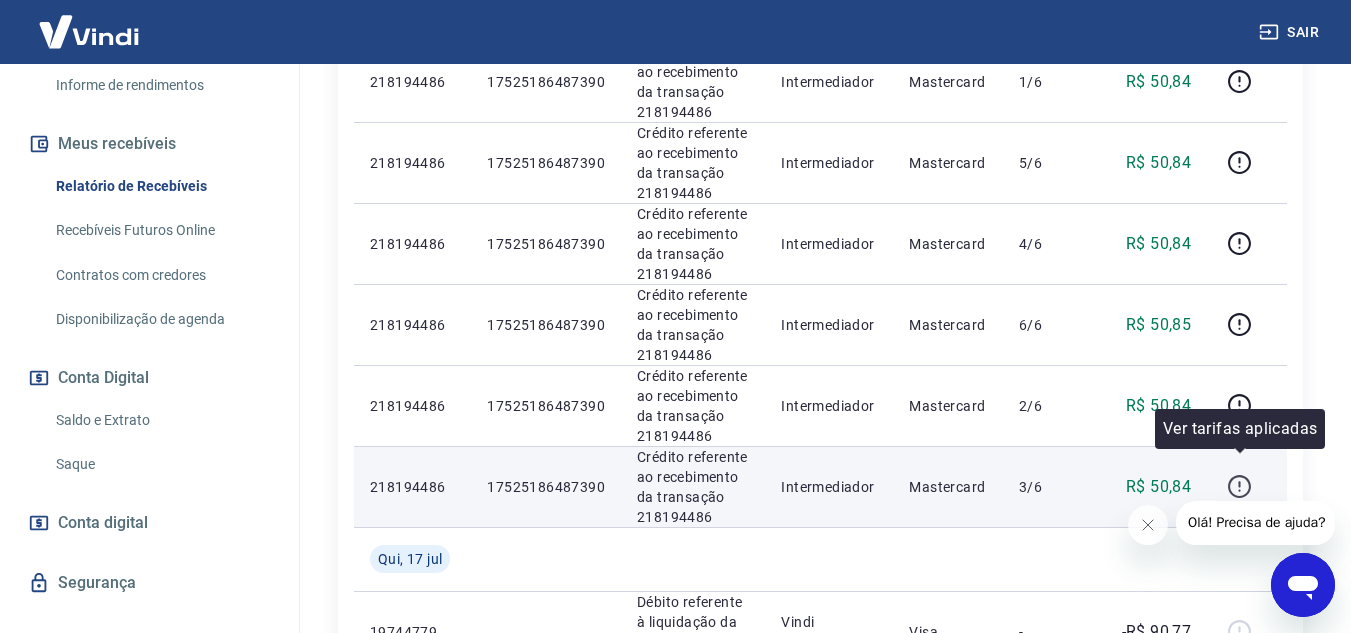 click 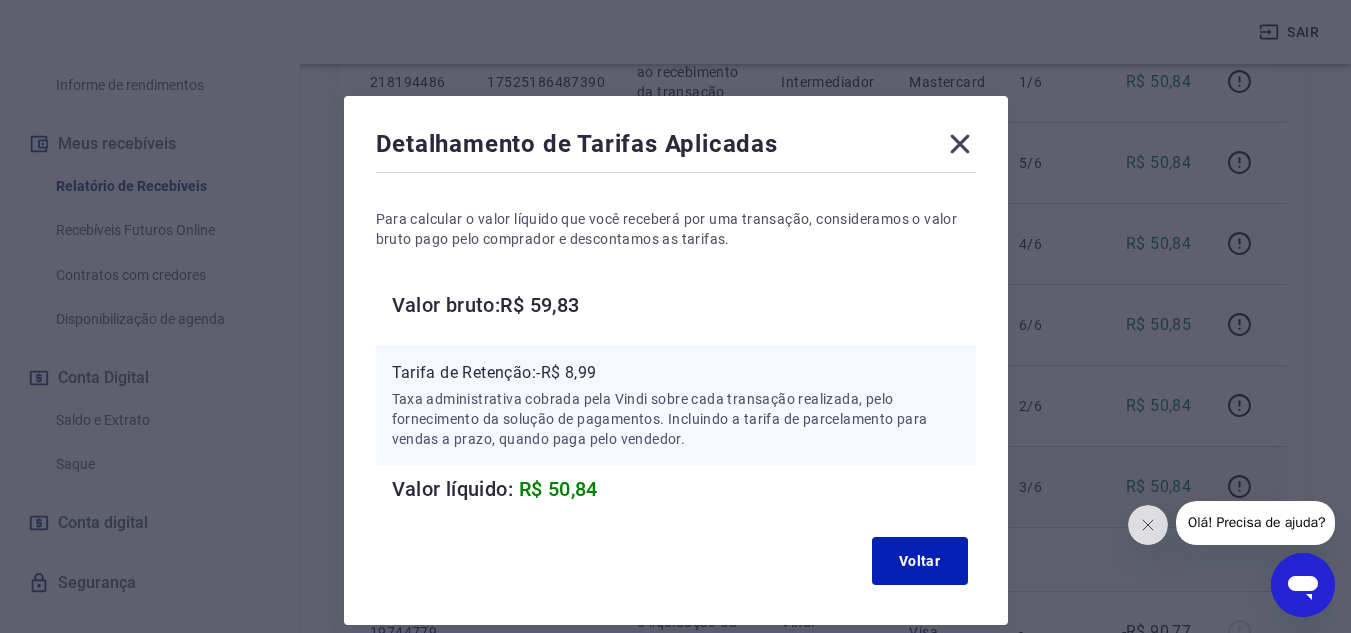 click 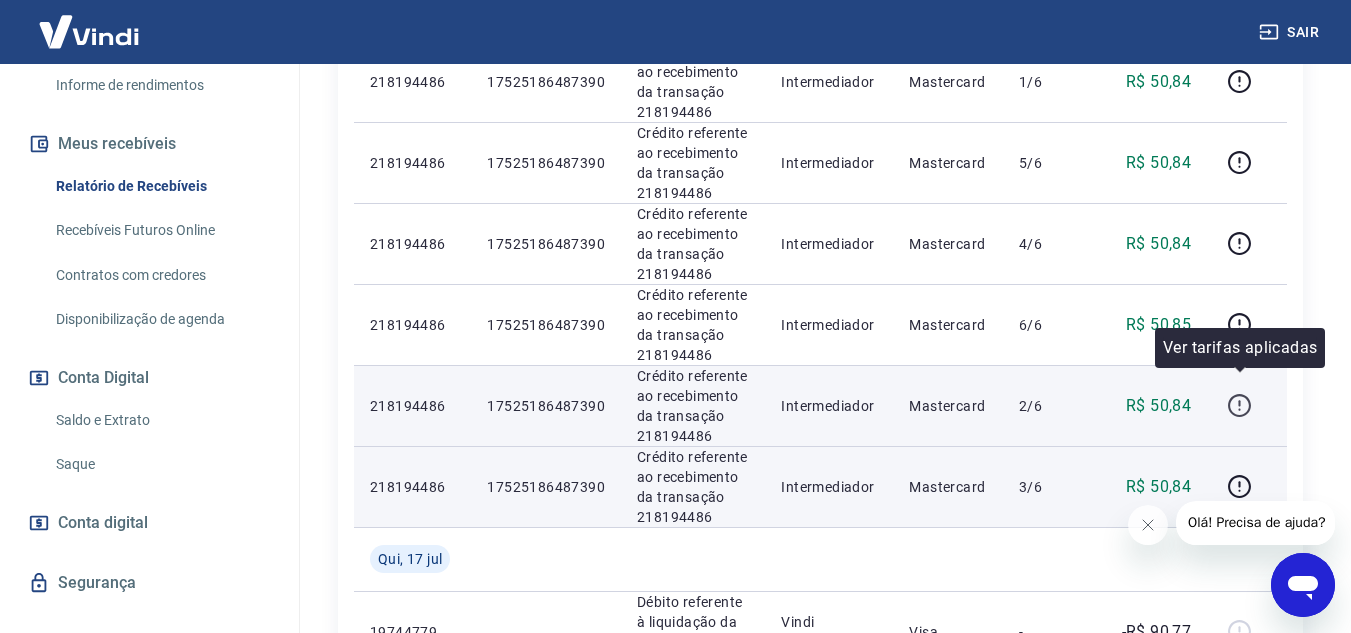 click 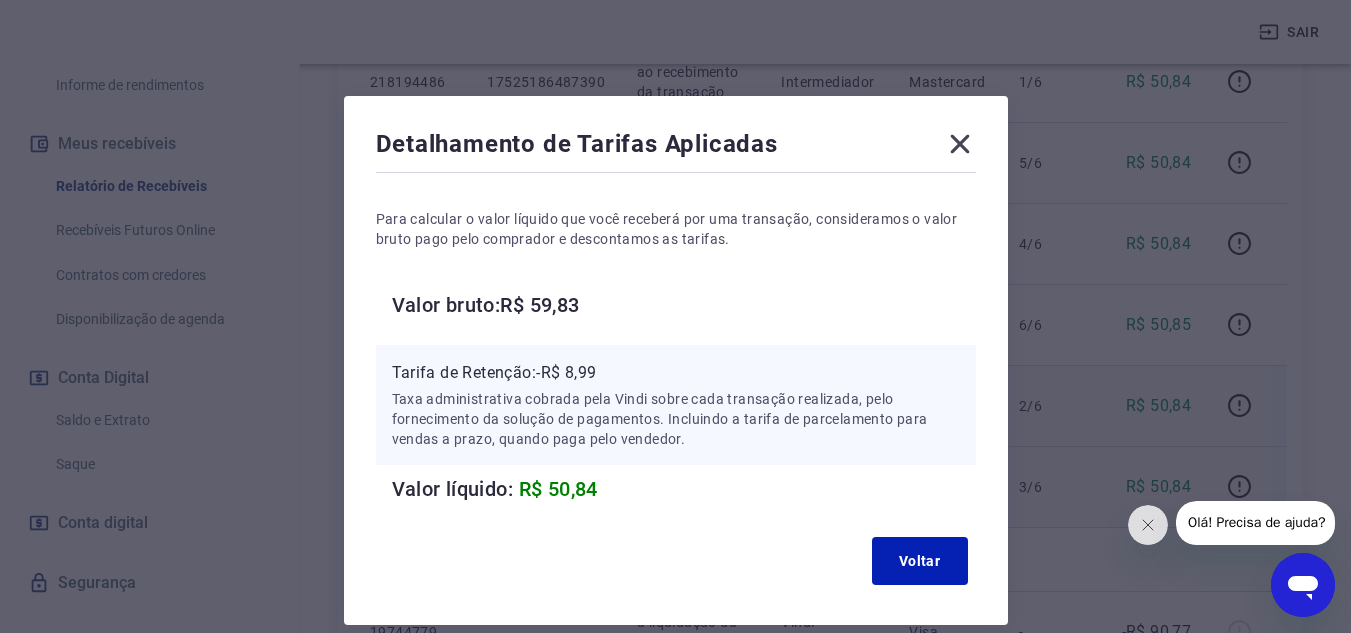 click 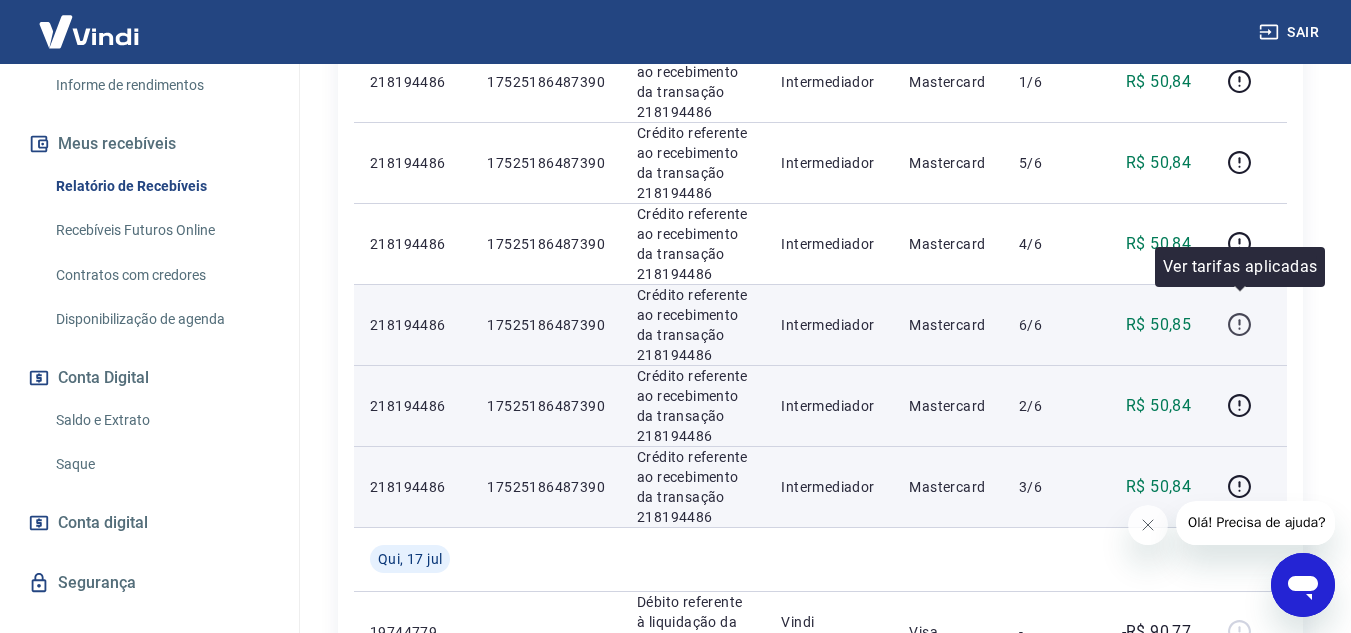 click 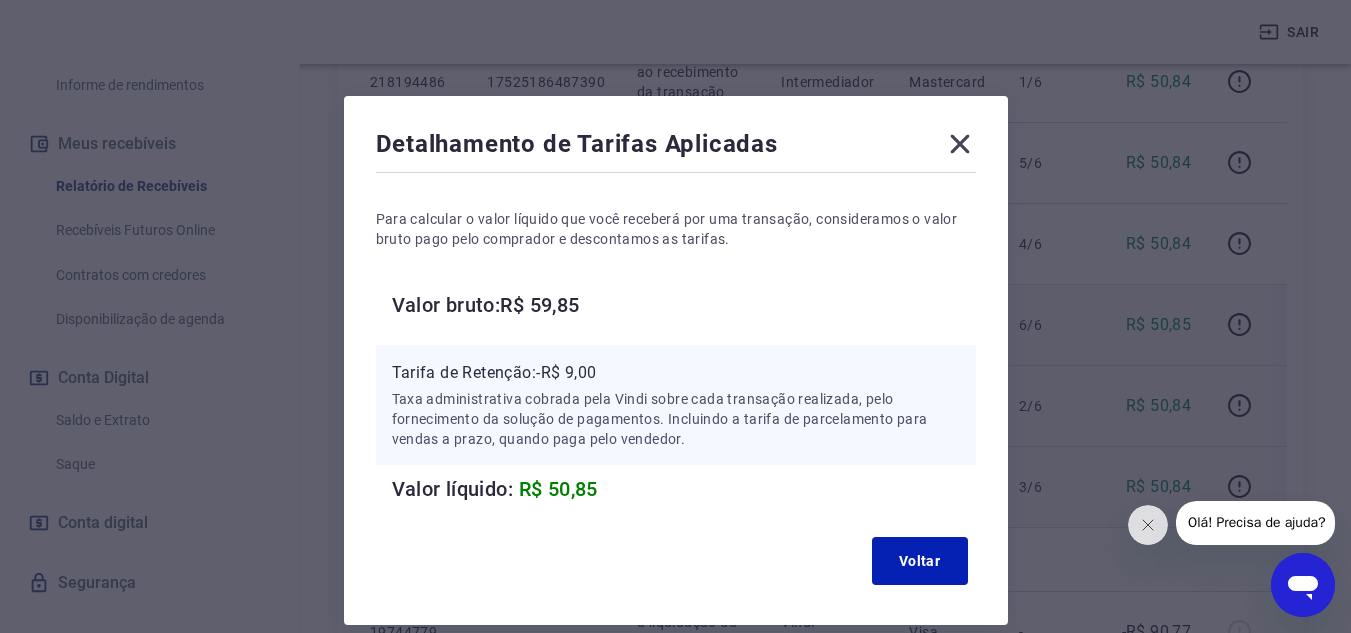 type 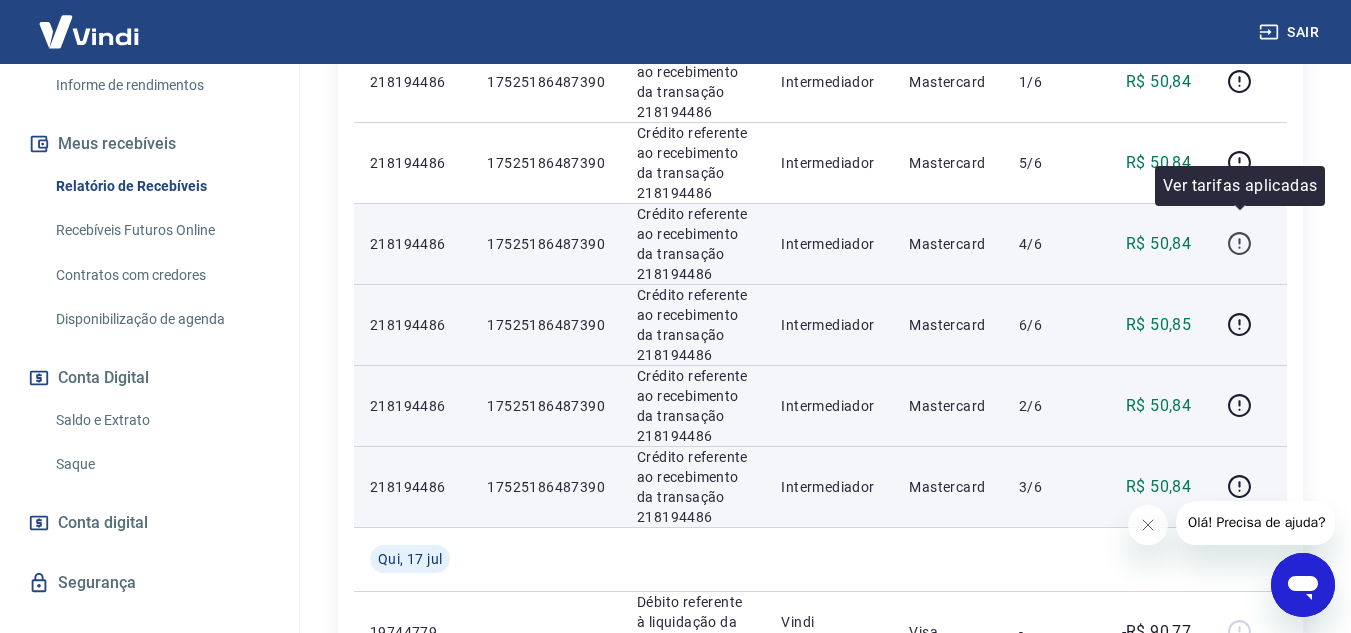 click 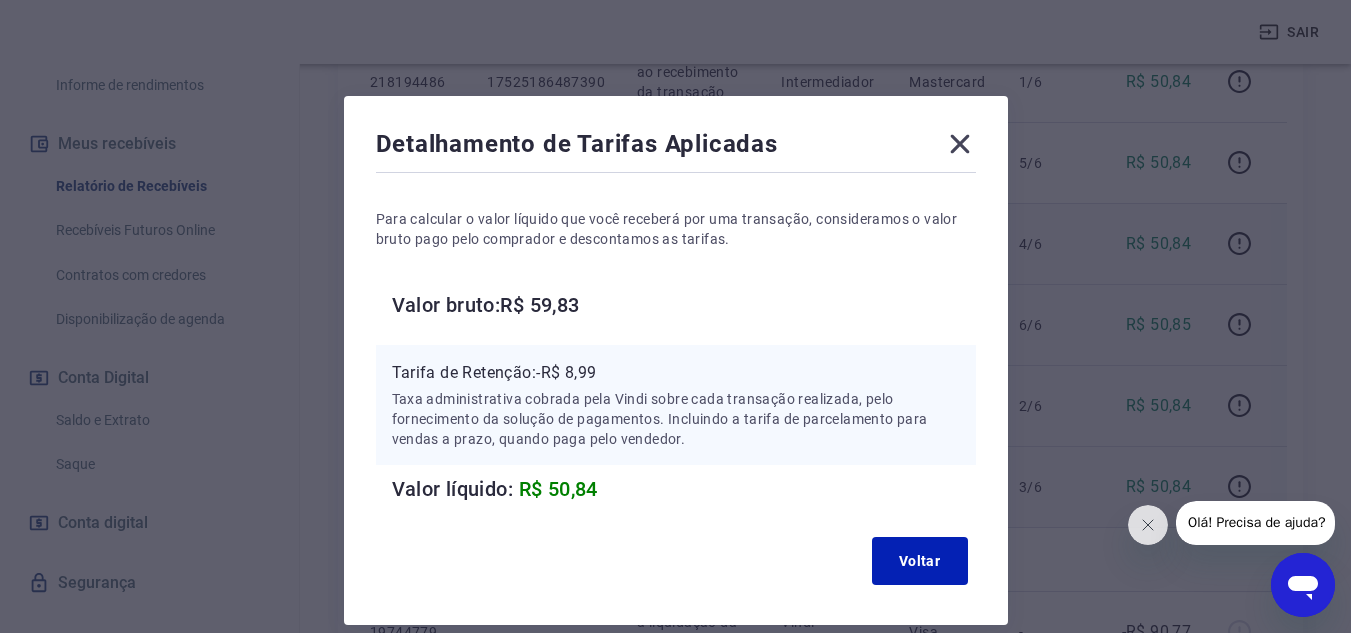 click 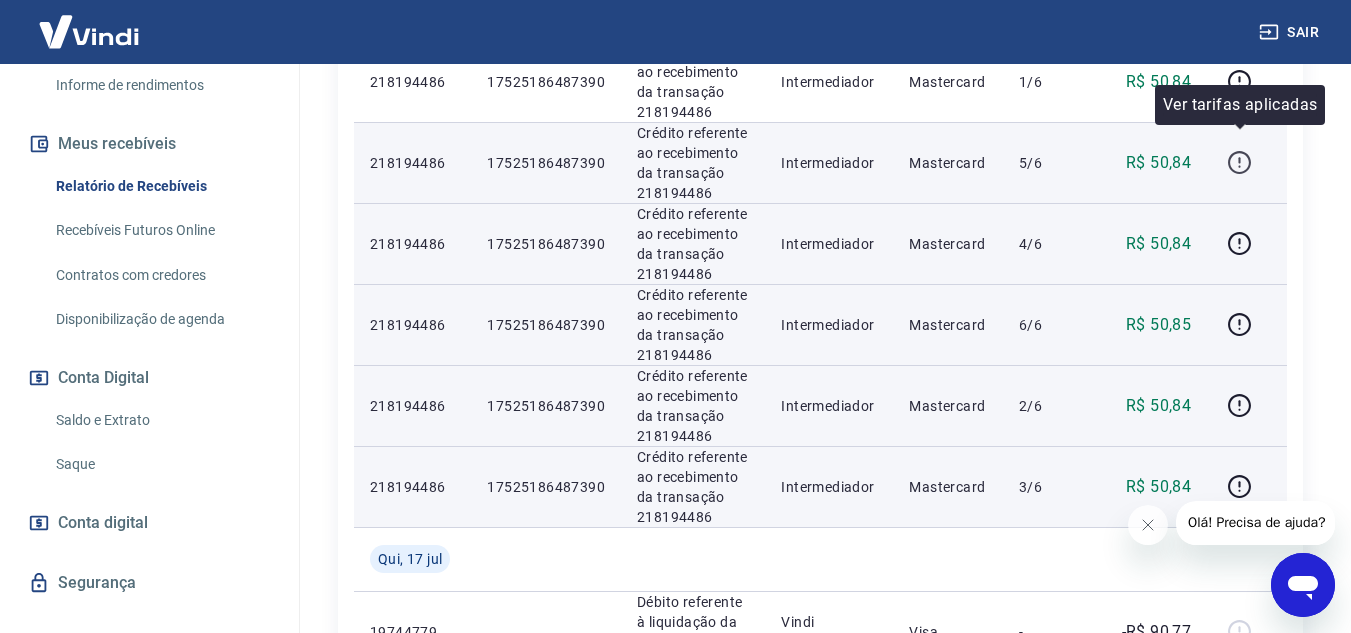 click 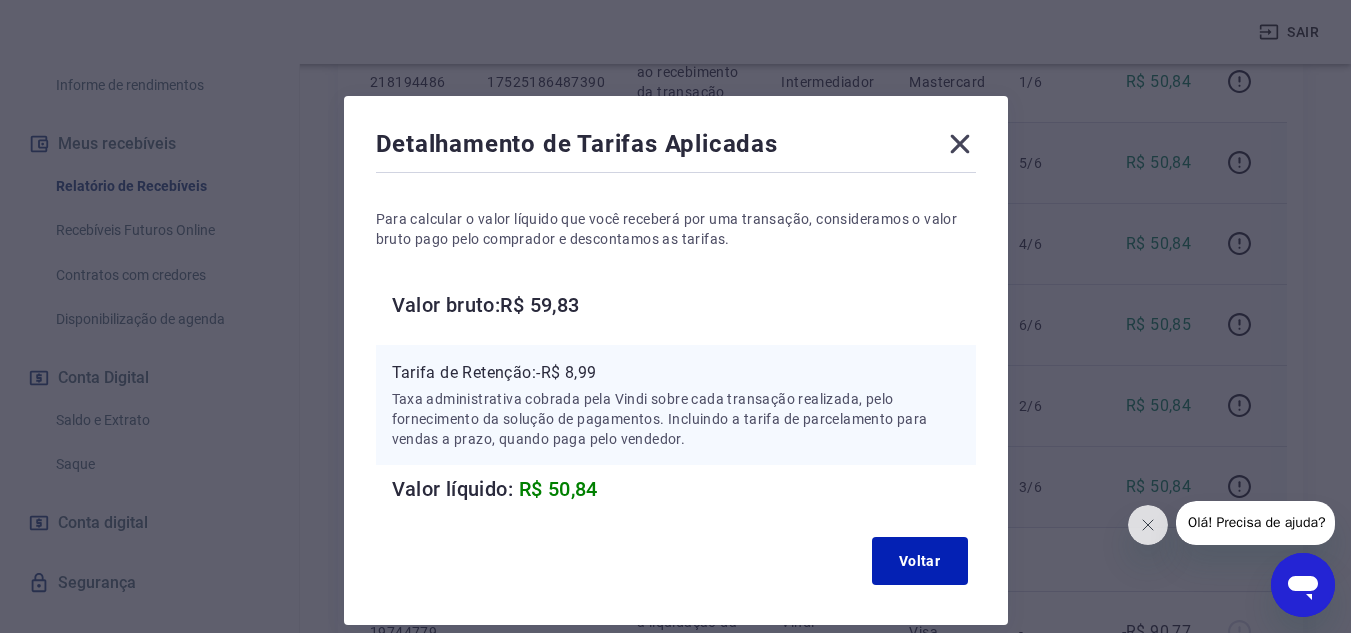 type 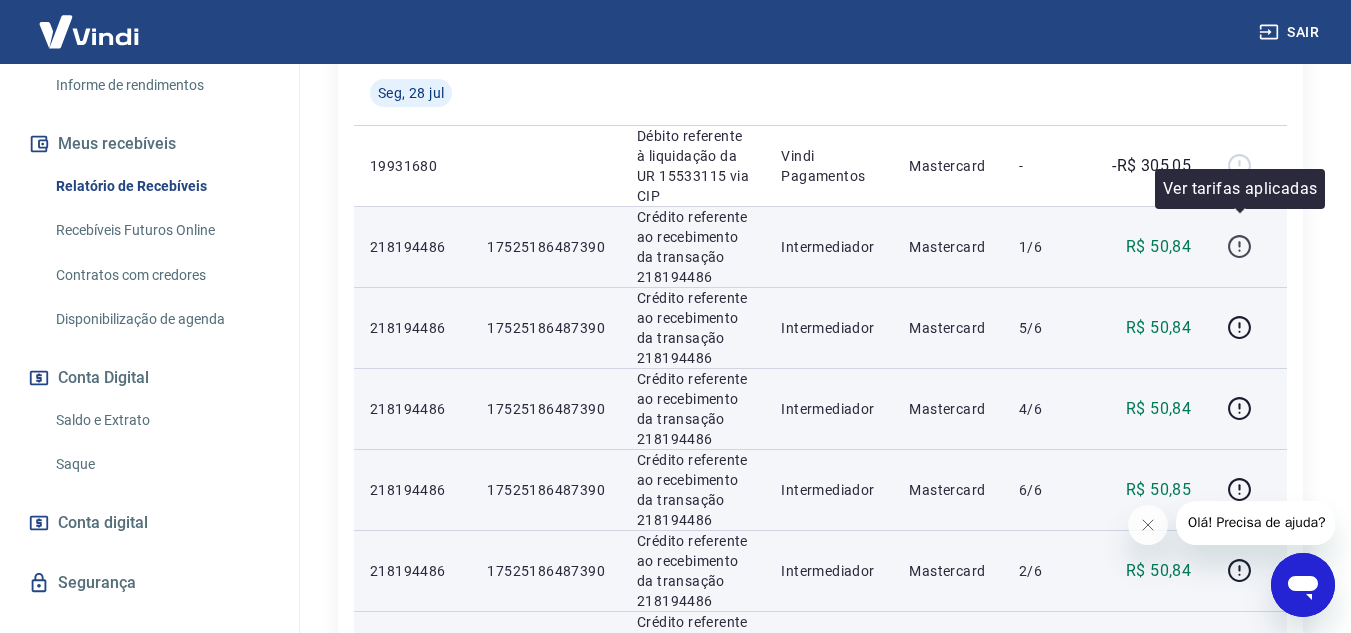 scroll, scrollTop: 465, scrollLeft: 0, axis: vertical 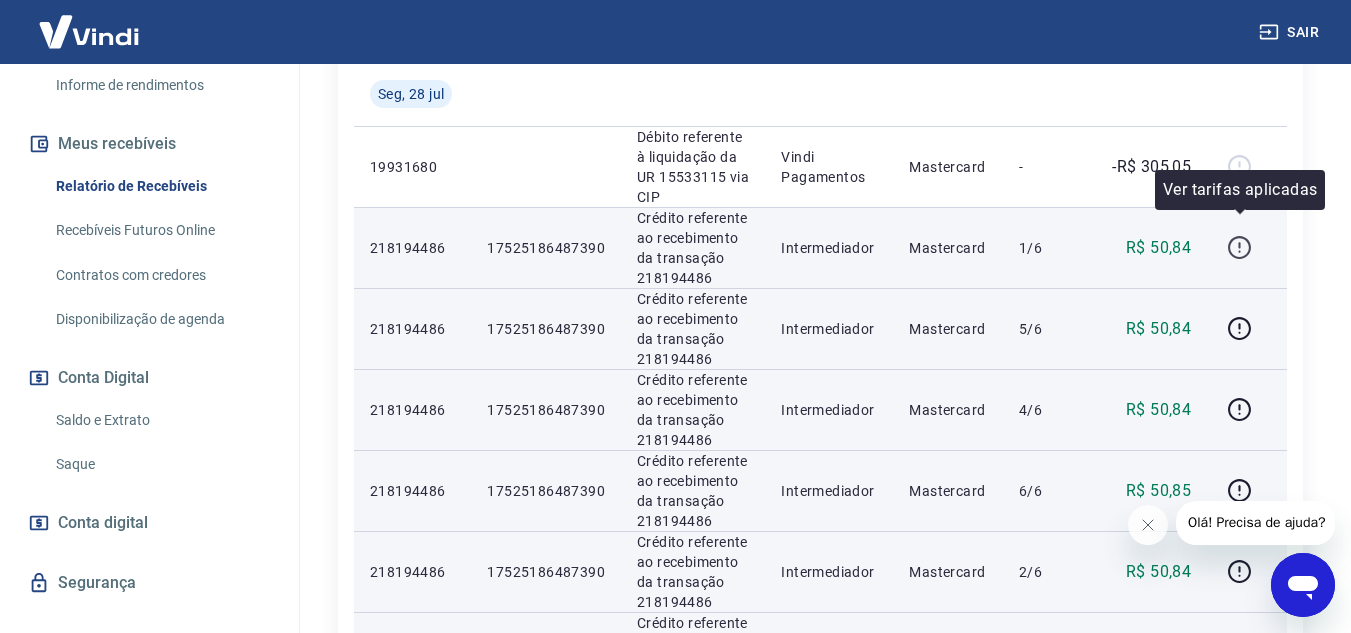 click 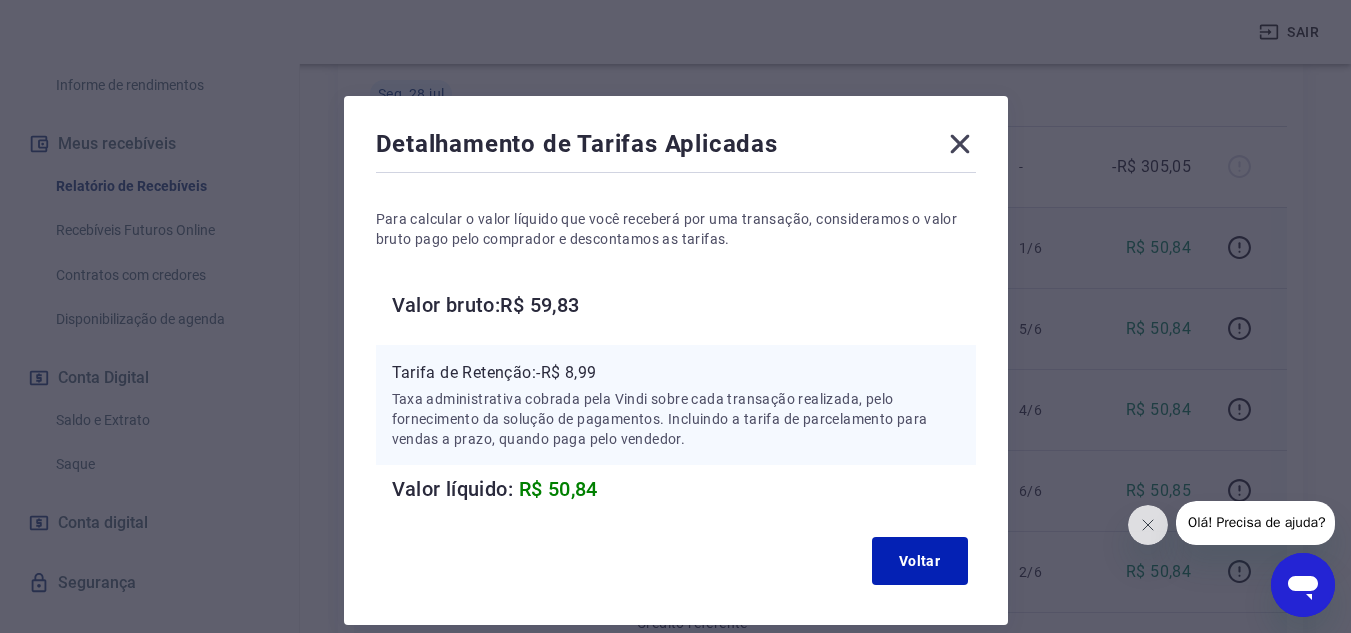 click 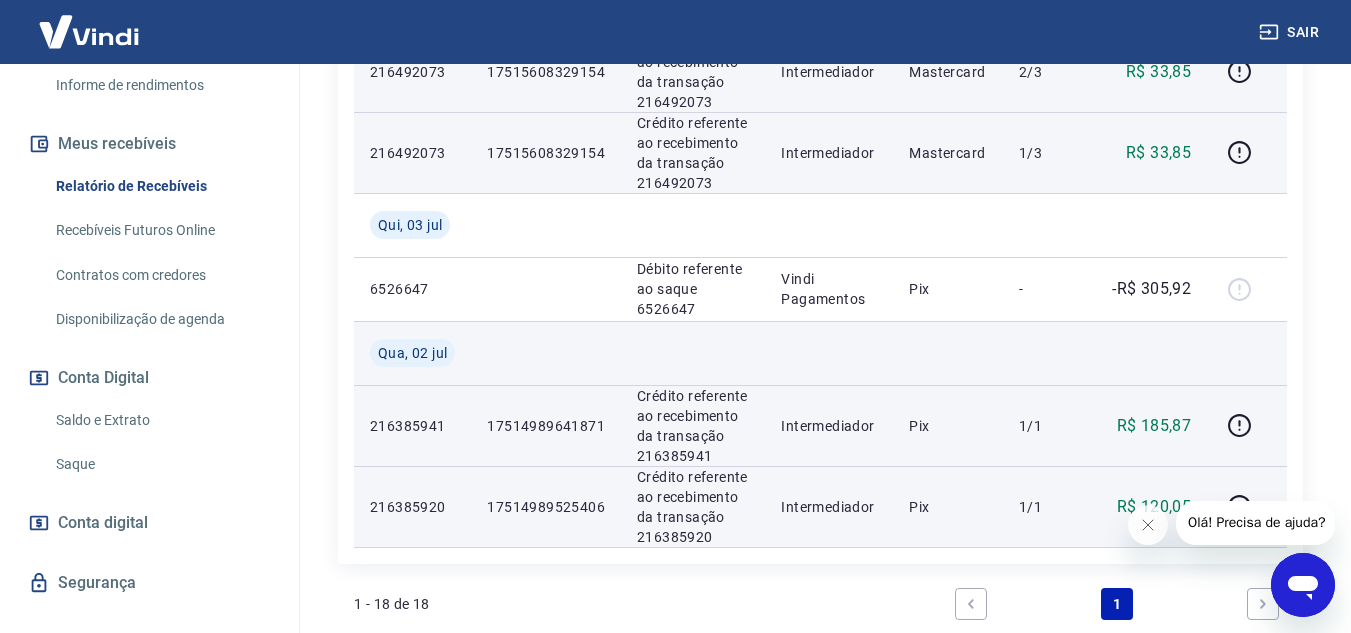 scroll, scrollTop: 1869, scrollLeft: 0, axis: vertical 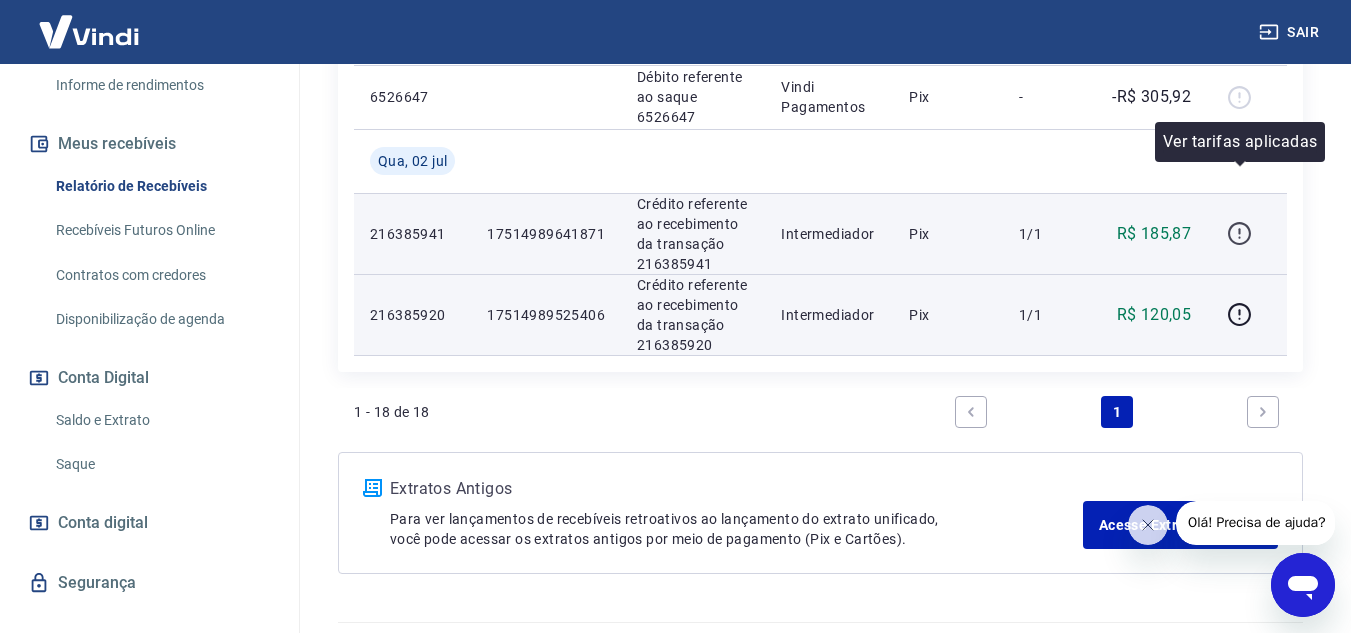 click 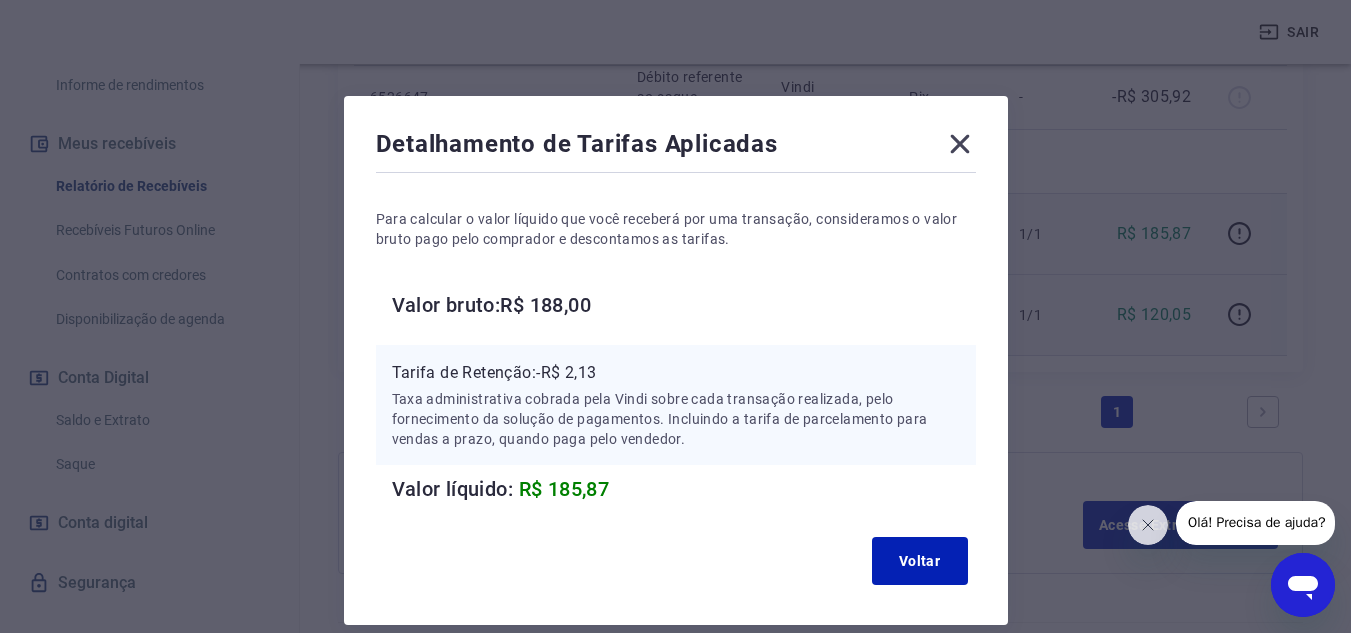 click 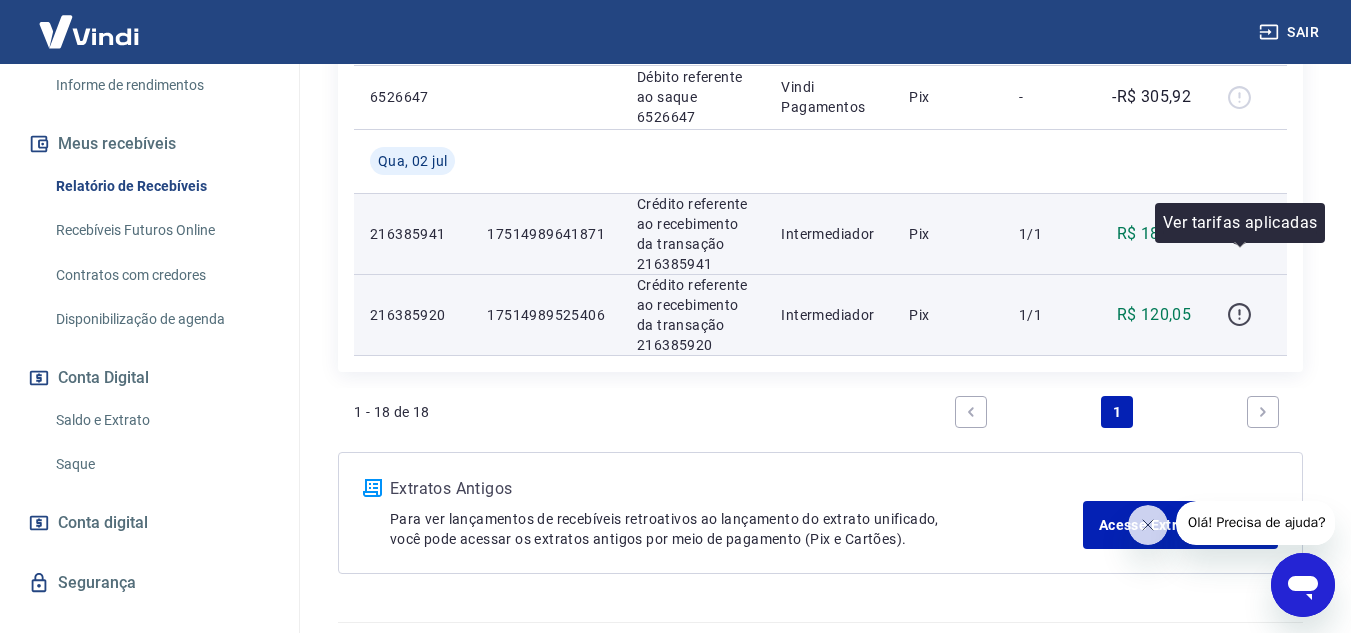 click 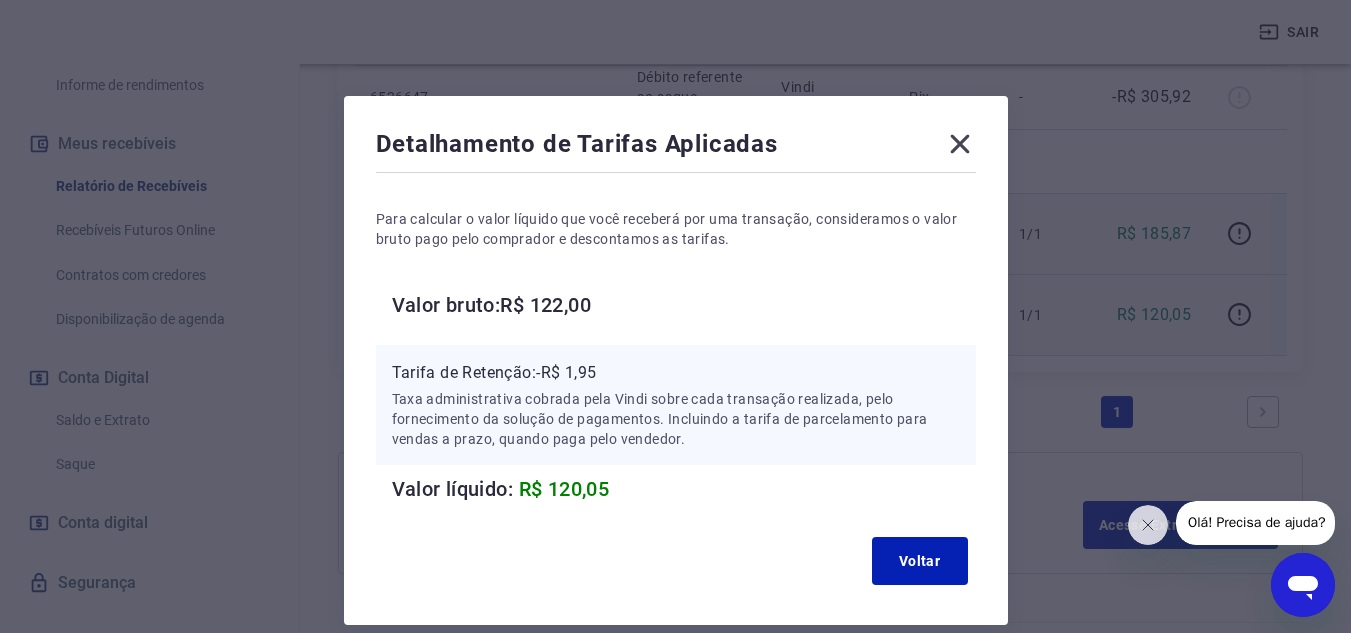 click 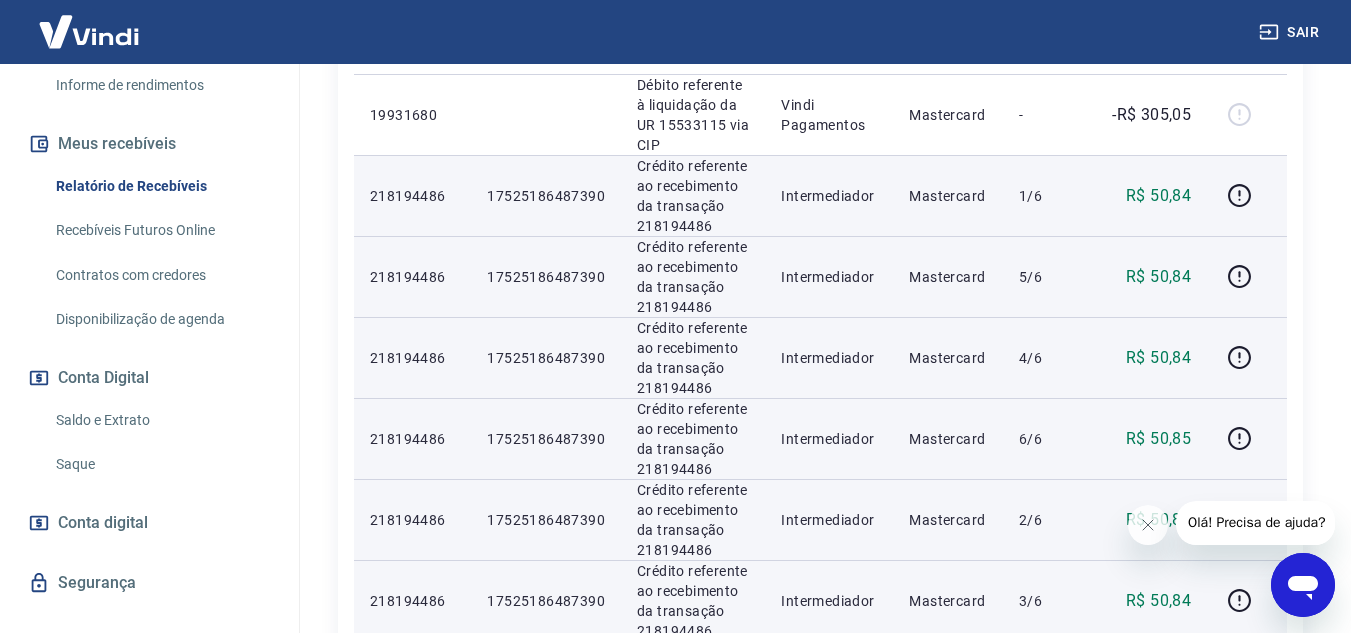 scroll, scrollTop: 518, scrollLeft: 0, axis: vertical 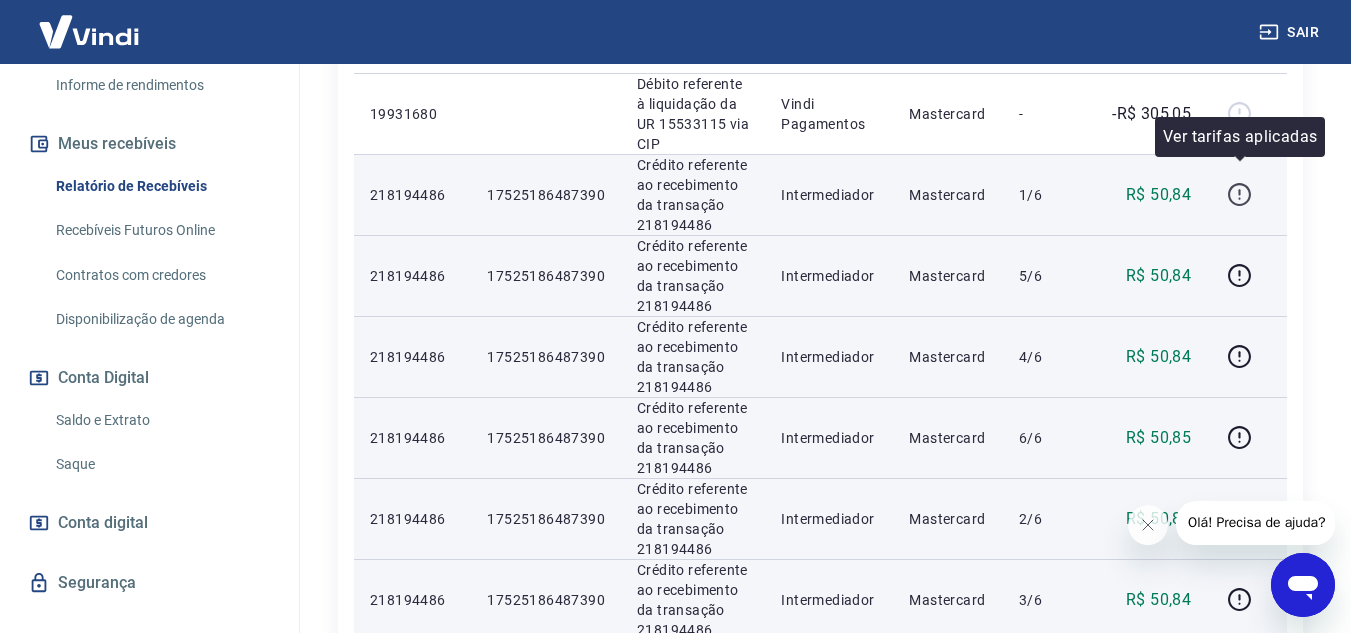 click 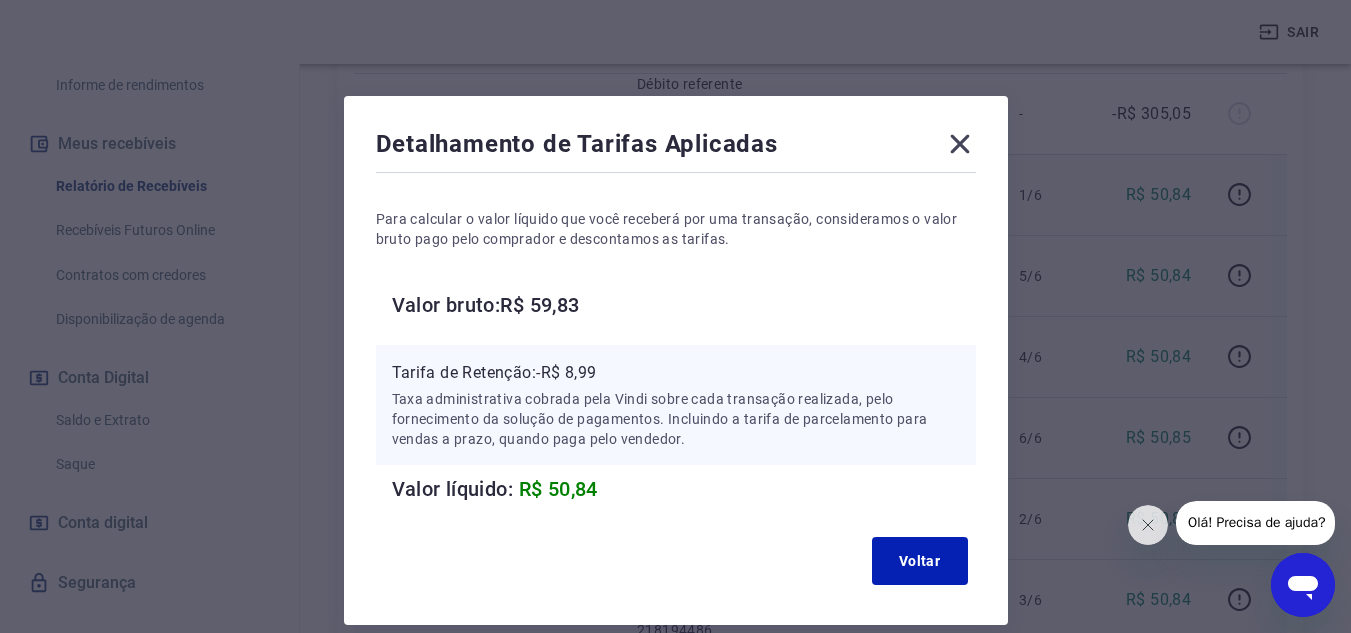 click 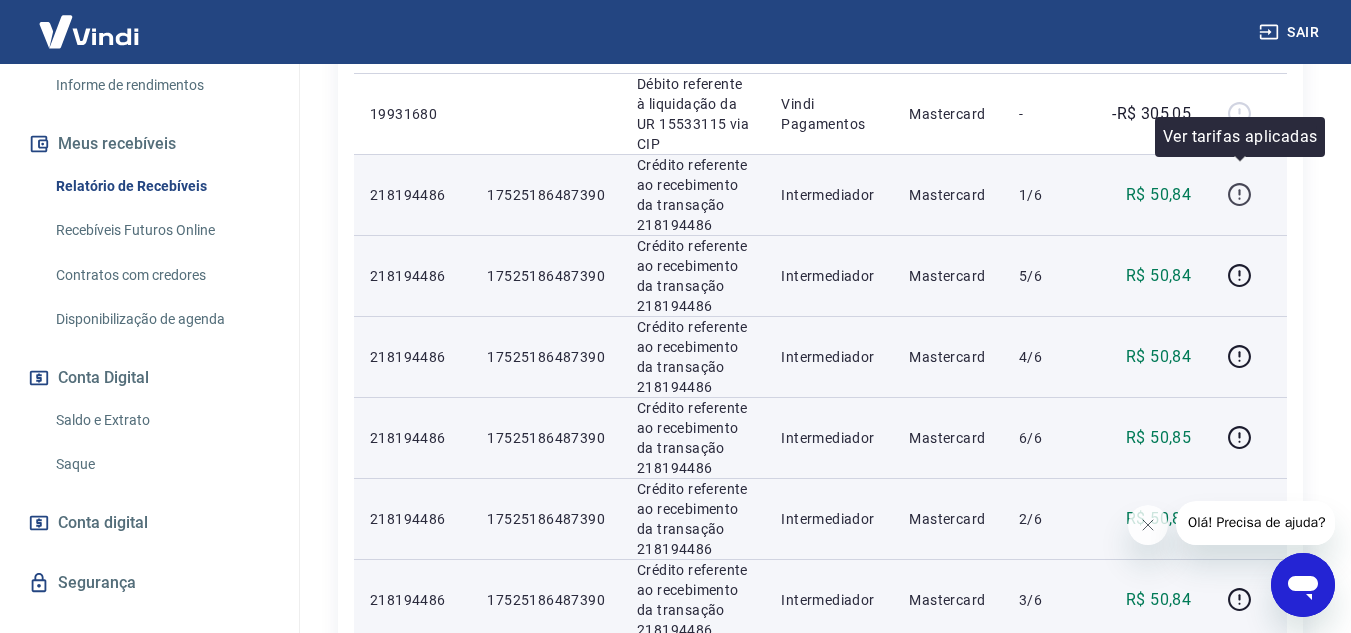 click 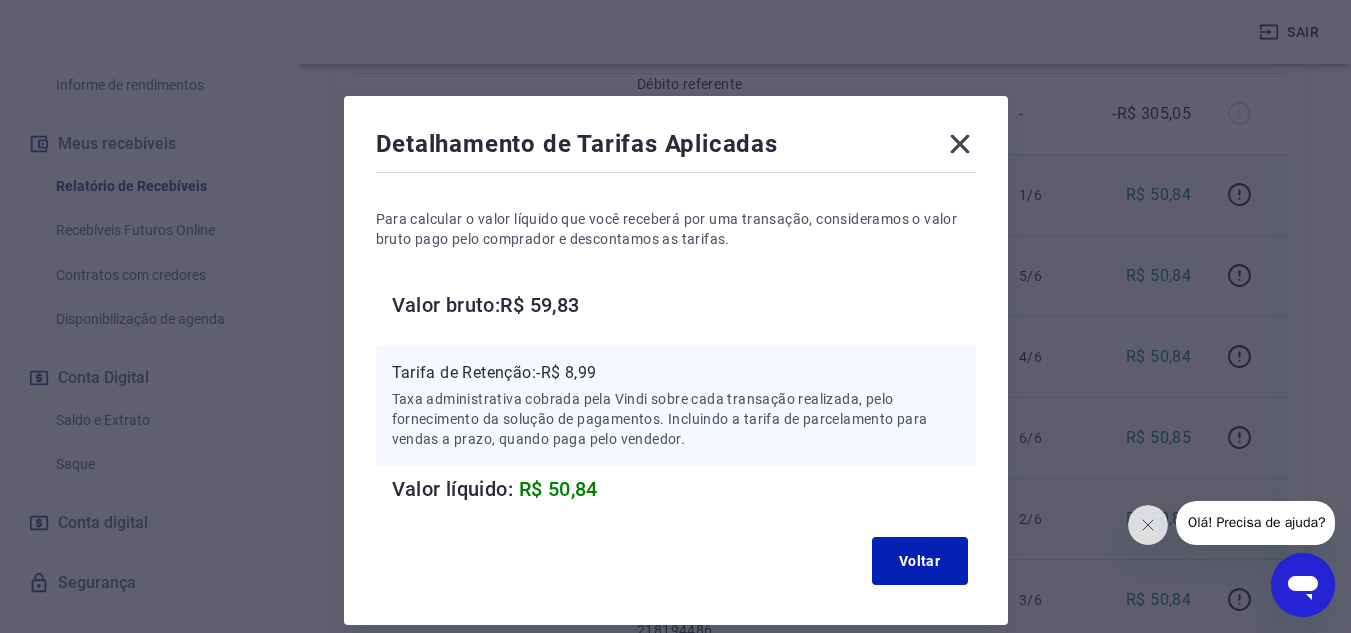 click 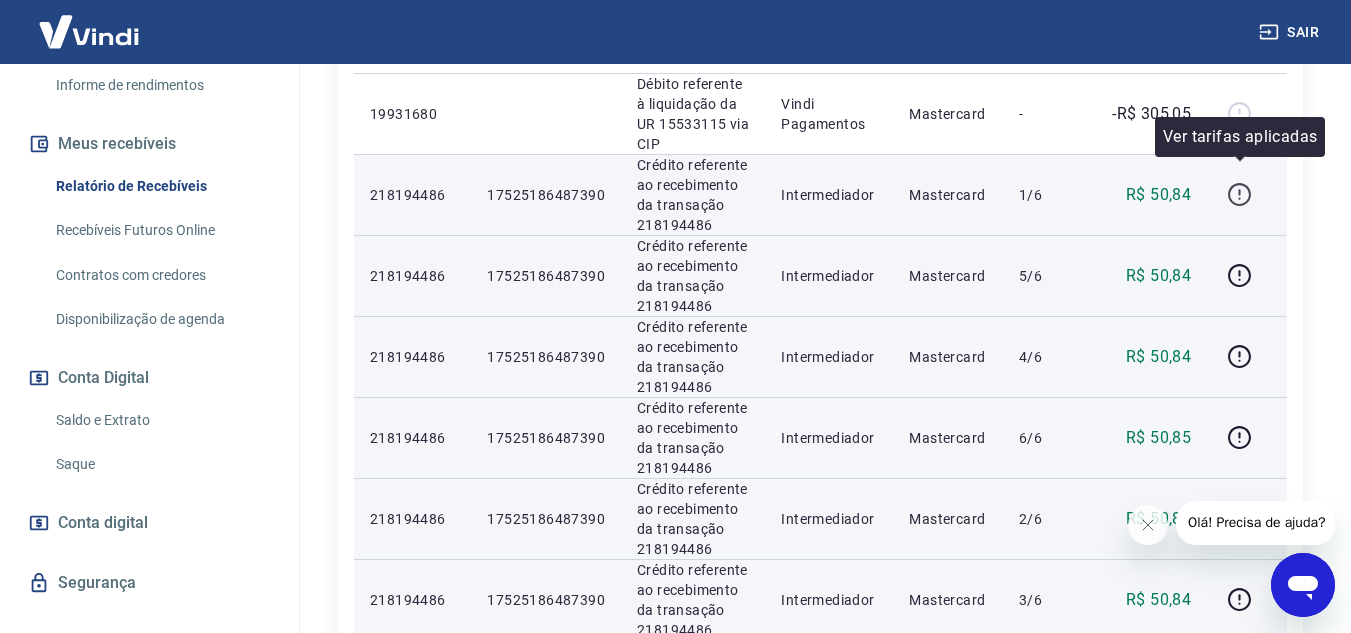 click at bounding box center [1239, 195] 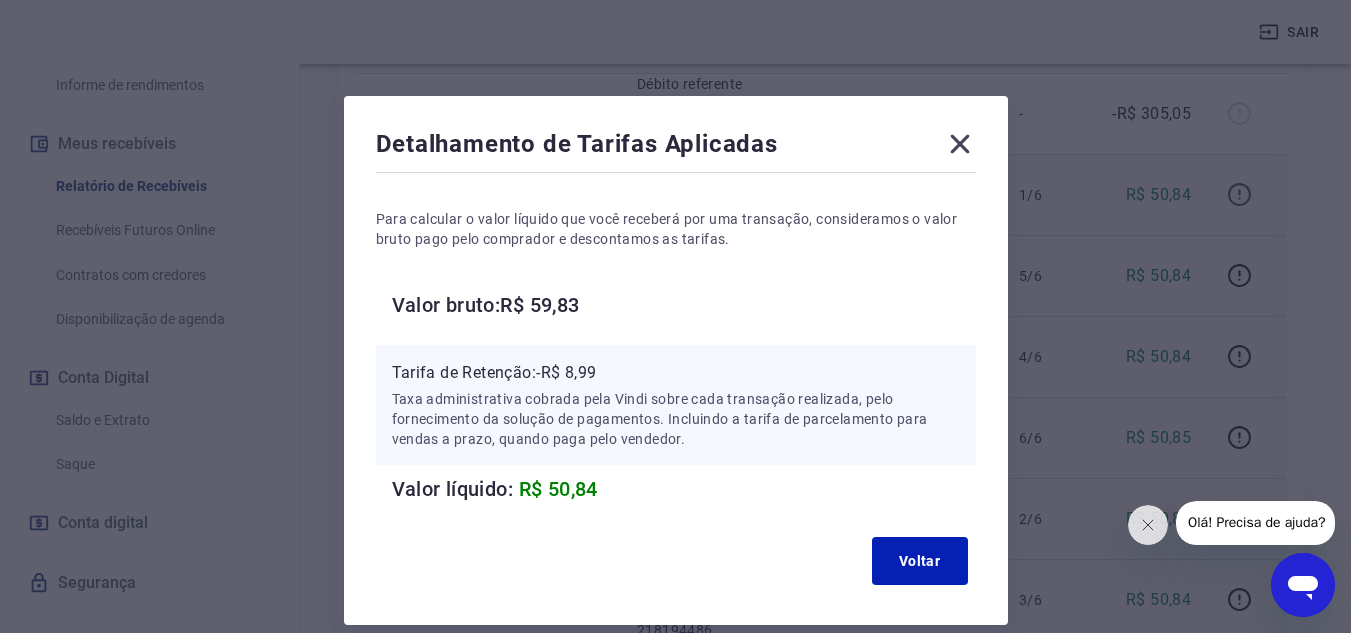 type 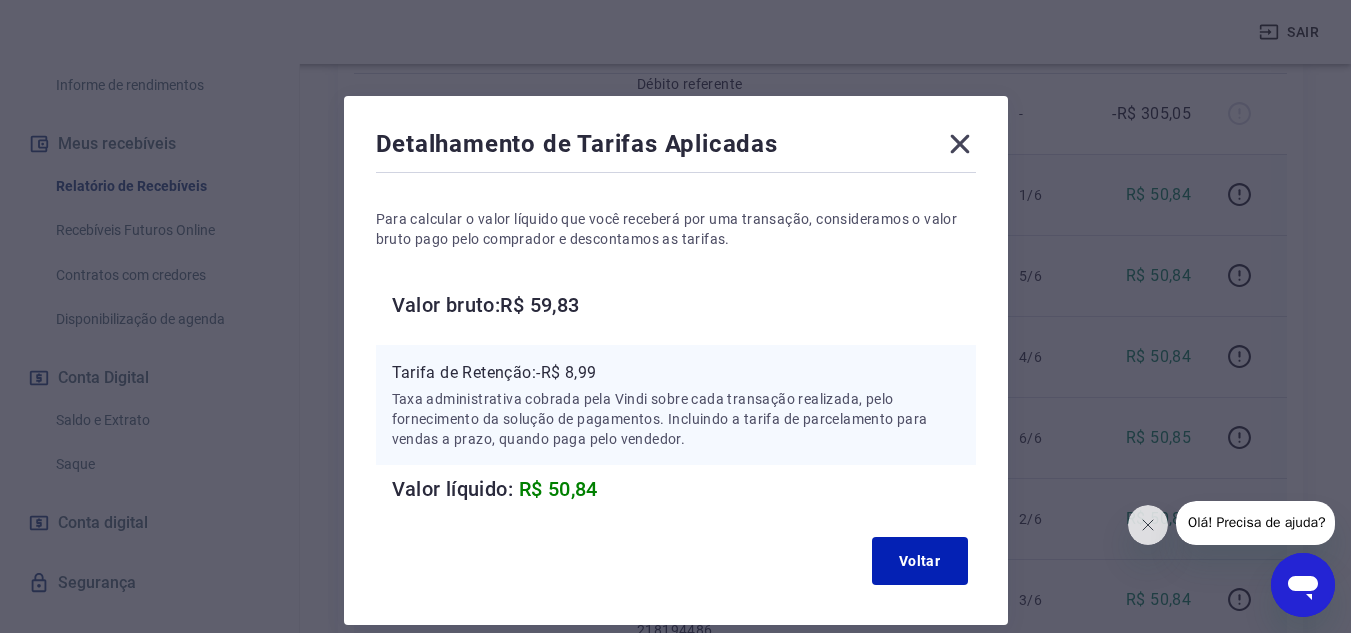 click 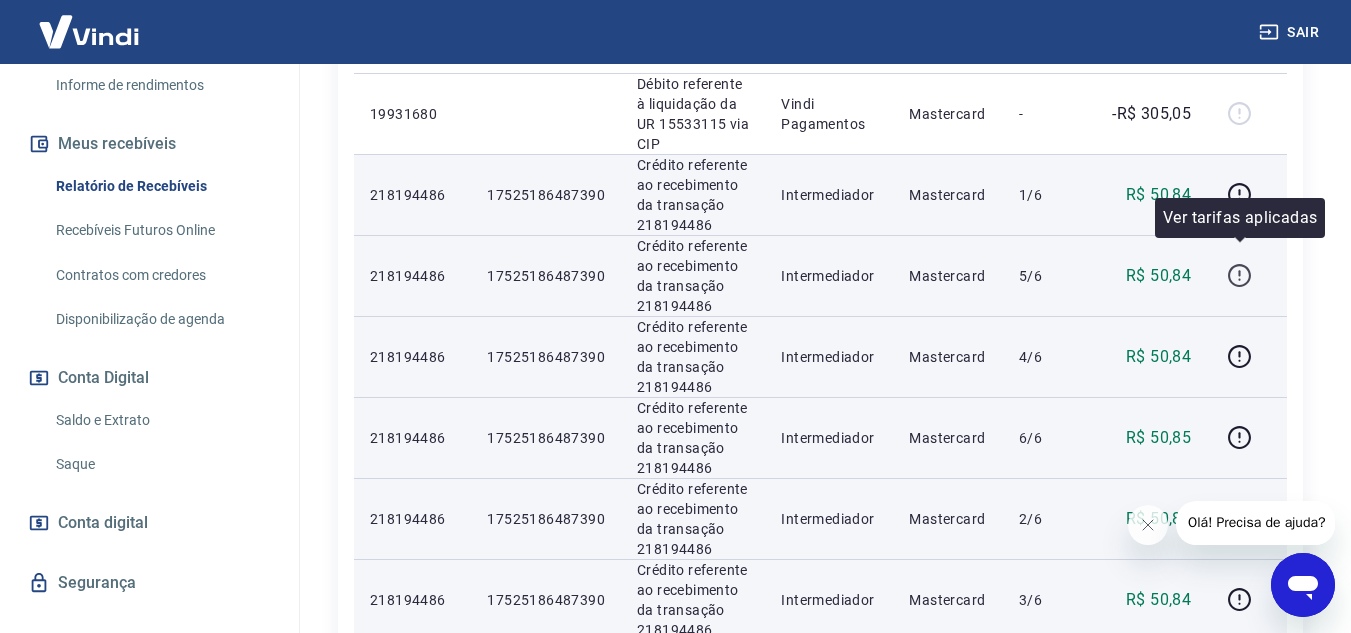 click 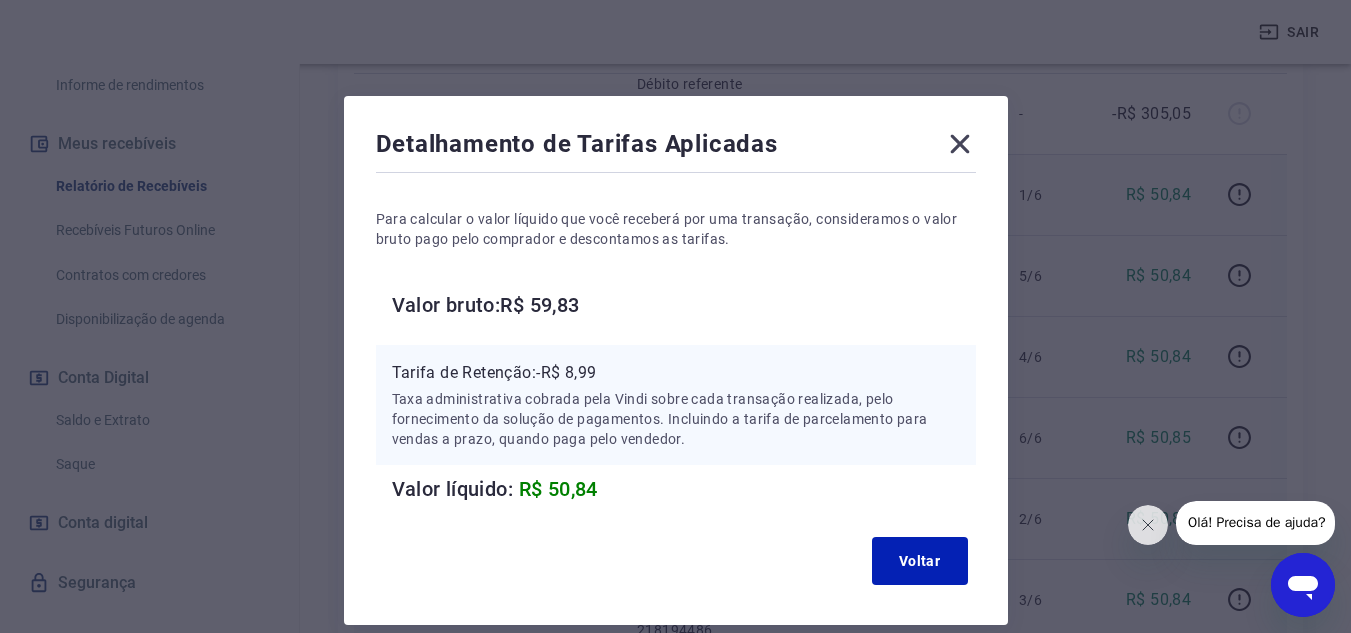 click 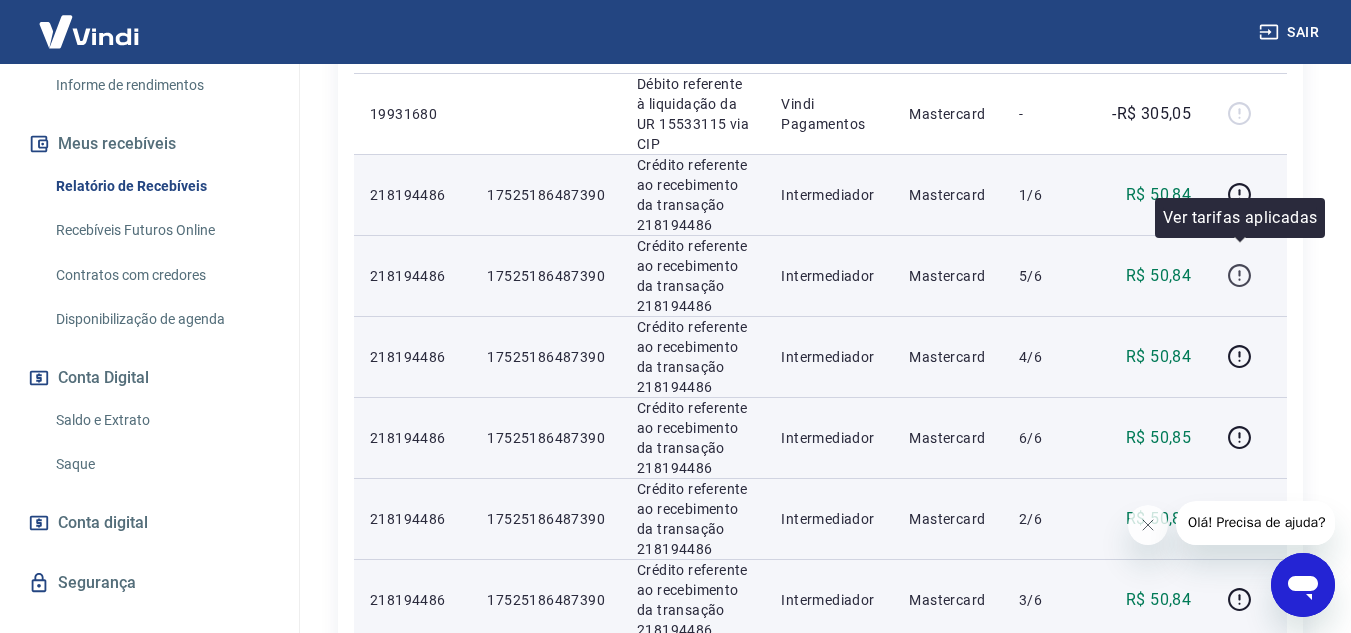 click 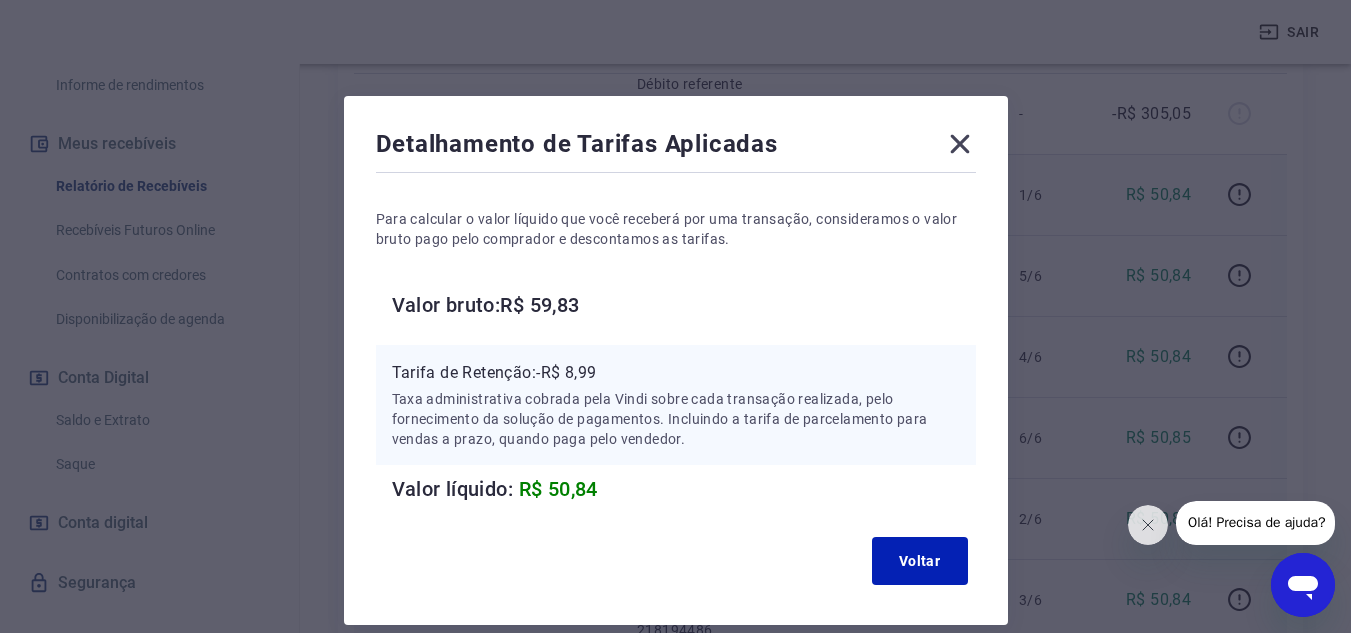 click 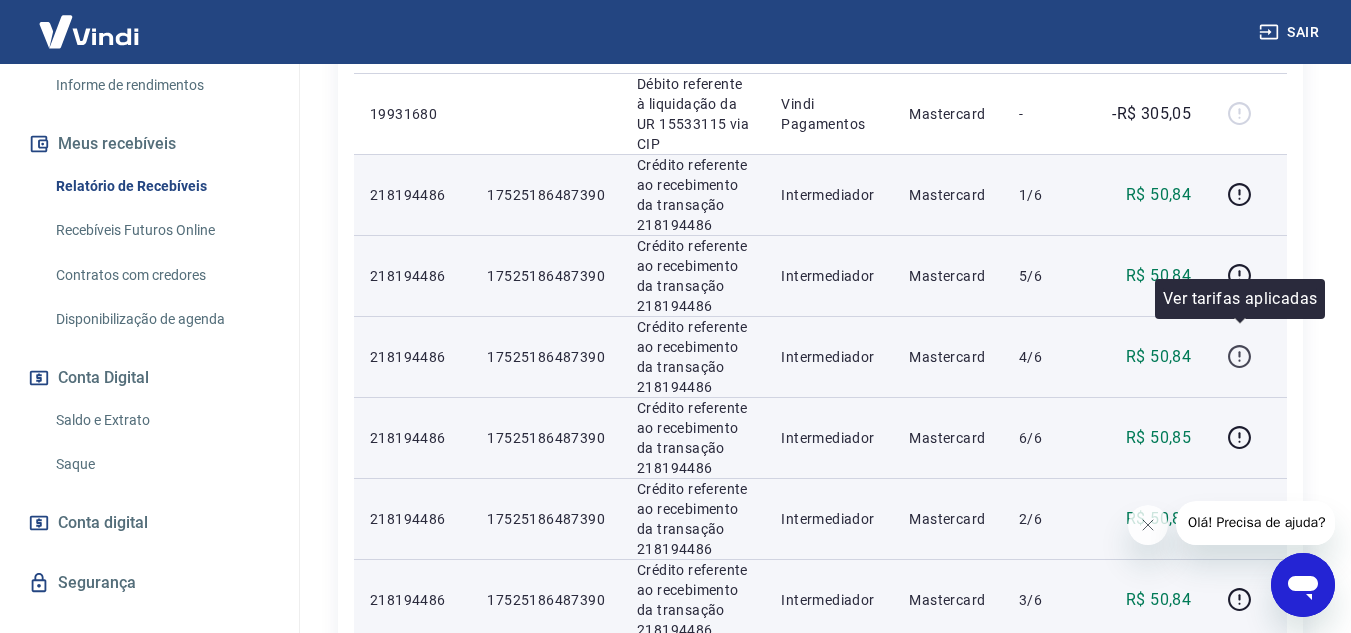 click 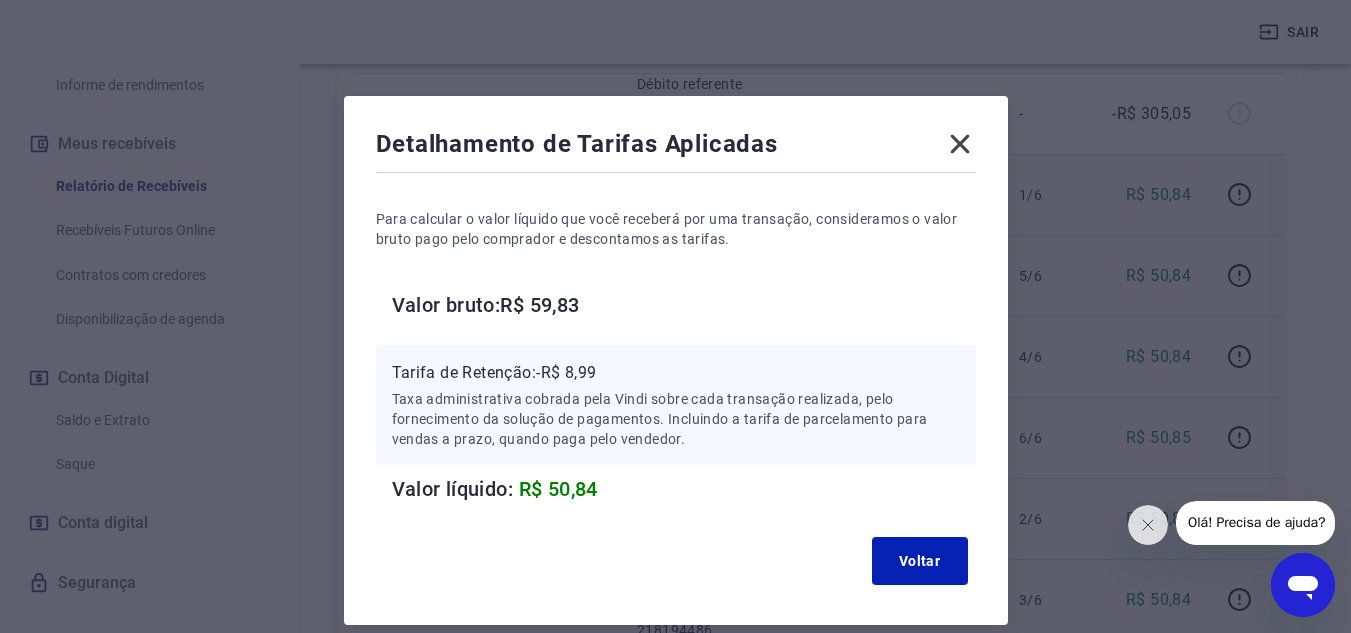 click 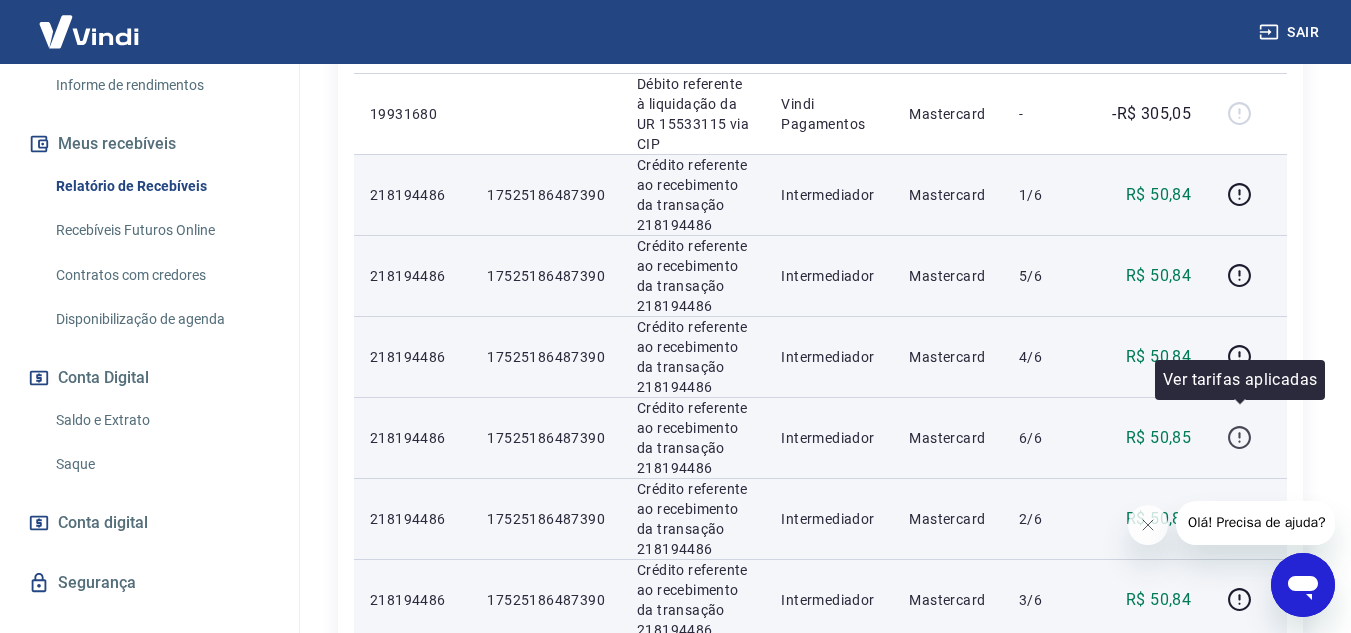 click 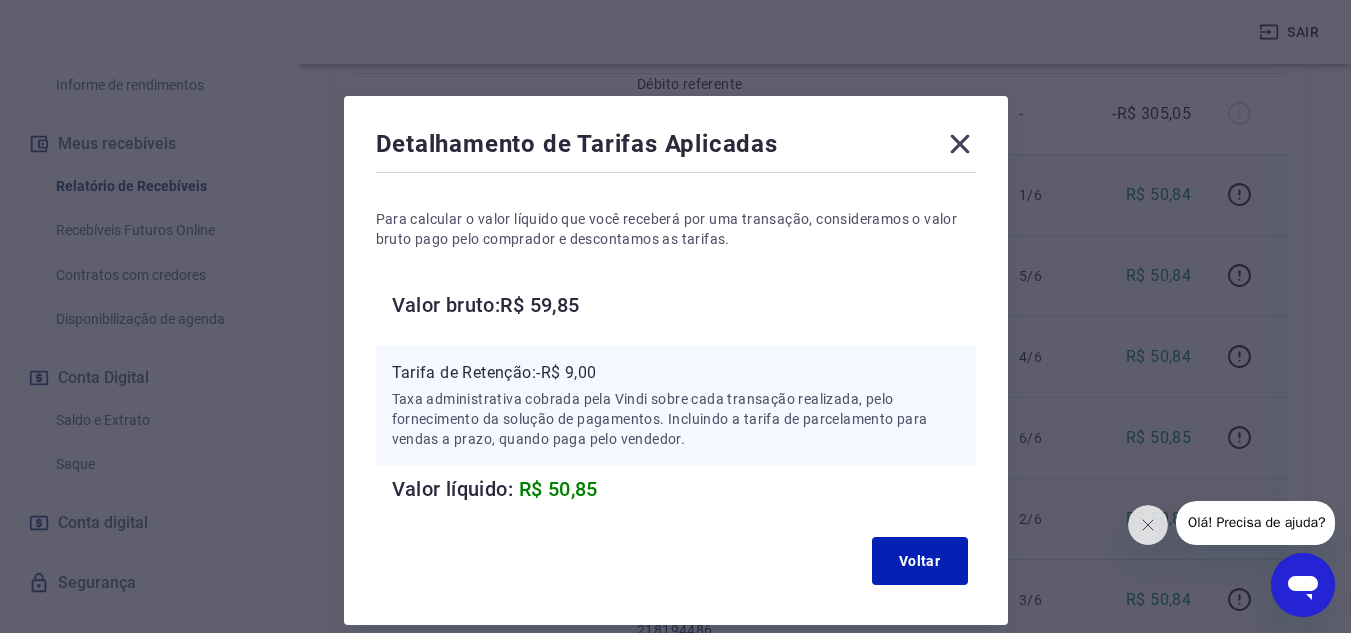 click 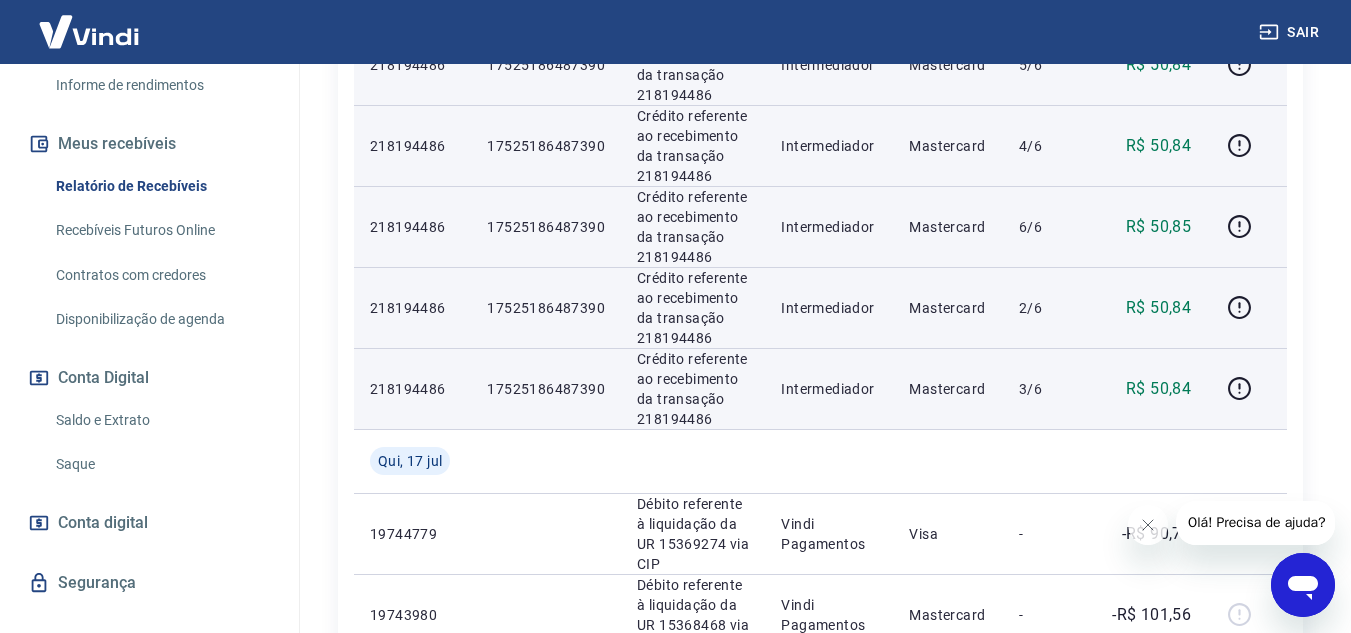 scroll, scrollTop: 733, scrollLeft: 0, axis: vertical 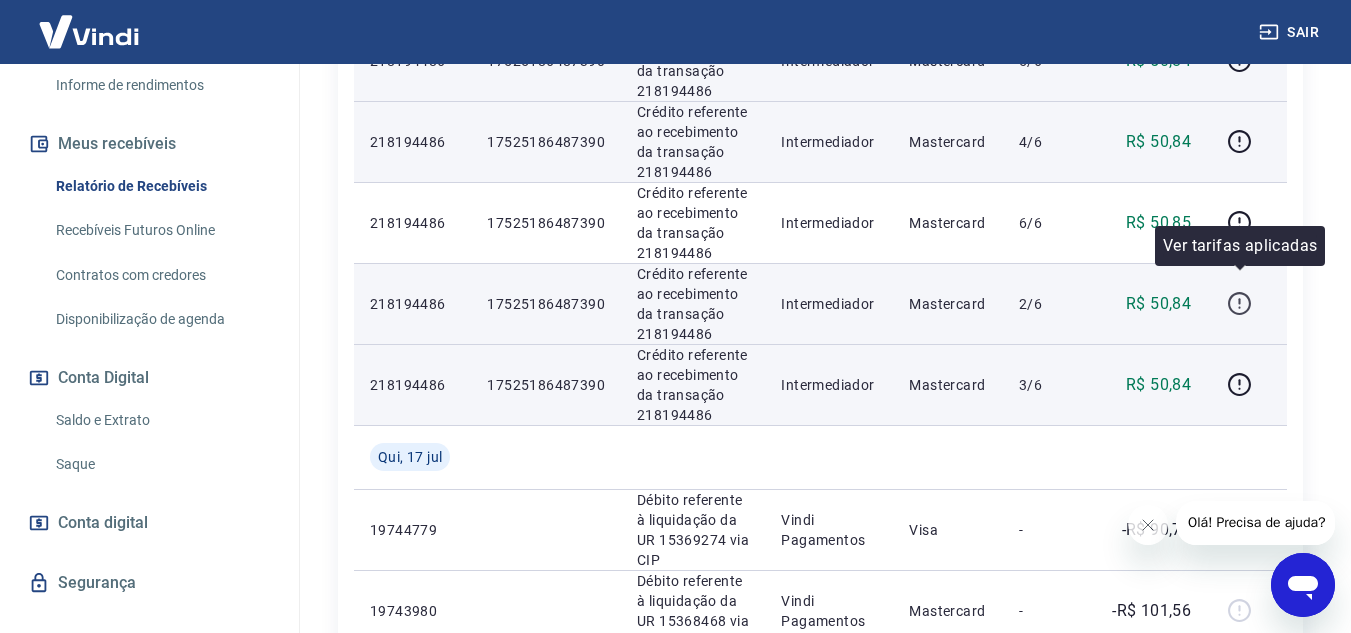 click 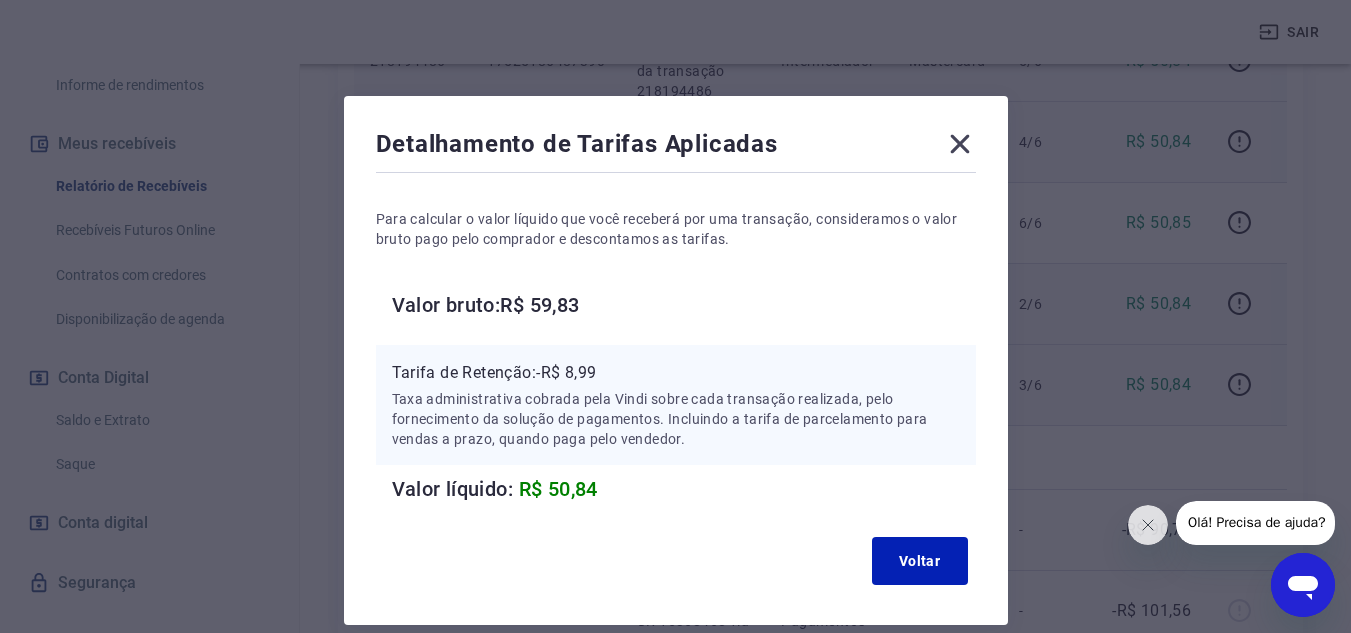 click 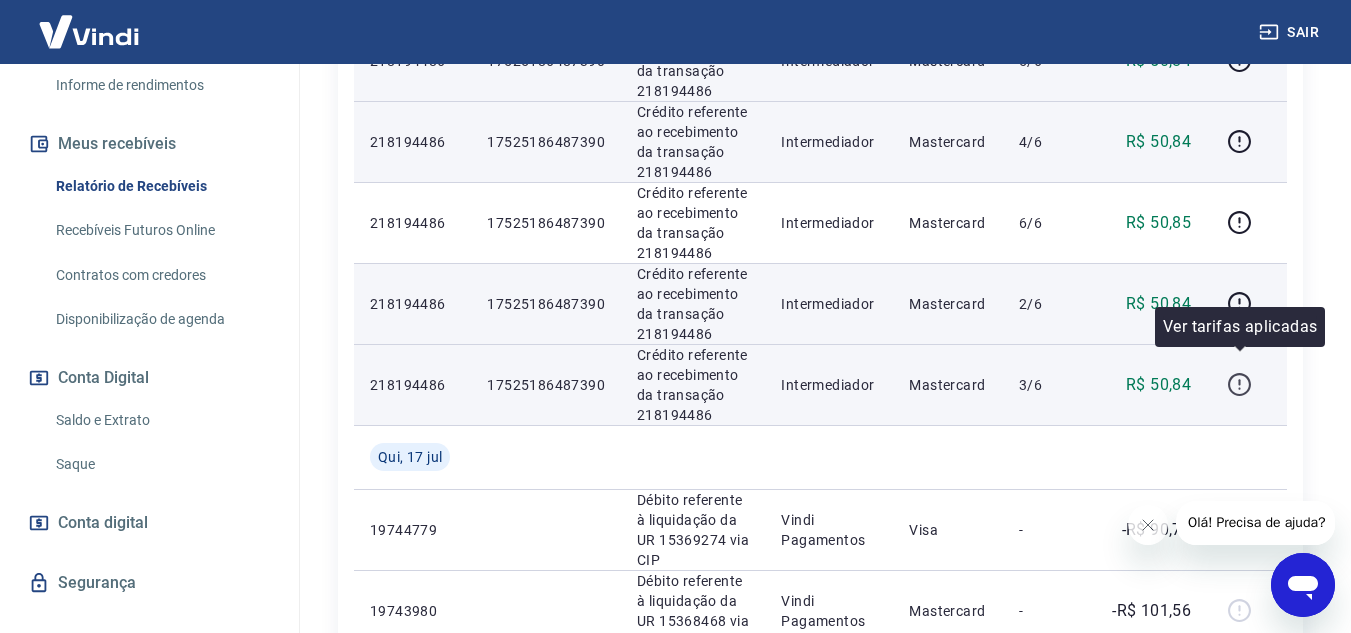 click 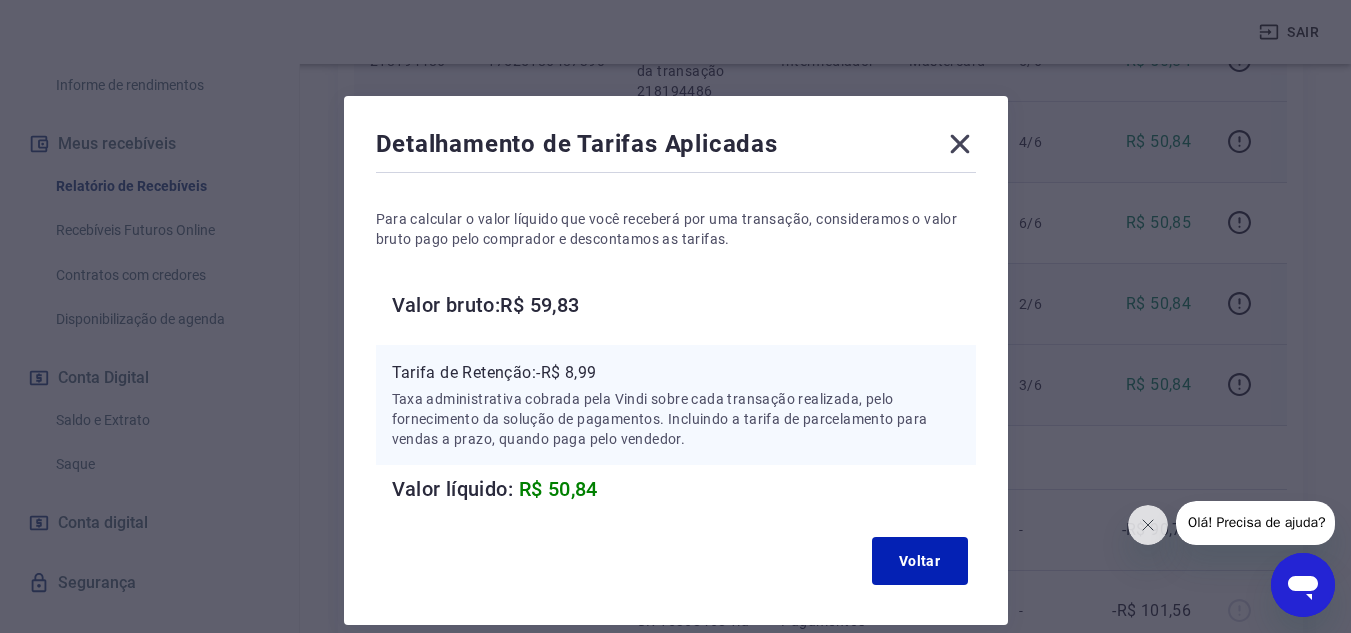 click 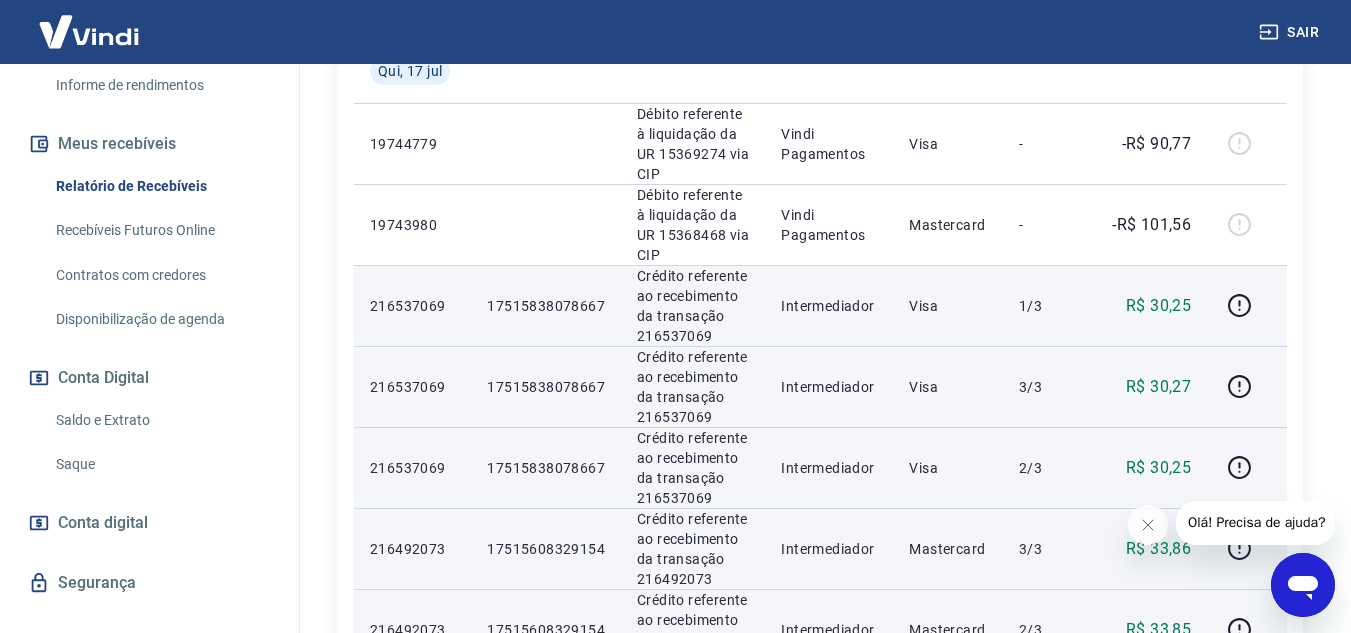 scroll, scrollTop: 1123, scrollLeft: 0, axis: vertical 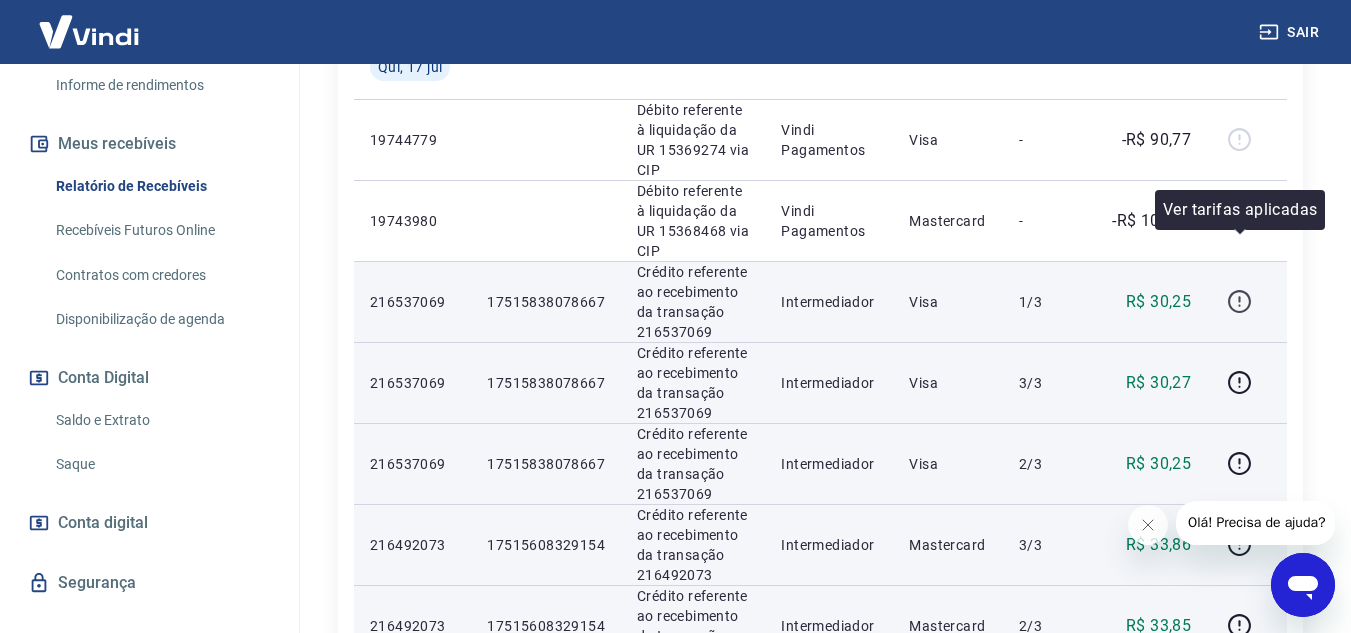 click 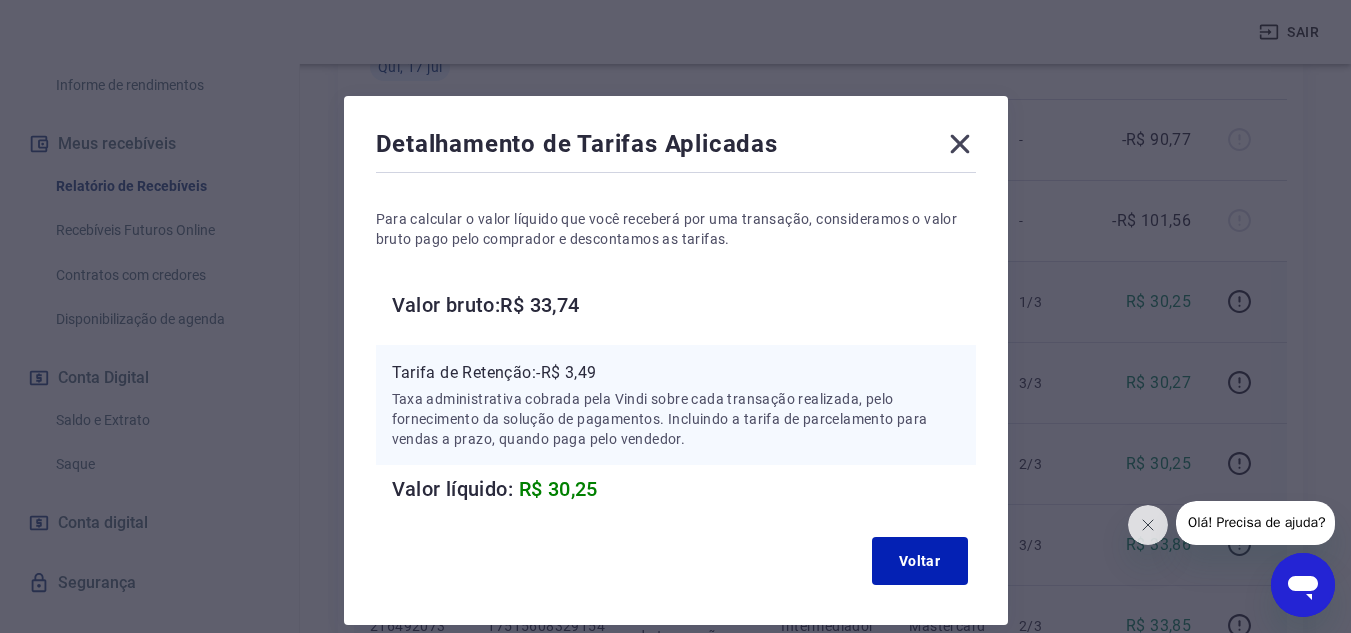 click 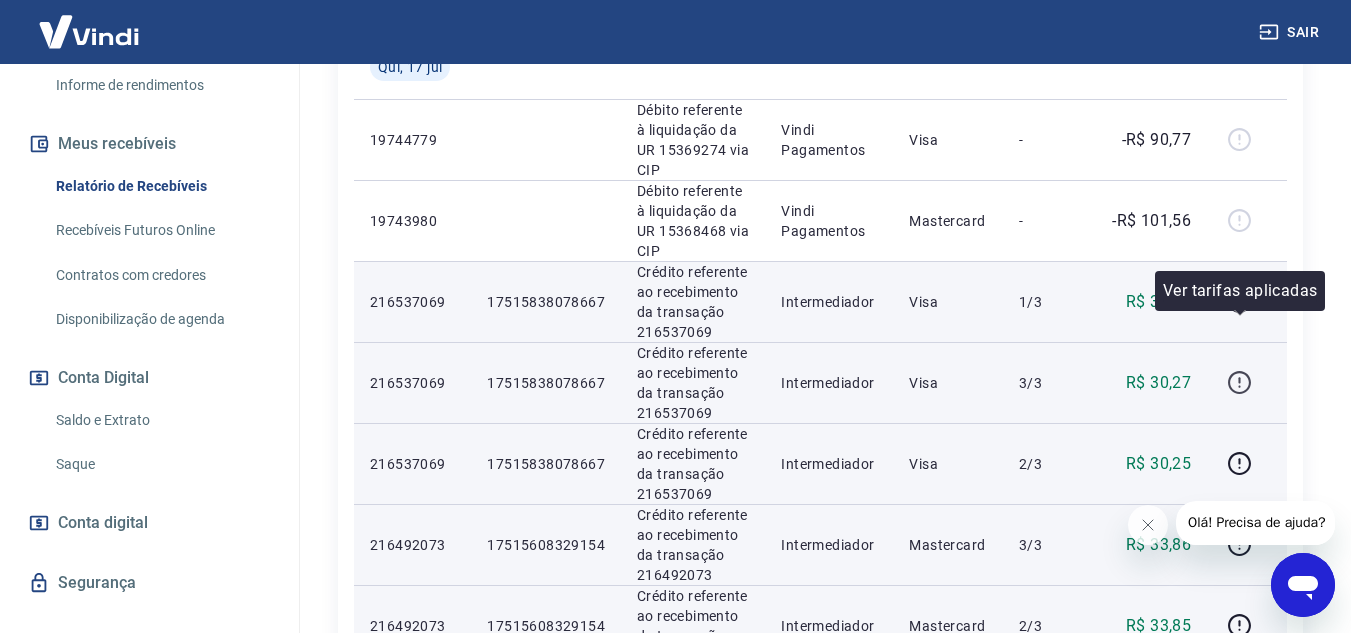 click 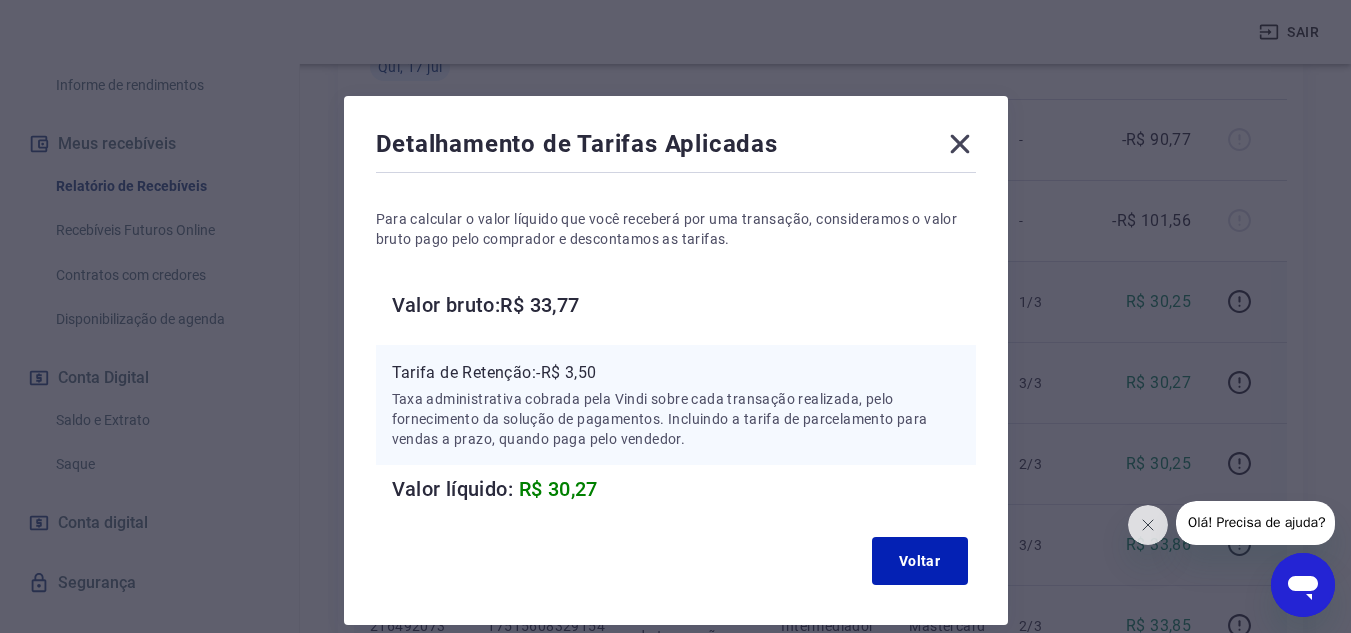 click 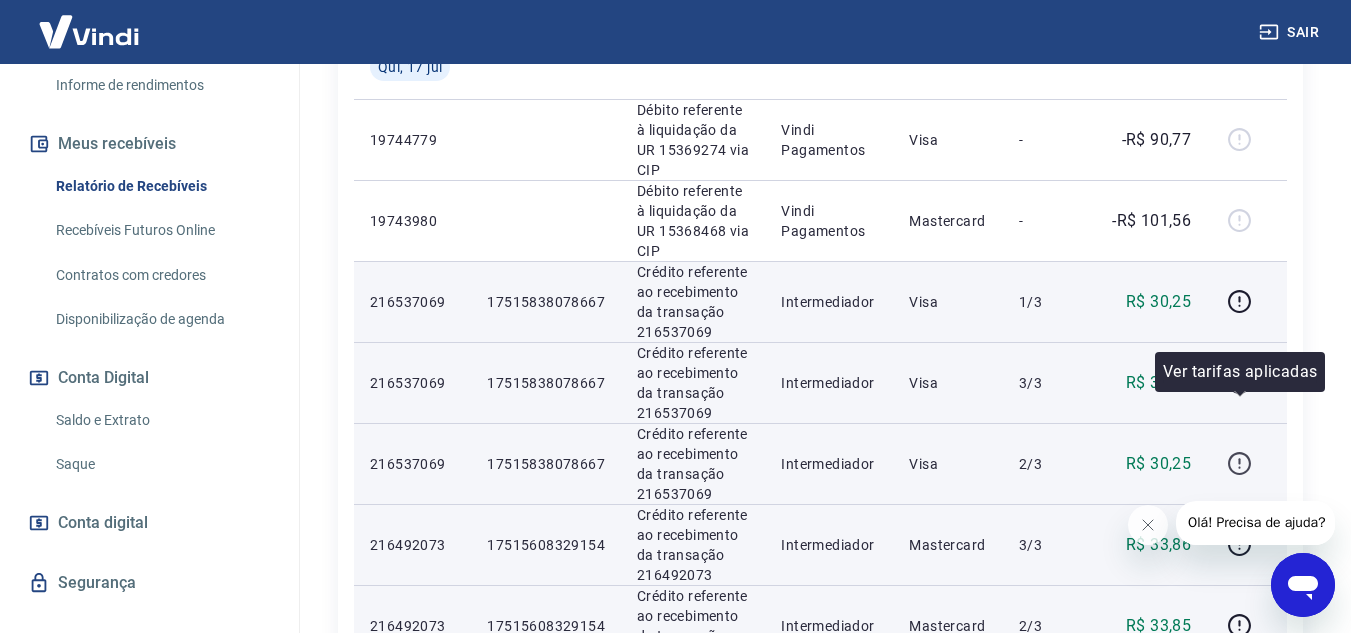 click 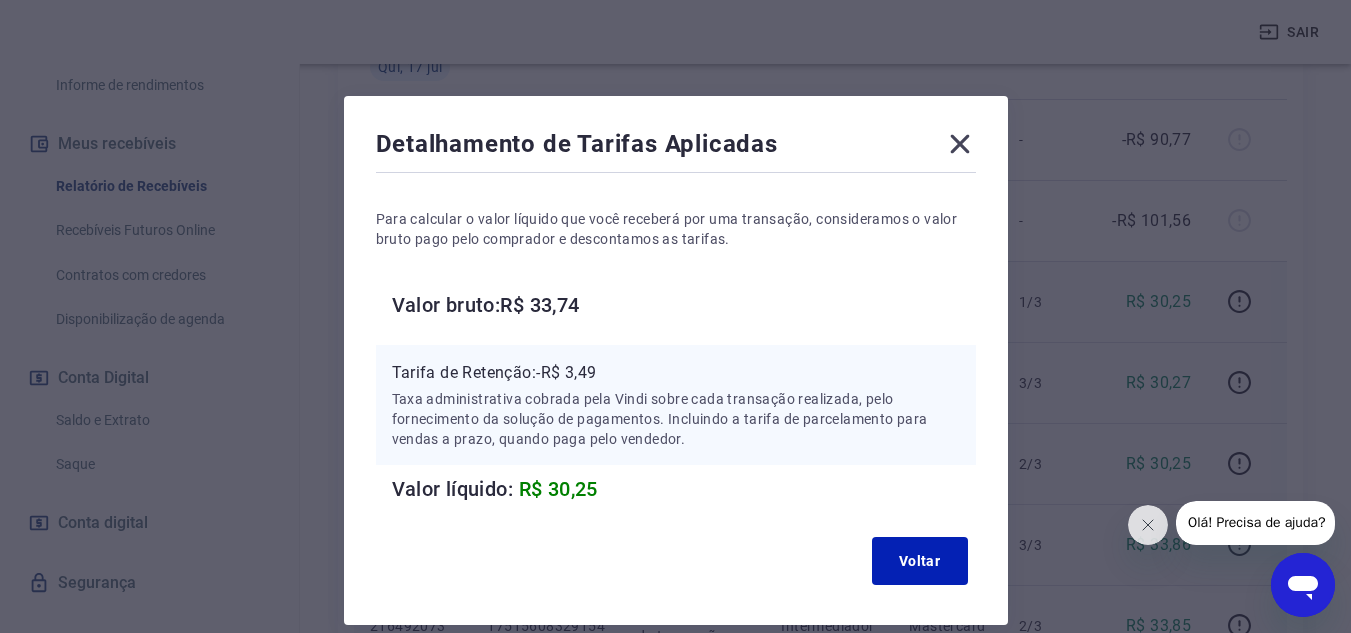 click 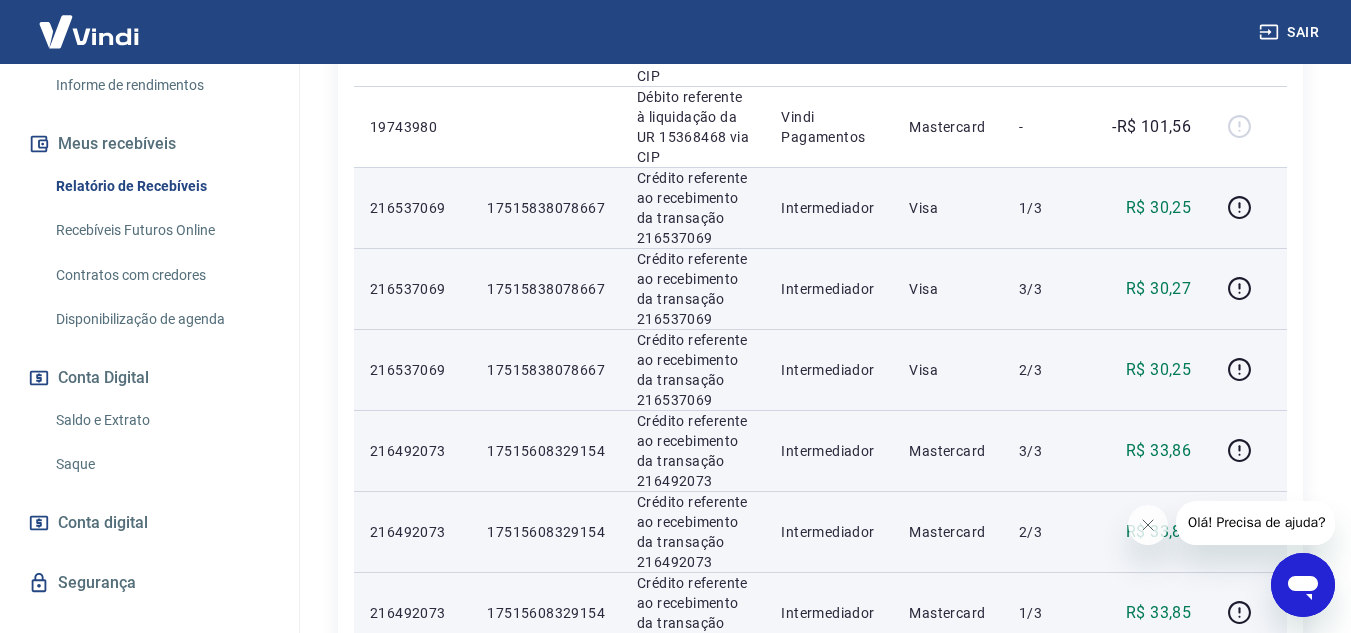 scroll, scrollTop: 1228, scrollLeft: 0, axis: vertical 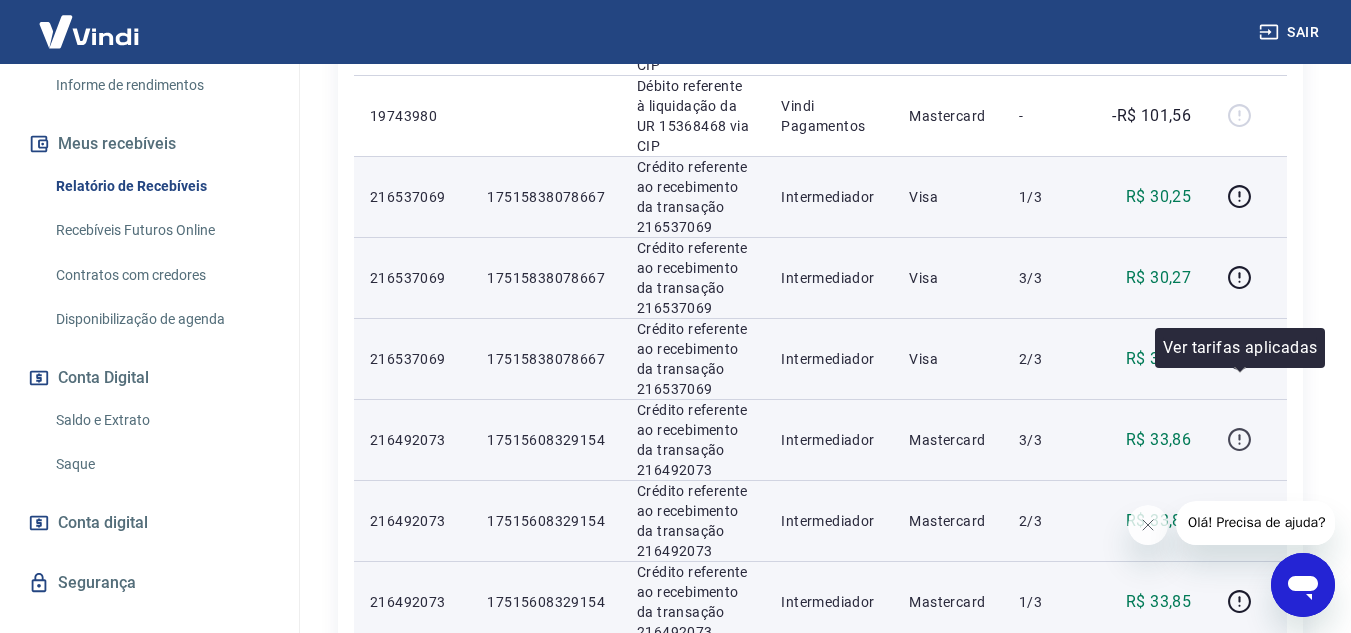 click 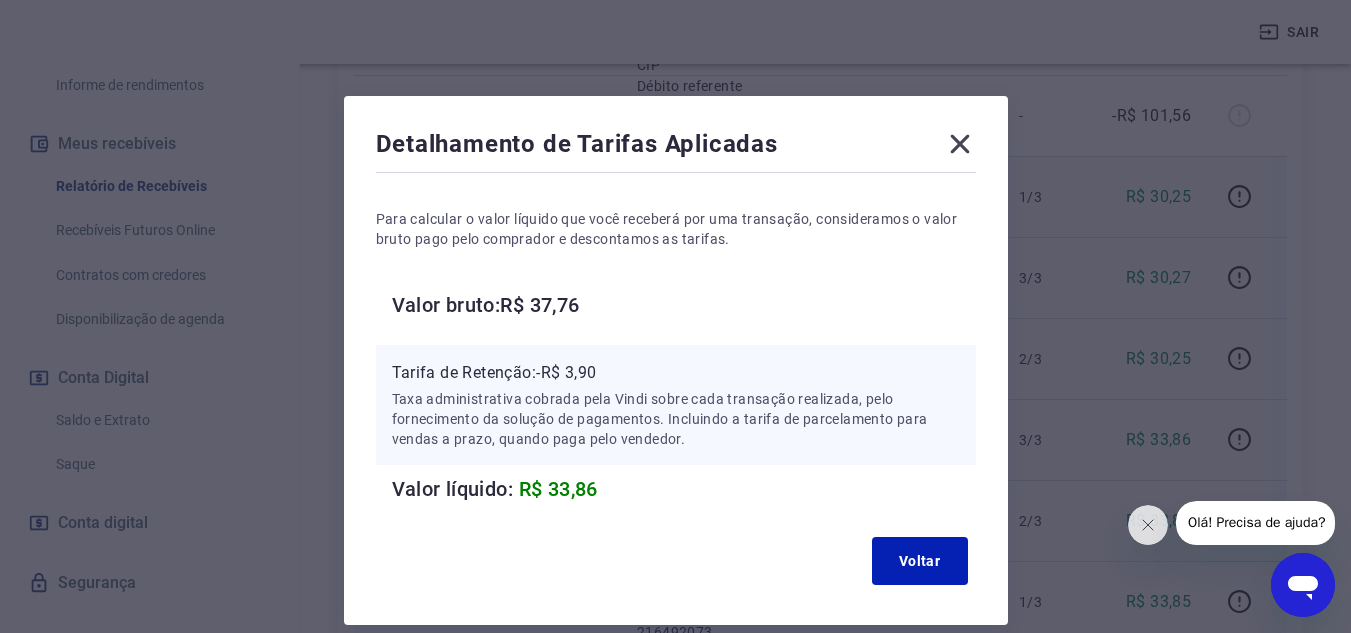 click 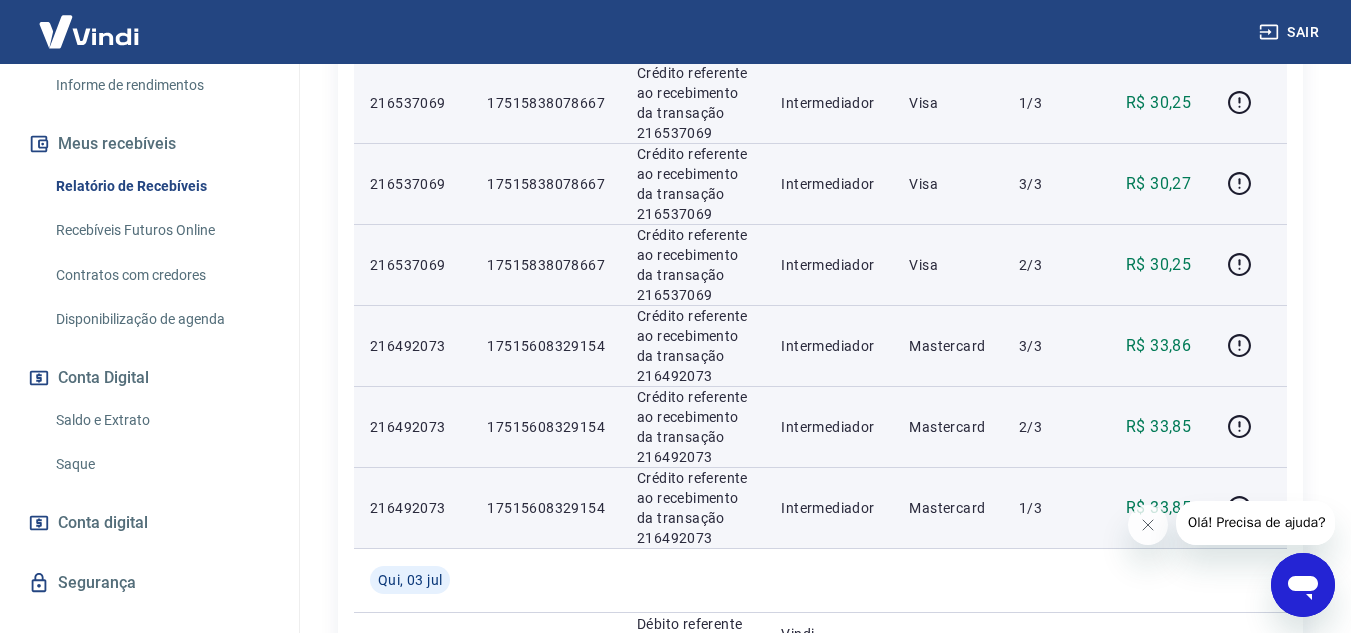 scroll, scrollTop: 1342, scrollLeft: 0, axis: vertical 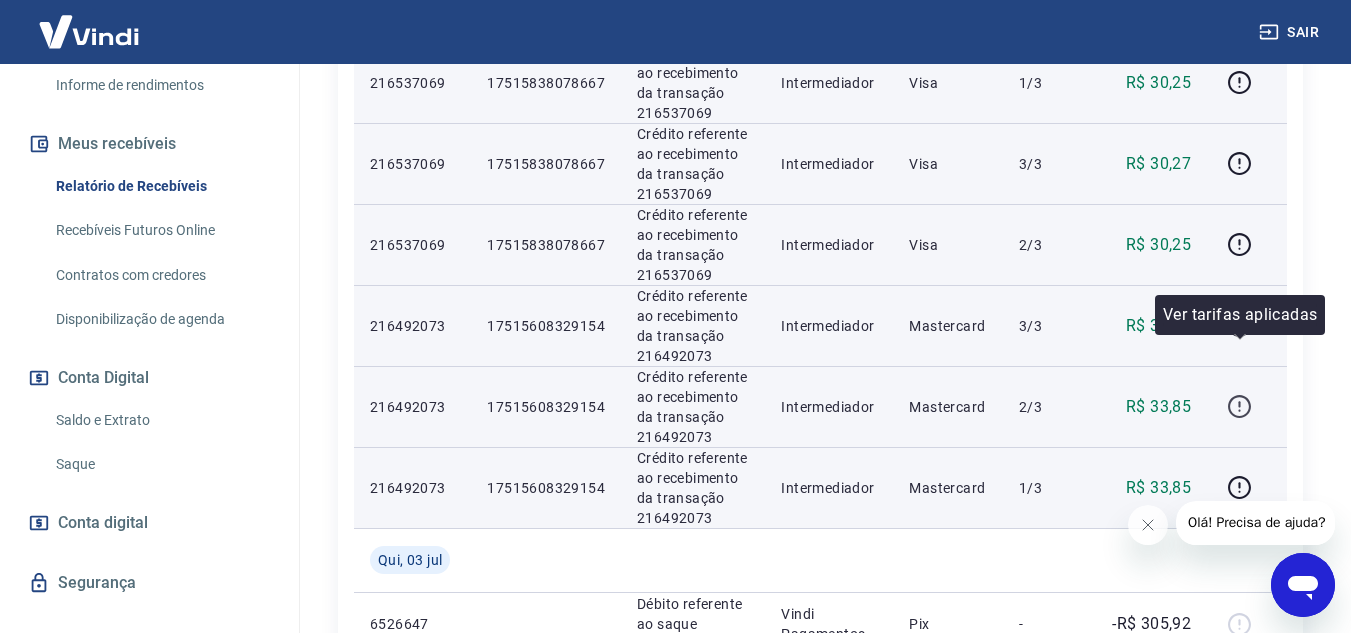 click 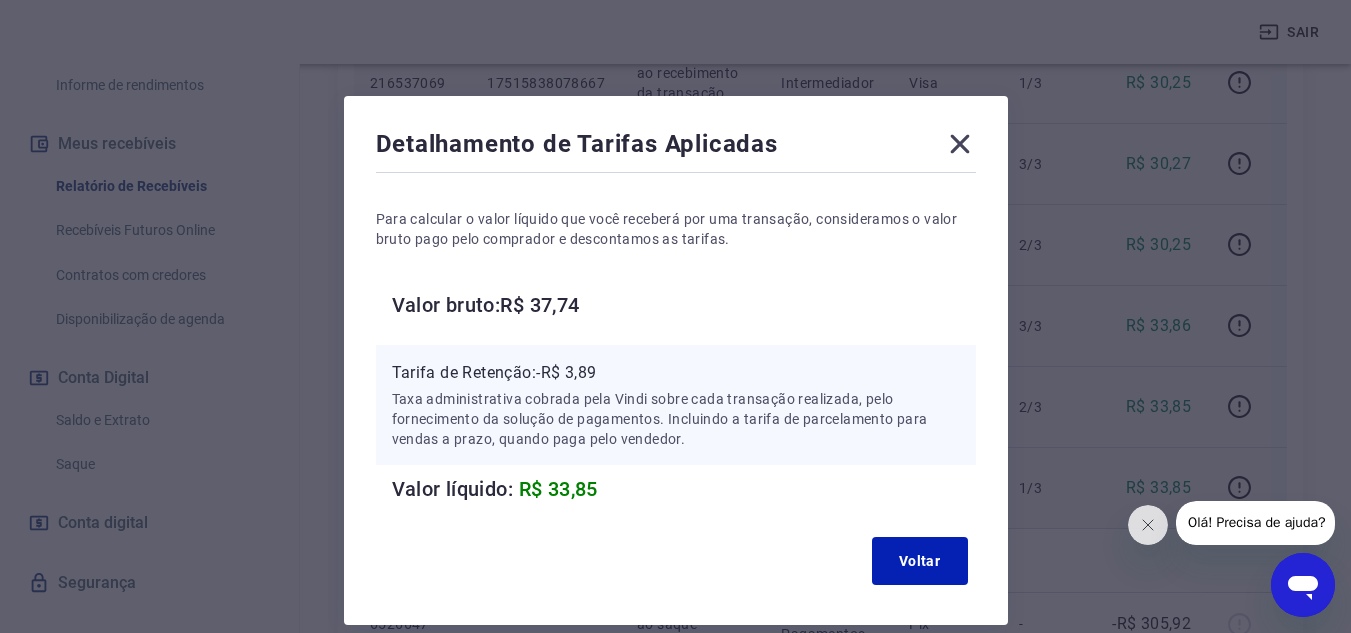 click 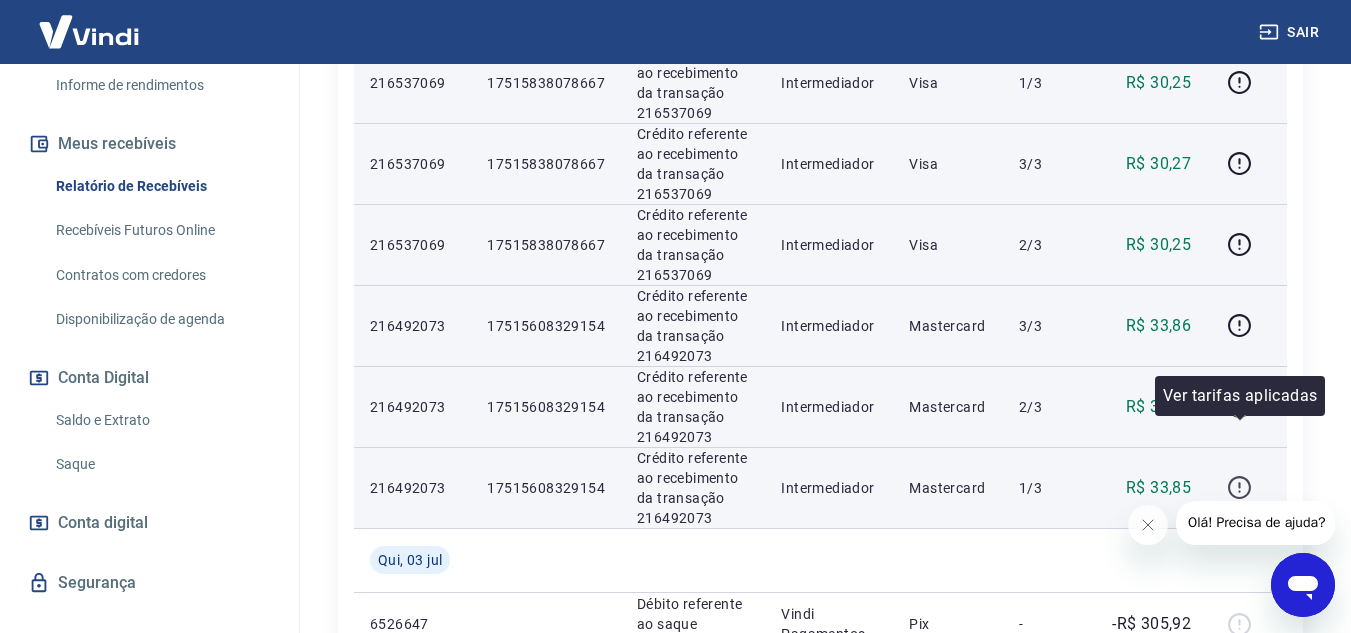 click 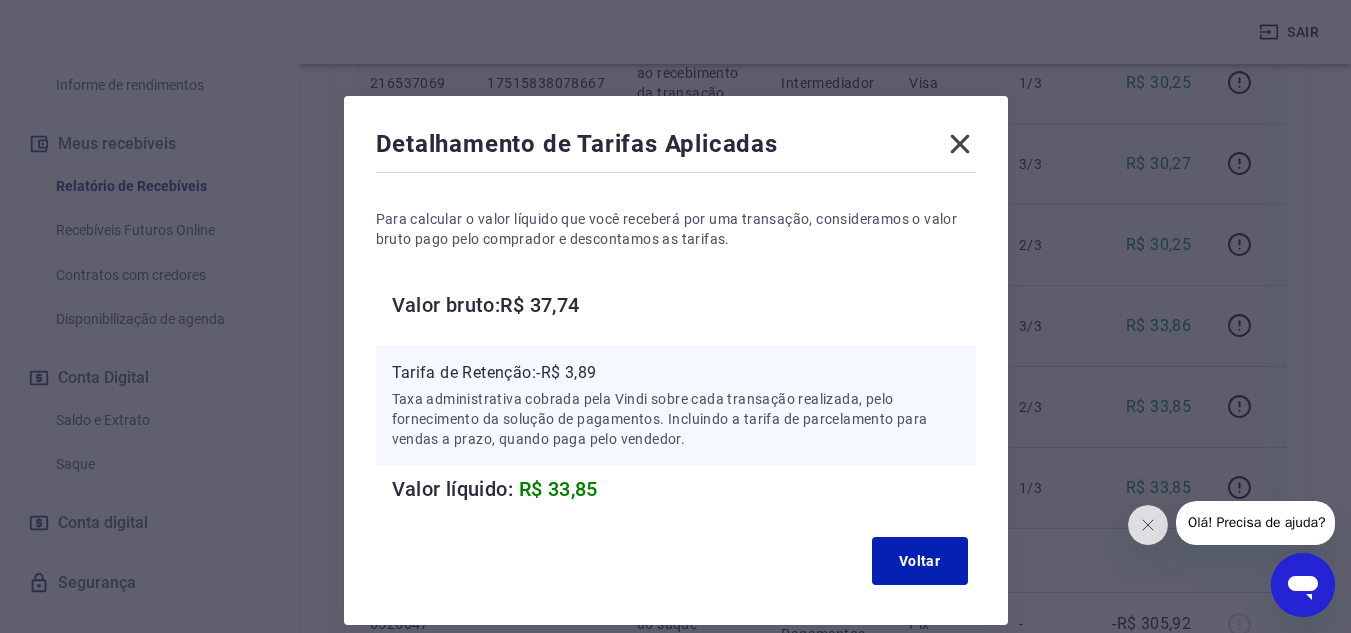 click 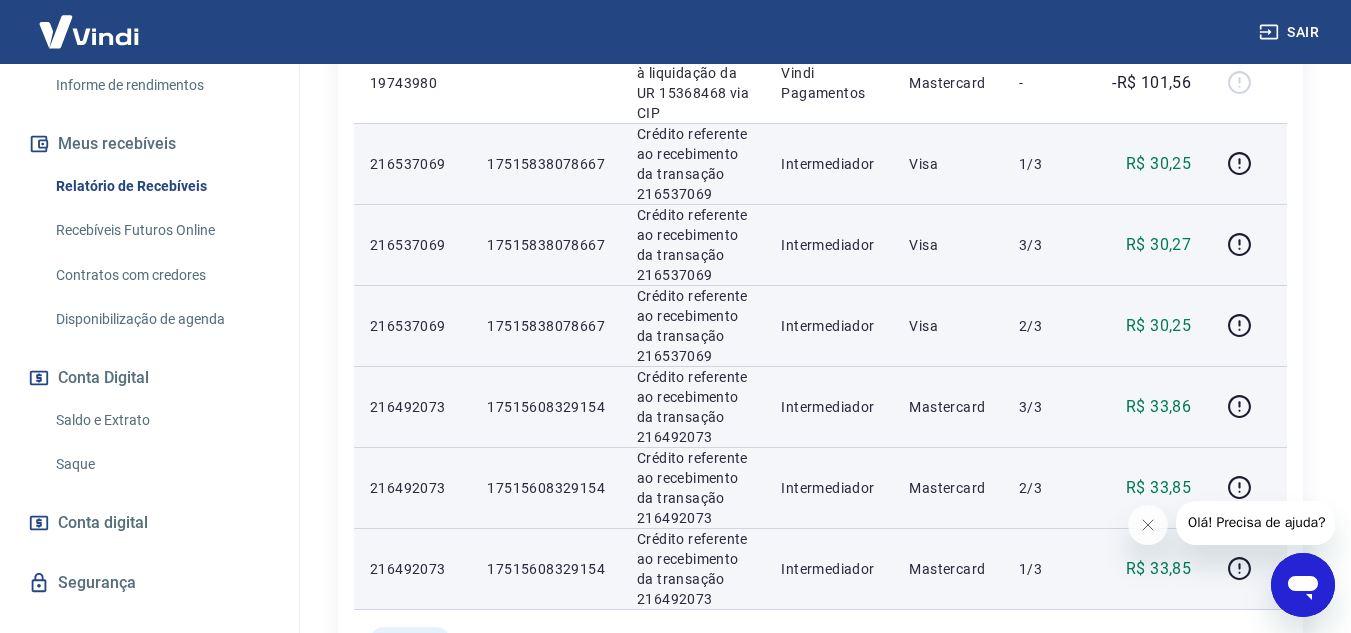 scroll, scrollTop: 1260, scrollLeft: 0, axis: vertical 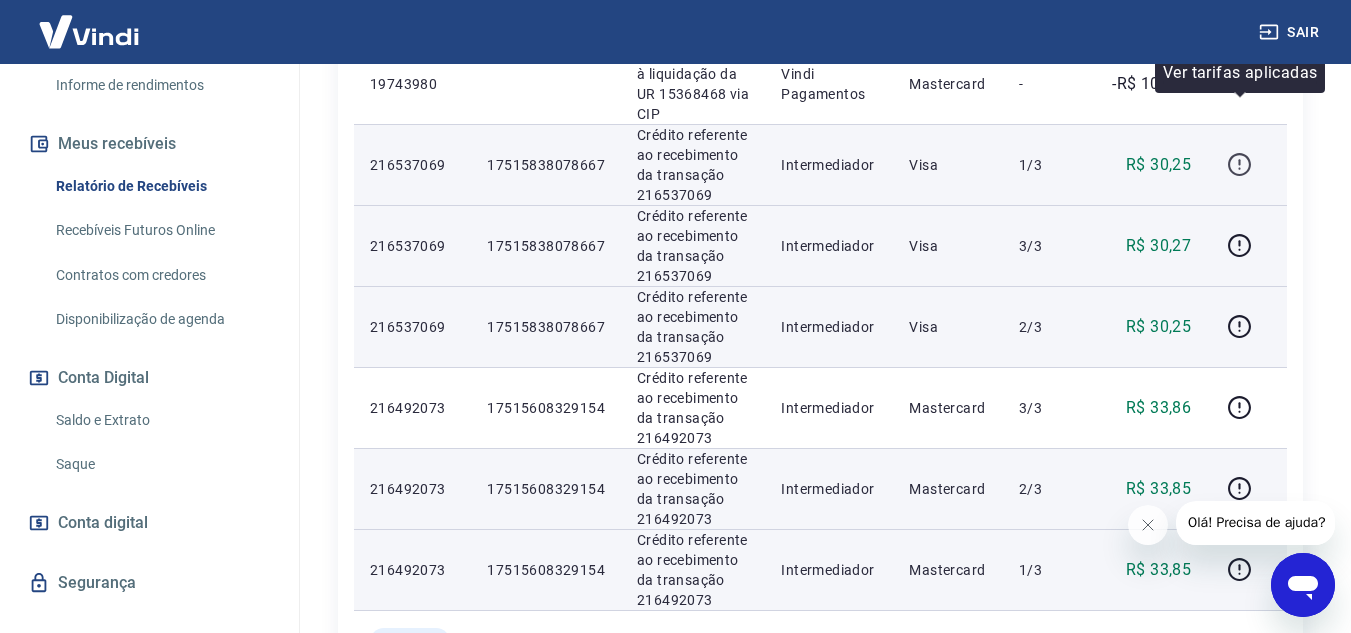 click 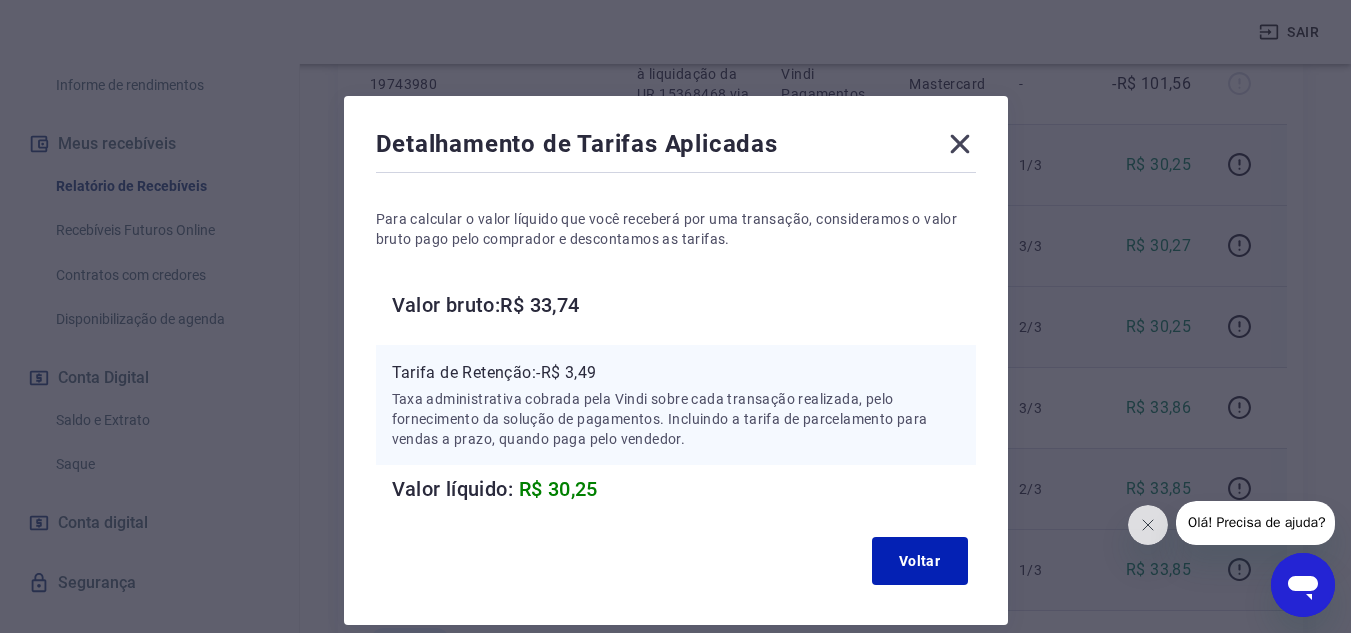 click 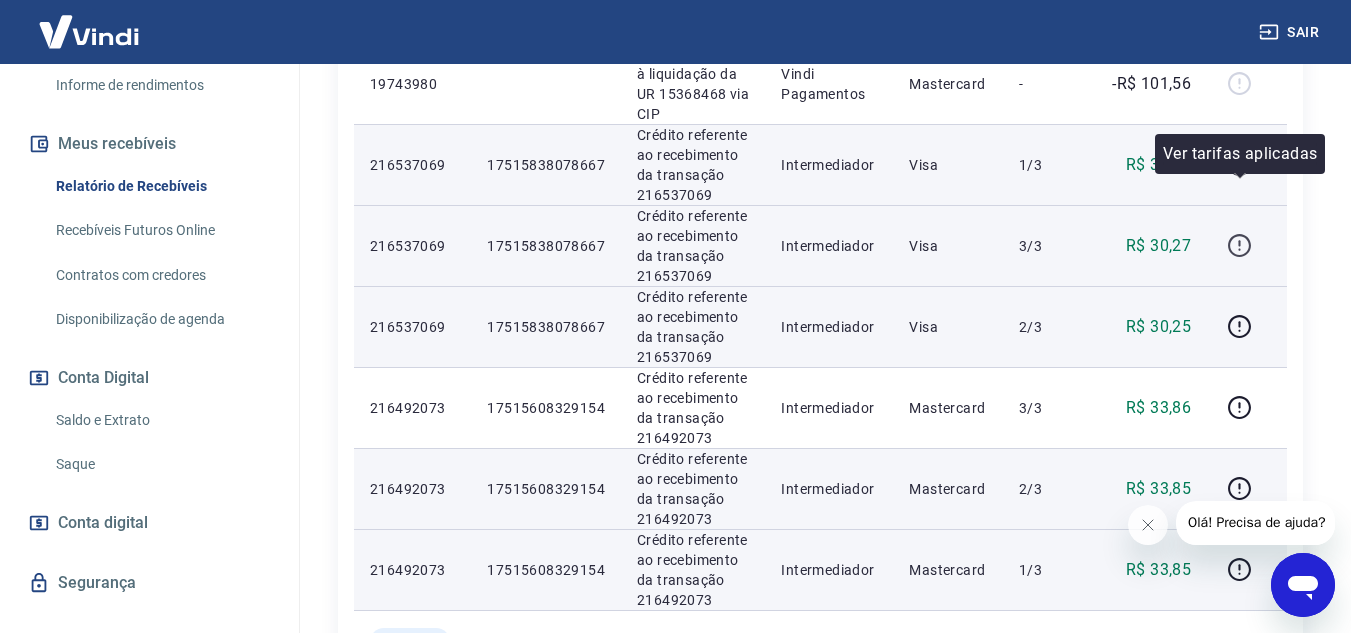 click 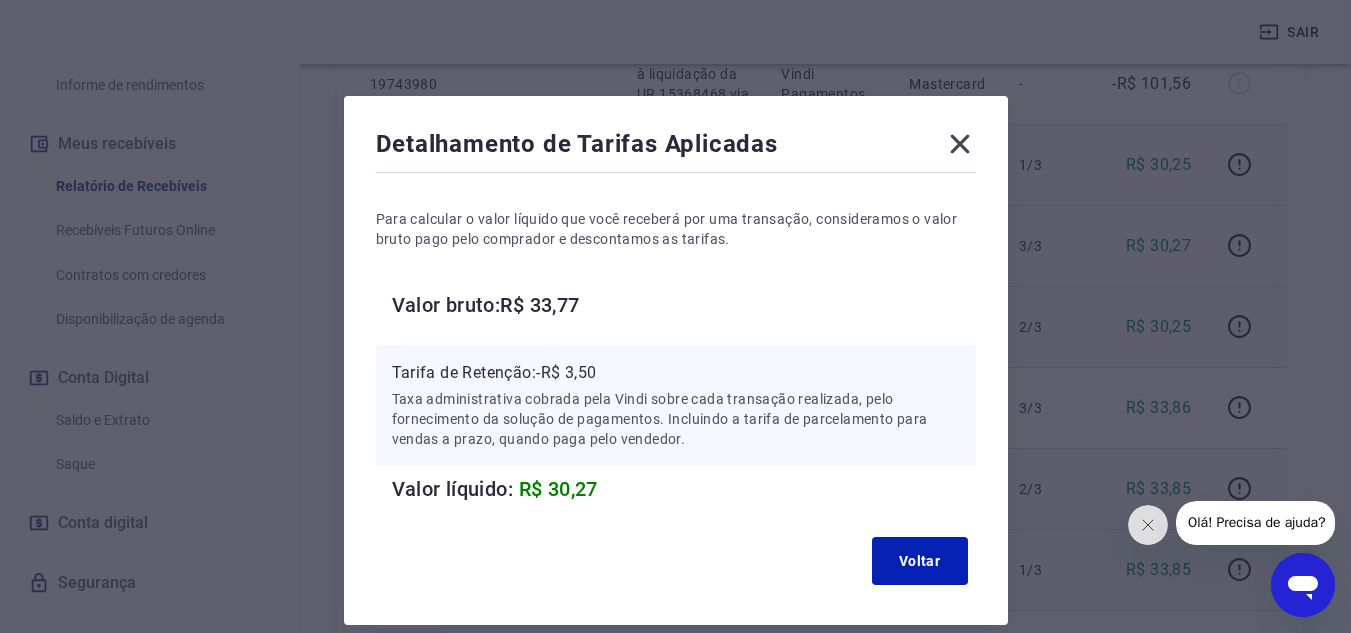 click 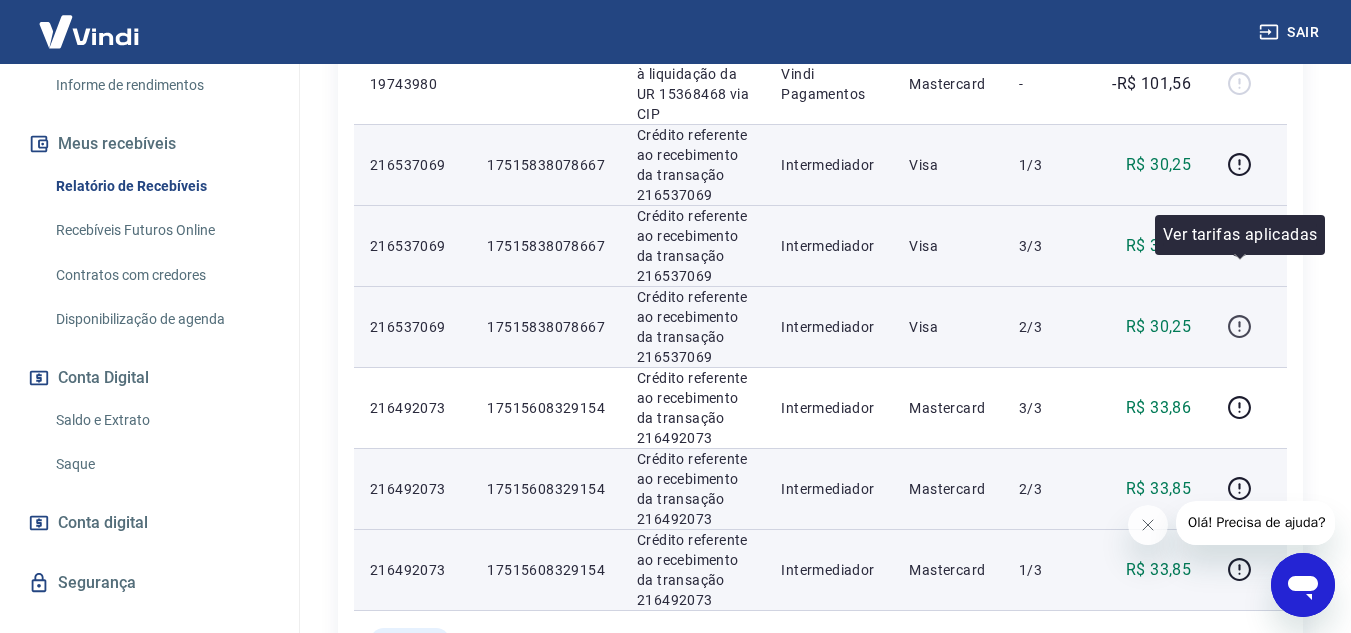click 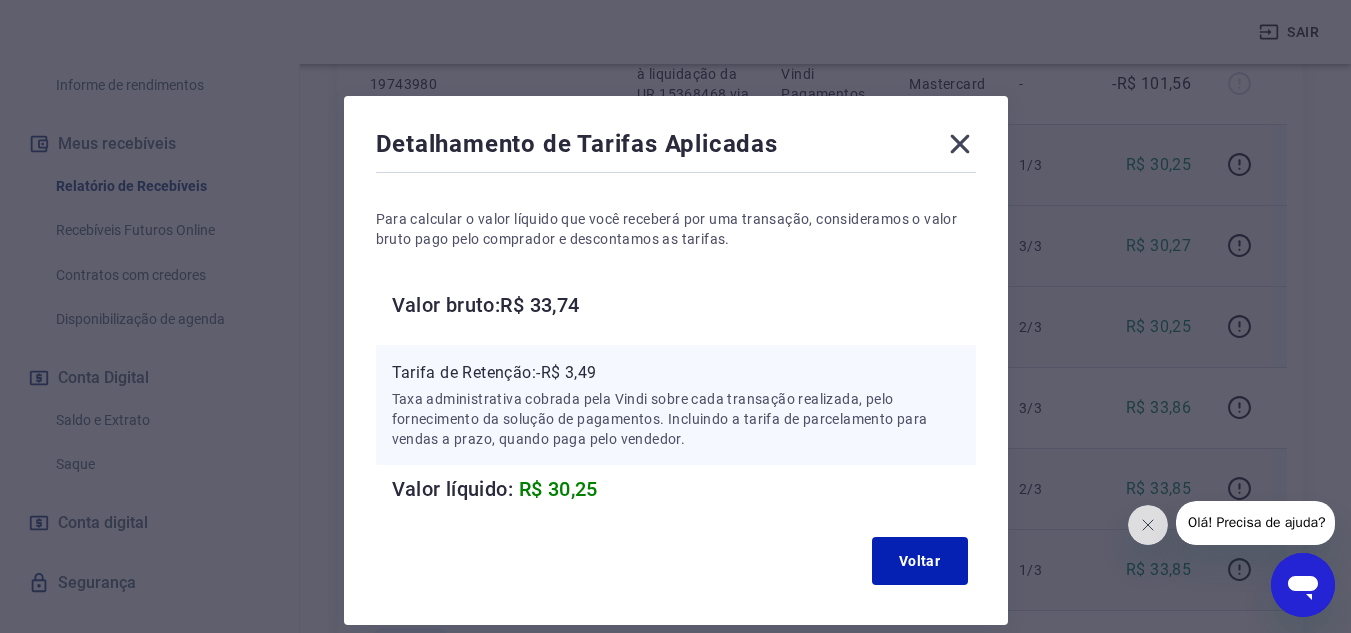 click 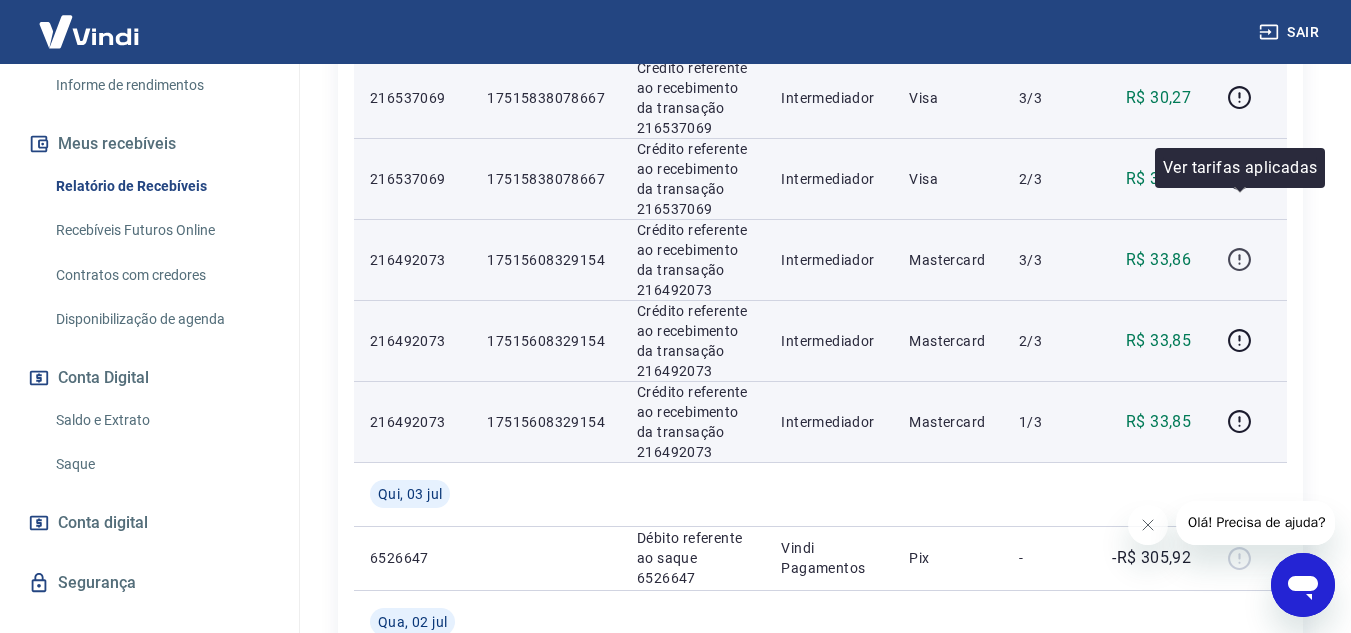 scroll, scrollTop: 1429, scrollLeft: 0, axis: vertical 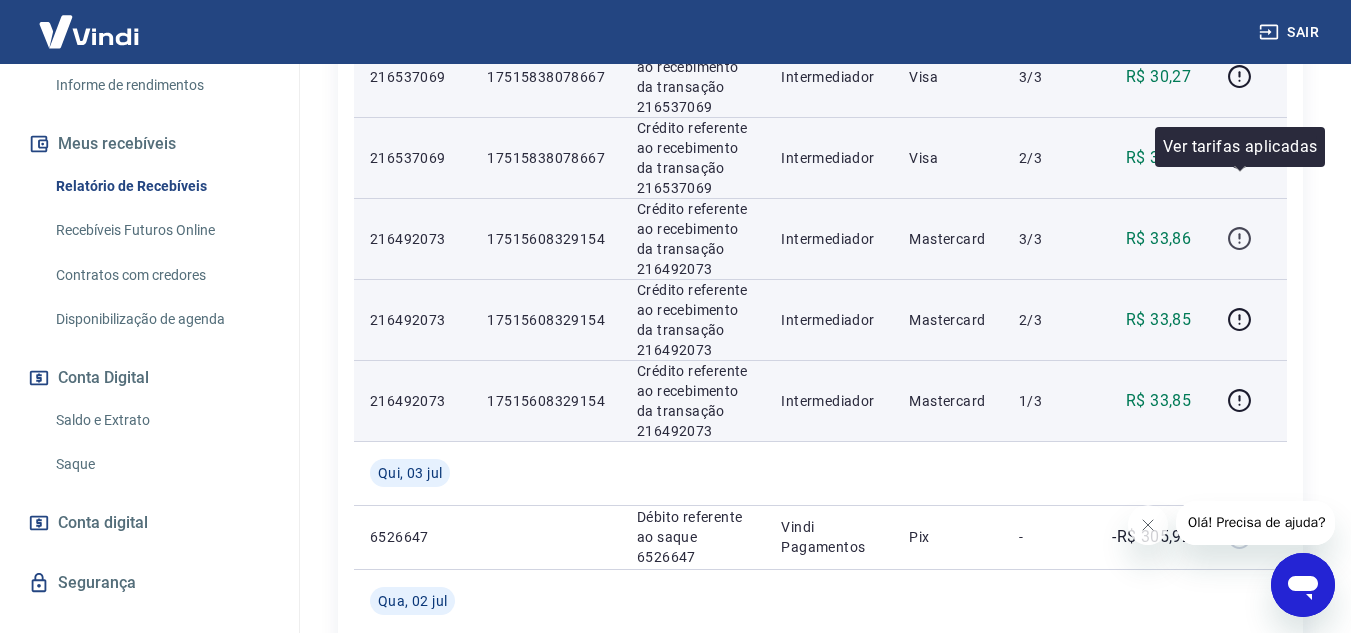 click at bounding box center [1239, 239] 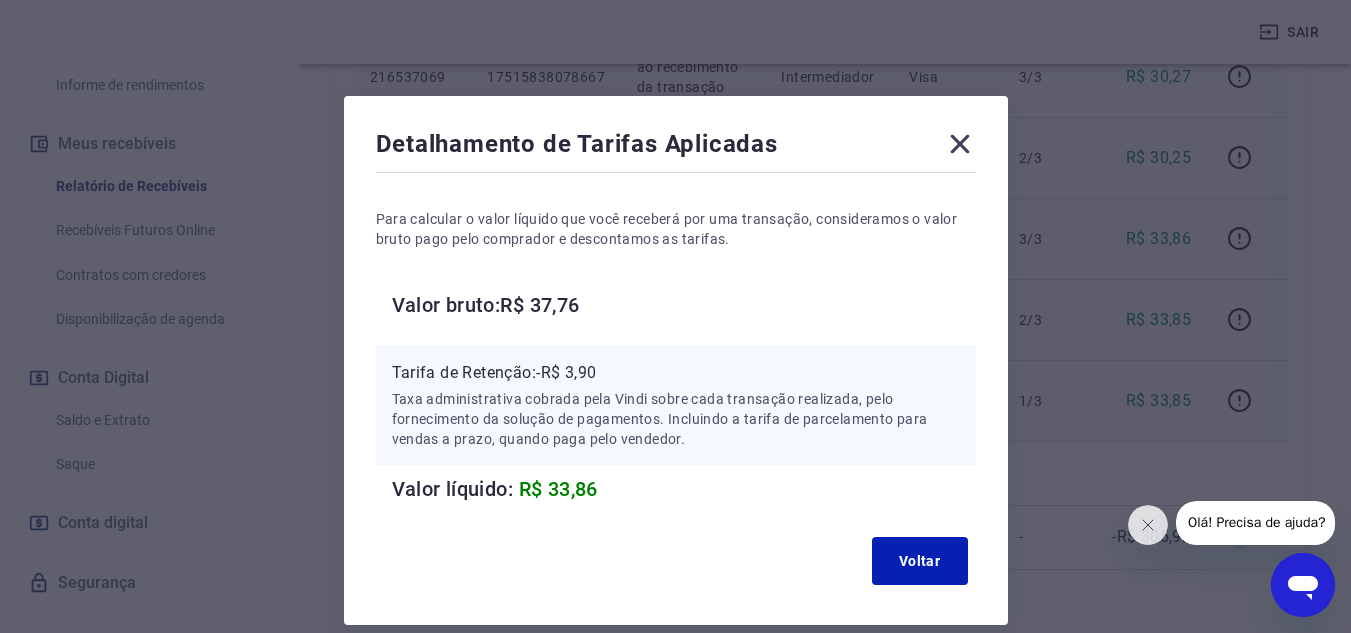 click 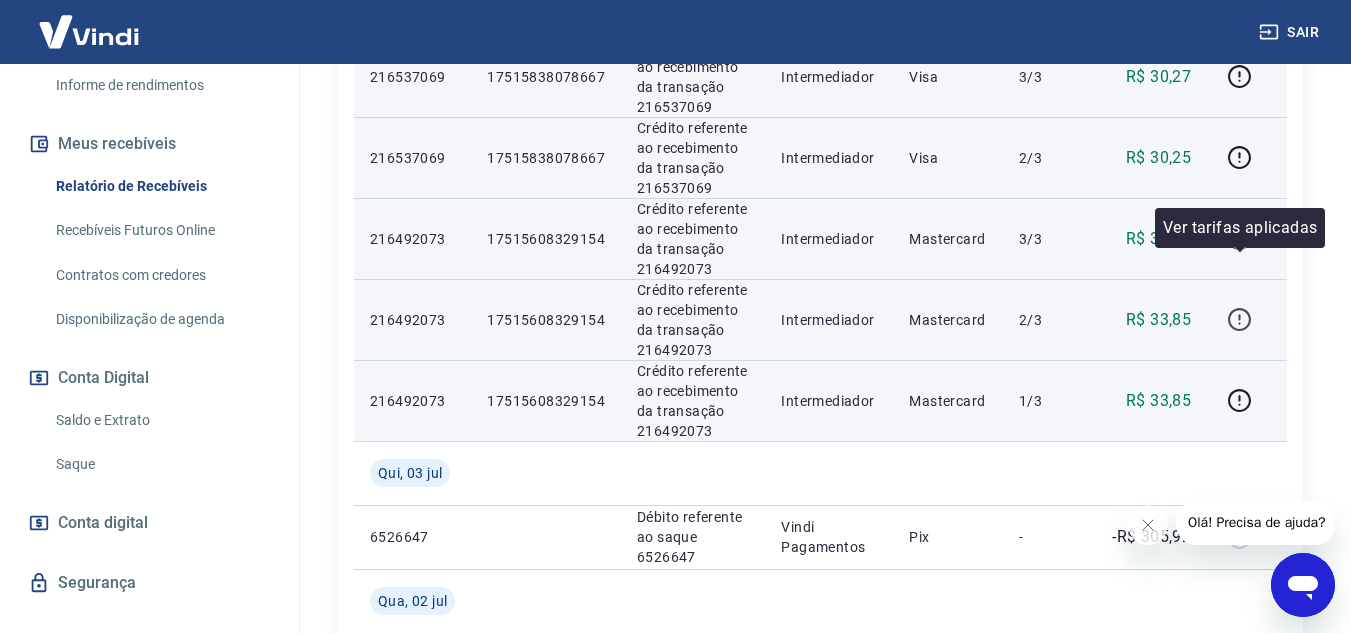 click 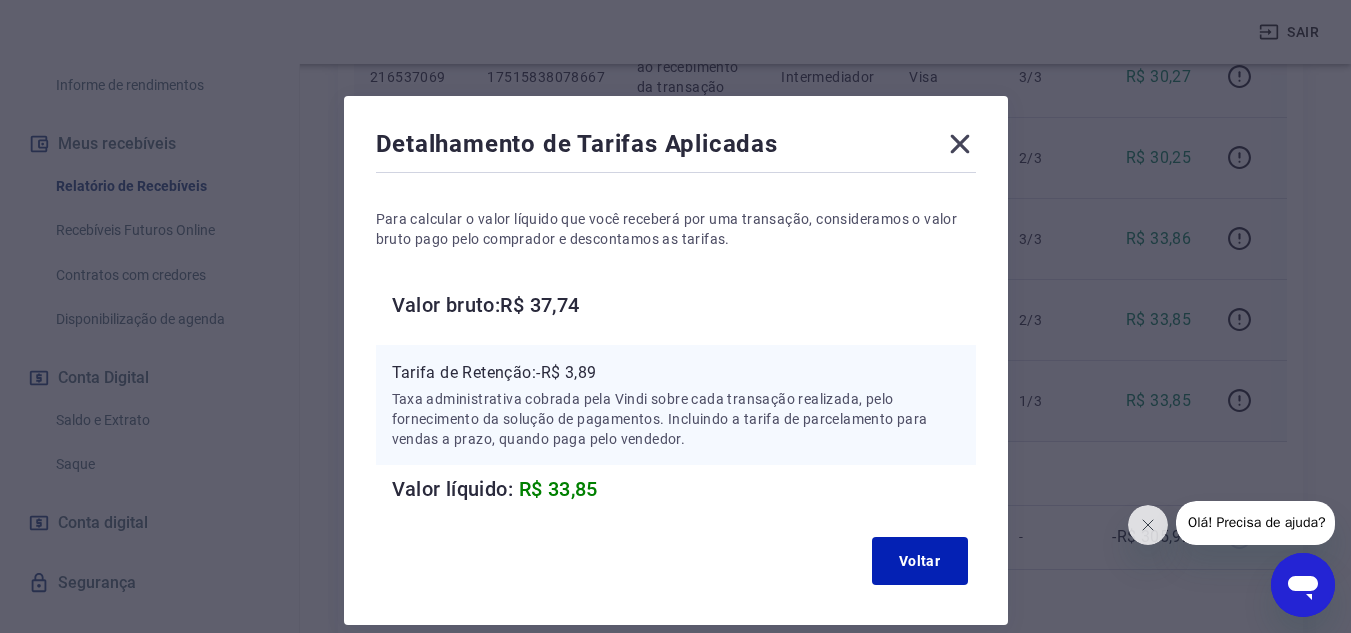 click 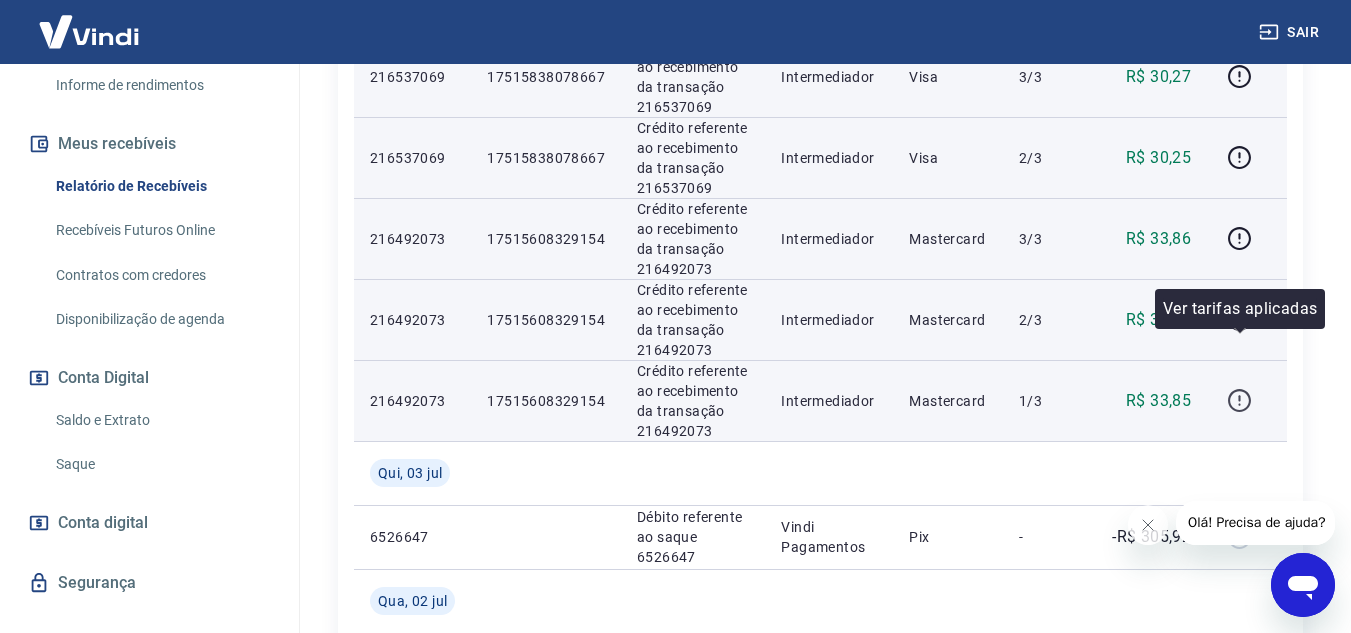 click 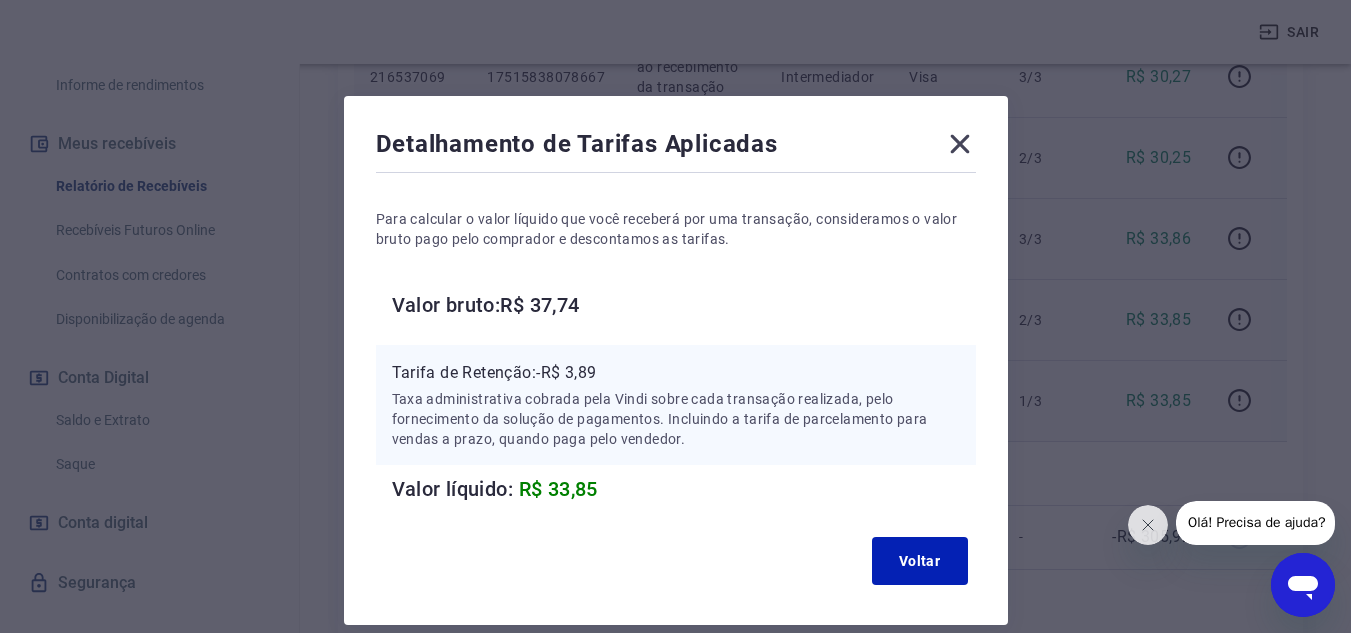click 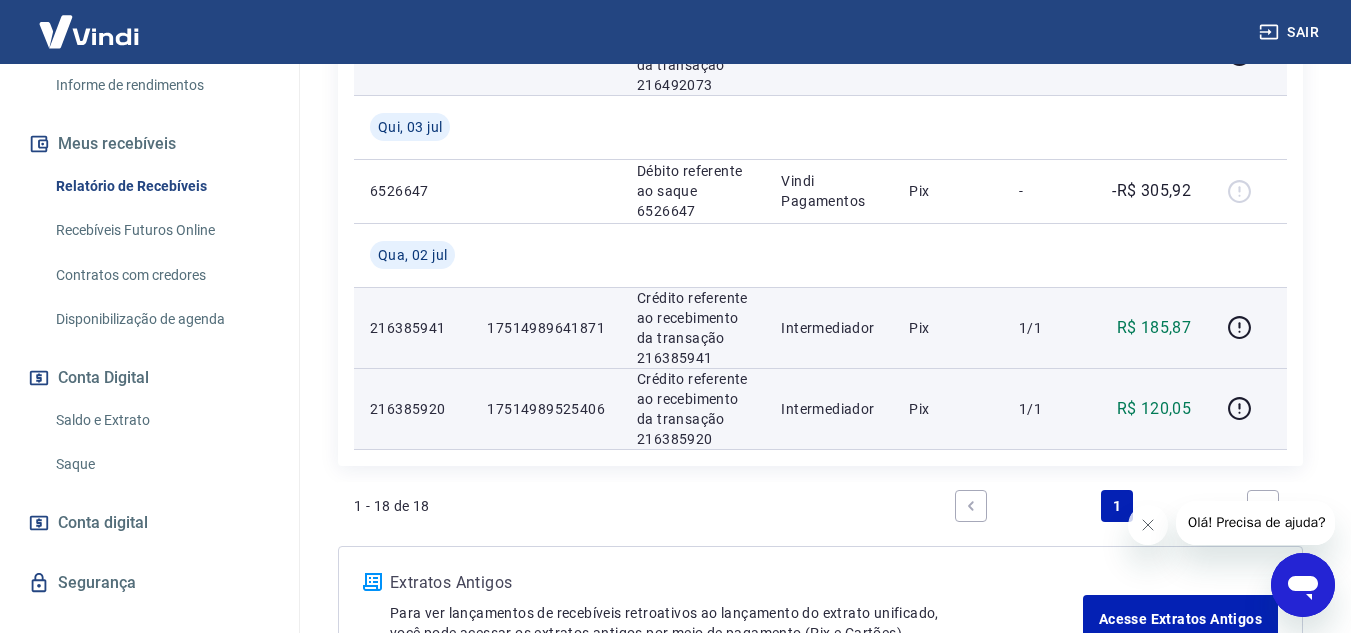 scroll, scrollTop: 1790, scrollLeft: 0, axis: vertical 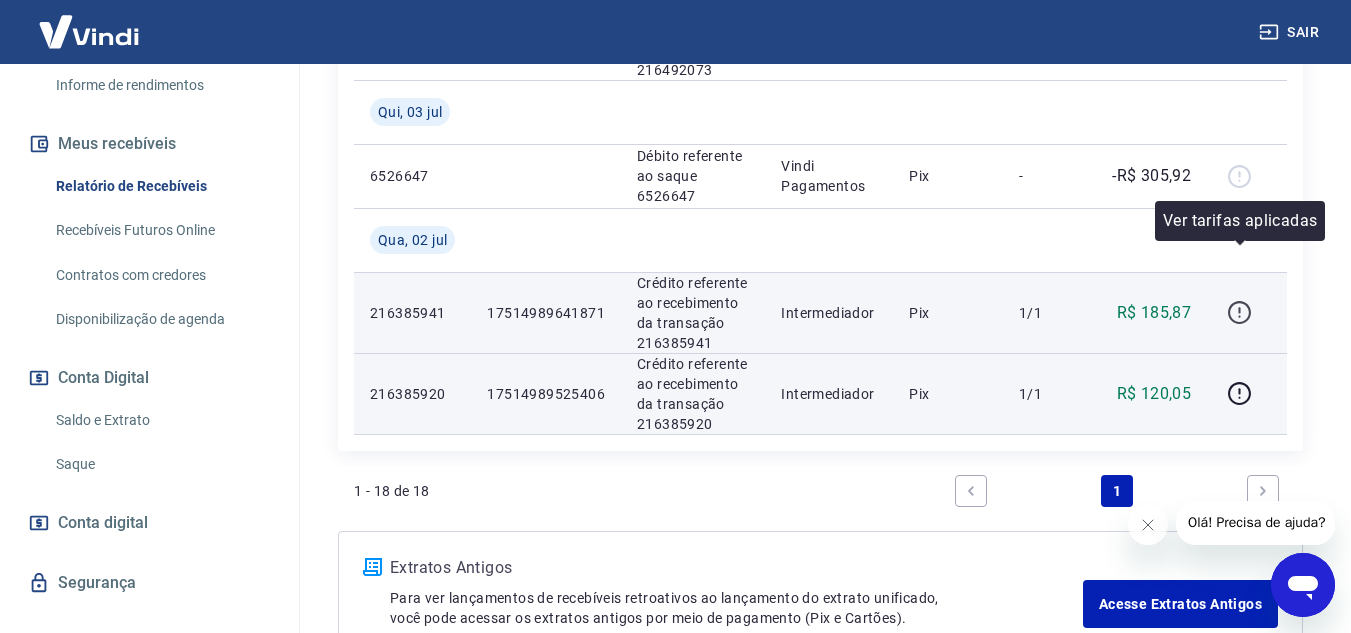click 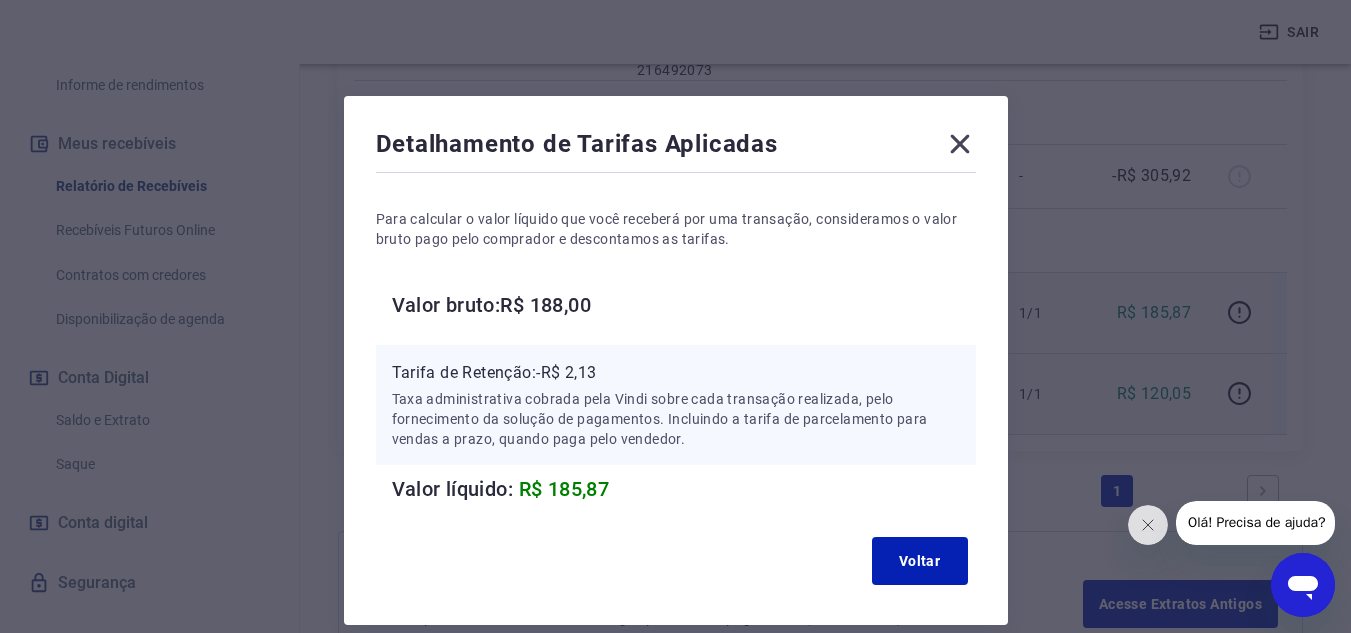 click 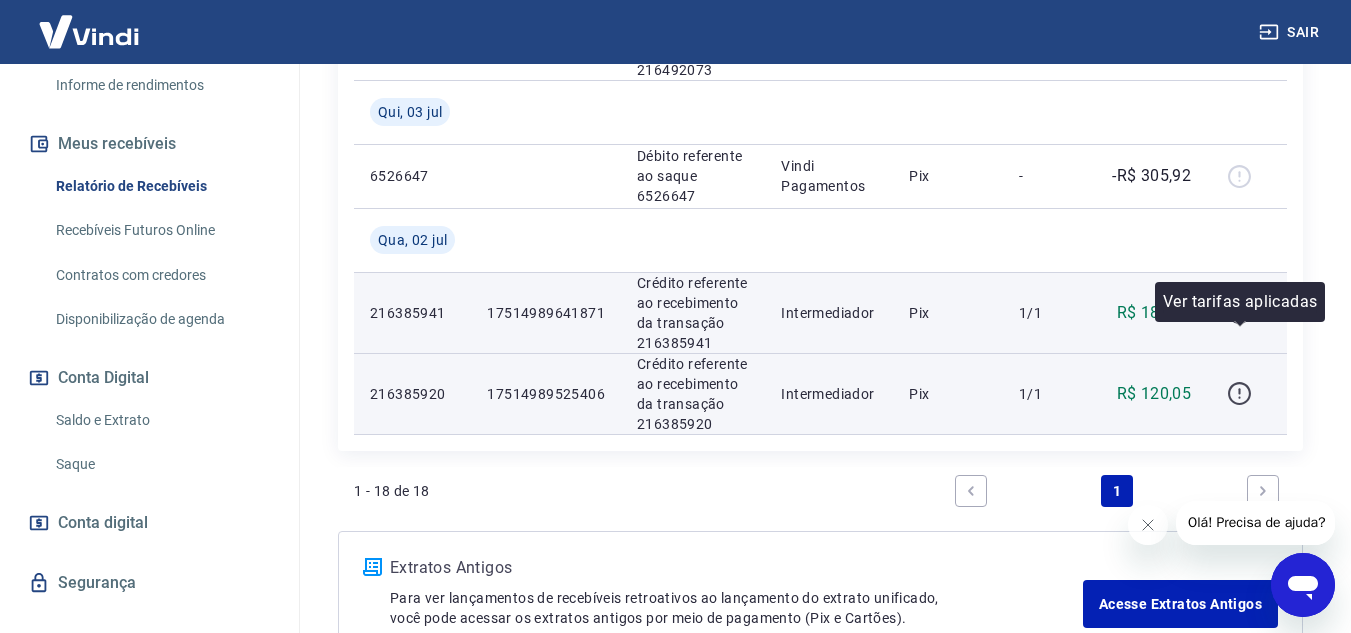 click 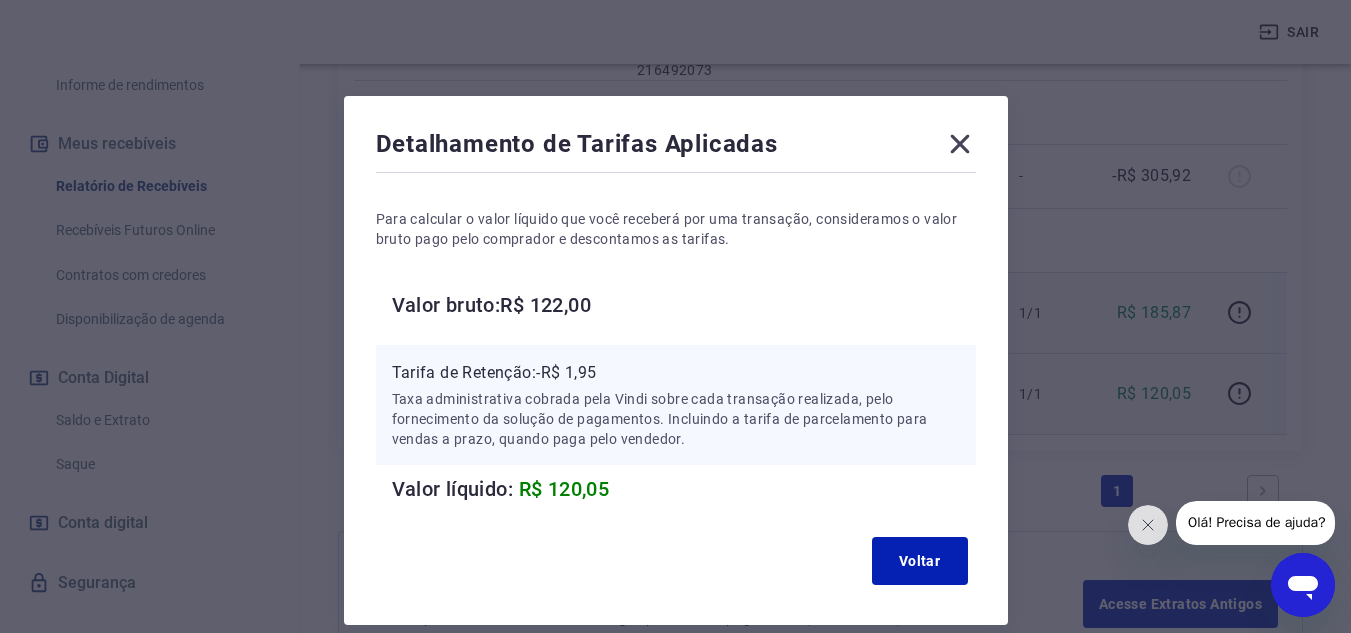 click on "Detalhamento de Tarifas Aplicadas Para calcular o valor líquido que você receberá por uma transação, consideramos o valor bruto pago pelo comprador e descontamos as tarifas. Valor bruto: R$ [AMOUNT] Tarifa de Retenção: -R$ [AMOUNT] Taxa administrativa cobrada pela Vindi sobre cada transação realizada, pelo fornecimento da solução de pagamentos. Incluindo a tarifa de parcelamento para vendas a prazo, quando paga pelo vendedor. Valor líquido: R$ [AMOUNT] Voltar" at bounding box center (676, 360) 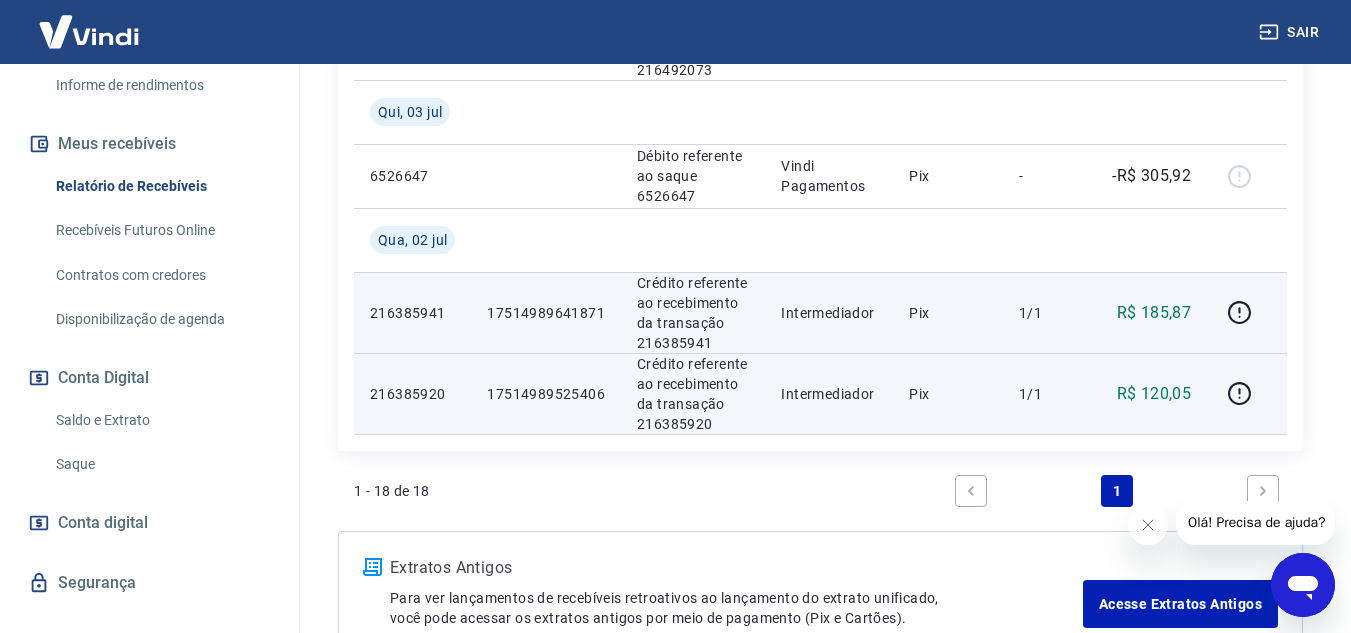 click on "Após o envio das liquidações aparecerem no Relatório de Recebíveis, elas podem demorar algumas horas para serem processadas e consequentemente aparecerem como entradas no seu Extrato Bancário da Conta Digital. Início / Meus Recebíveis / Relatório de Recebíveis Relatório de Recebíveis Saiba como funciona a programação dos recebimentos Saiba como funciona a programação dos recebimentos Filtros Exportar ID Pedido Descrição Origem Pagamento Parcelas Valor Líq. Tarifas Seg, [DATE] [YEAR] Débito referente à liquidação da UR [NUMBER] via CIP Vindi Pagamentos Mastercard - -R$ [AMOUNT] [NUMBER] [NUMBER] Crédito referente ao recebimento da transação [NUMBER] Intermediador Mastercard 1/6 R$ [AMOUNT] [NUMBER] [NUMBER] Crédito referente ao recebimento da transação [NUMBER] Intermediador Mastercard 5/6 R$ [AMOUNT] [NUMBER] [NUMBER] Crédito referente ao recebimento da transação [NUMBER] Intermediador Mastercard 4/6 R$ [AMOUNT] [NUMBER] [NUMBER] Intermediador 6/6 -" at bounding box center (820, -525) 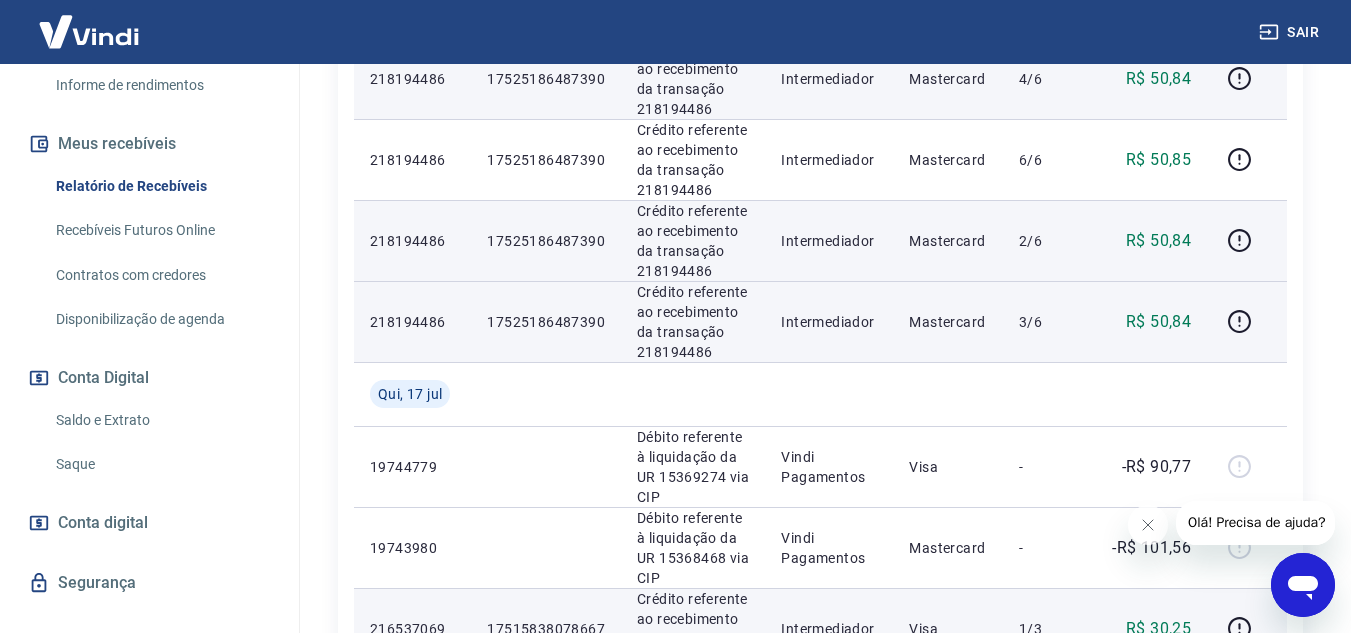 scroll, scrollTop: 795, scrollLeft: 0, axis: vertical 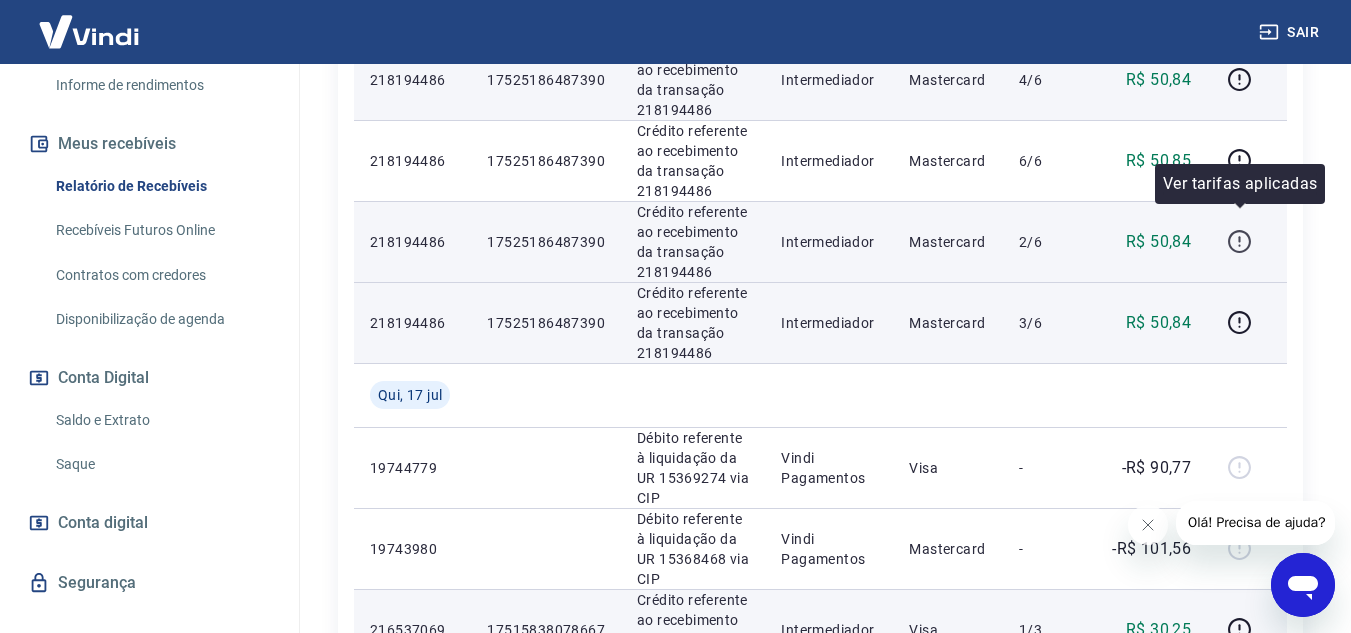 click 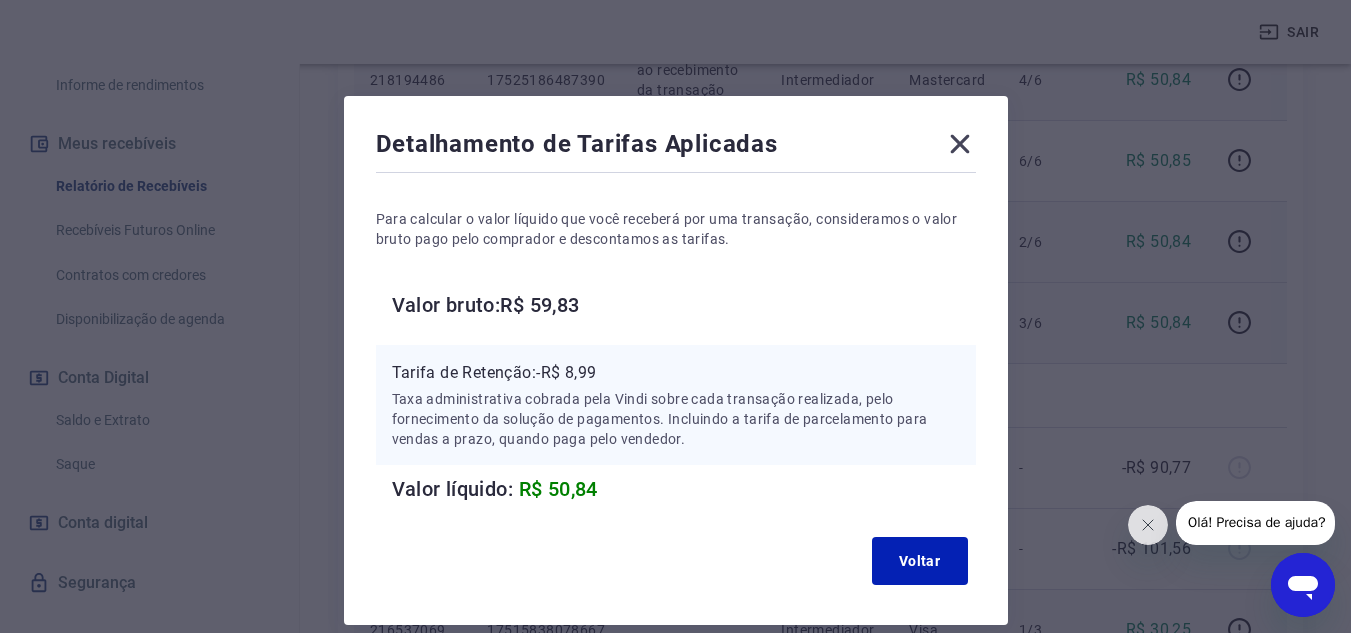 click 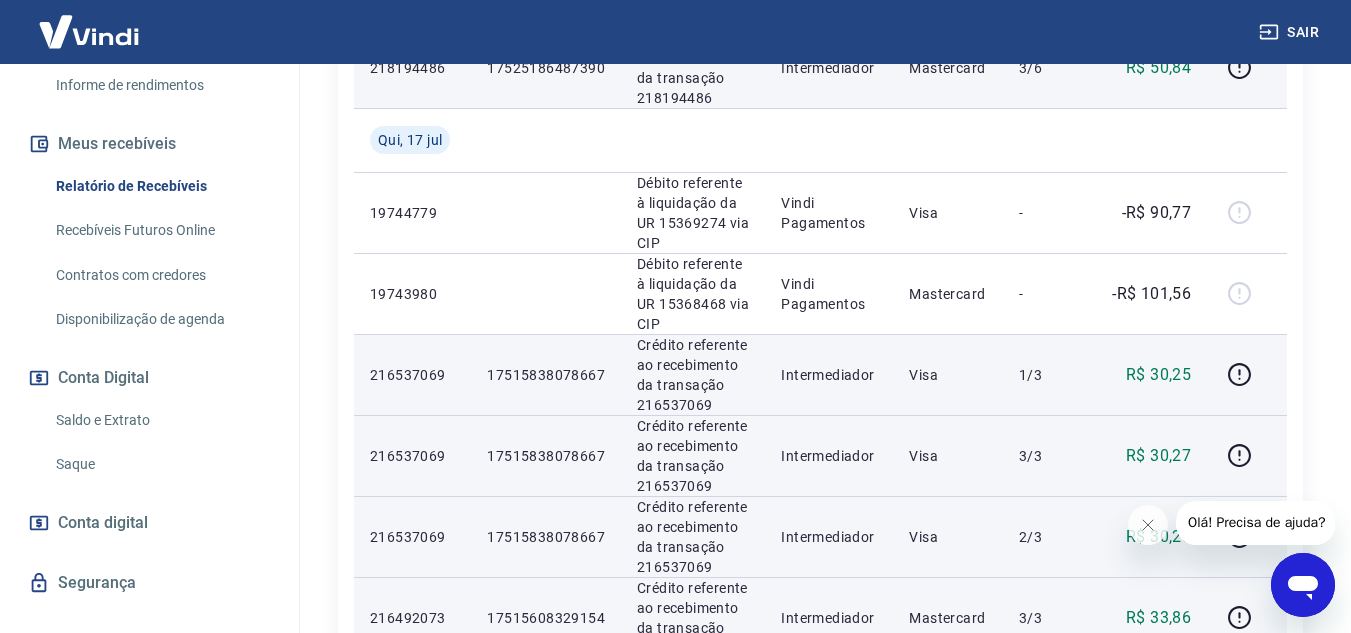 scroll, scrollTop: 1051, scrollLeft: 0, axis: vertical 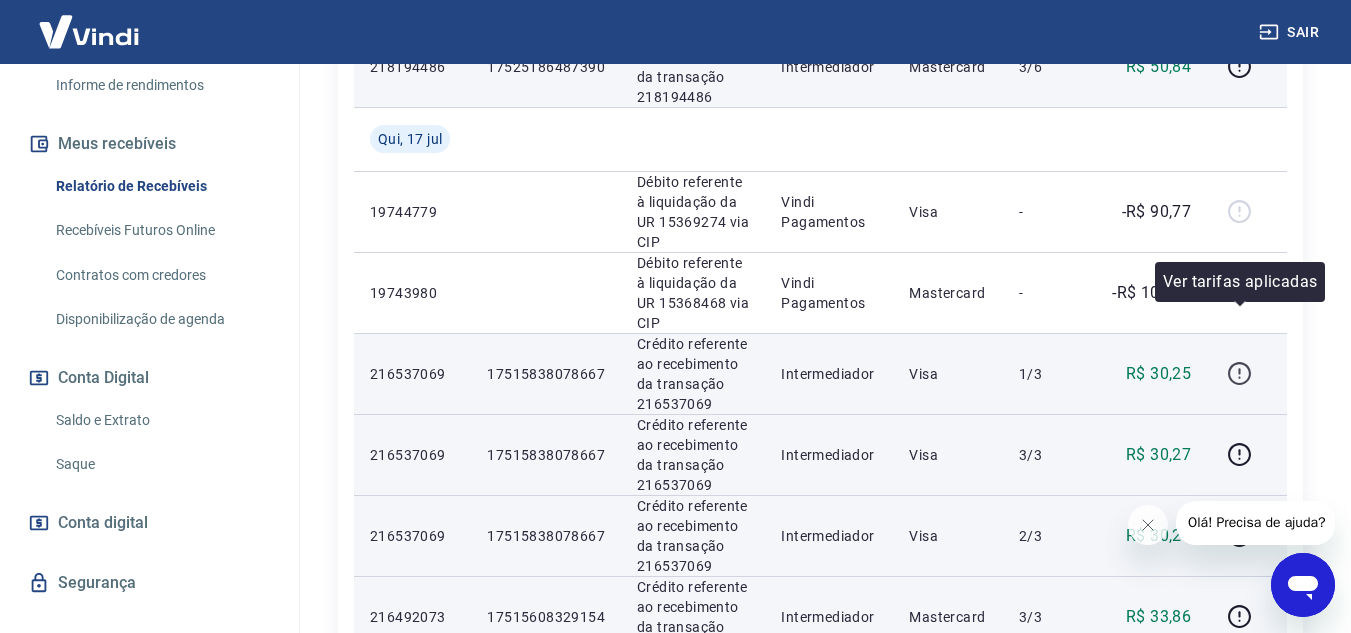 click 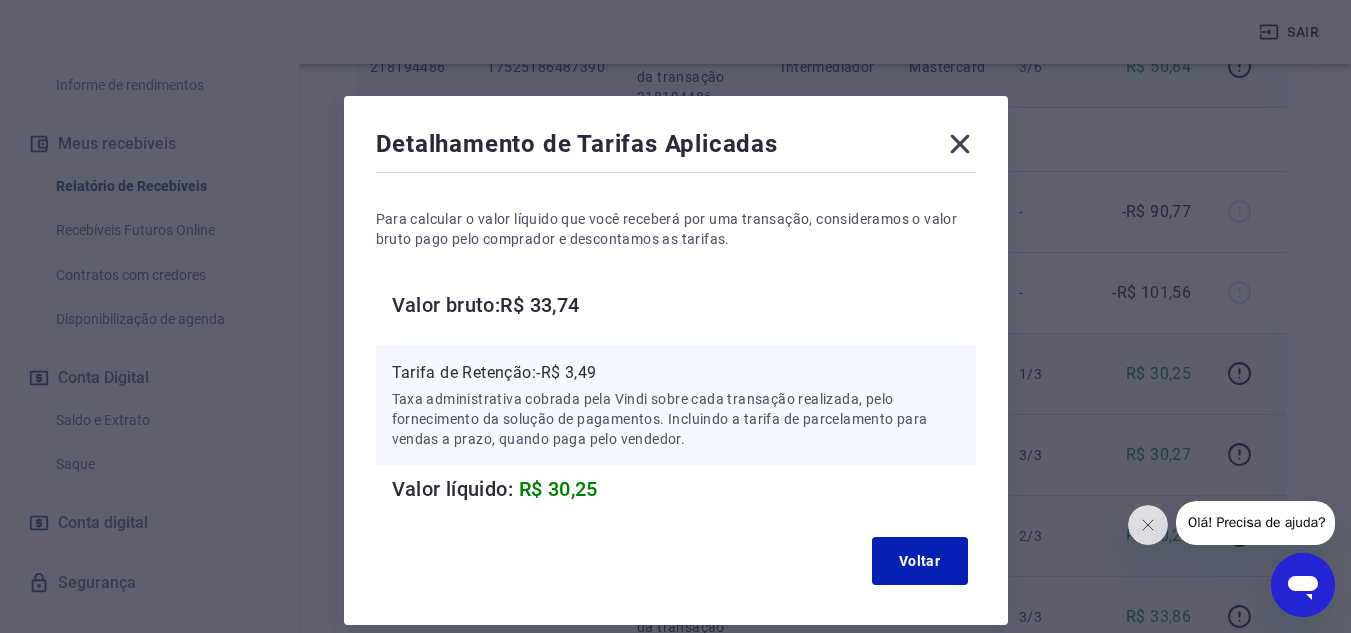click 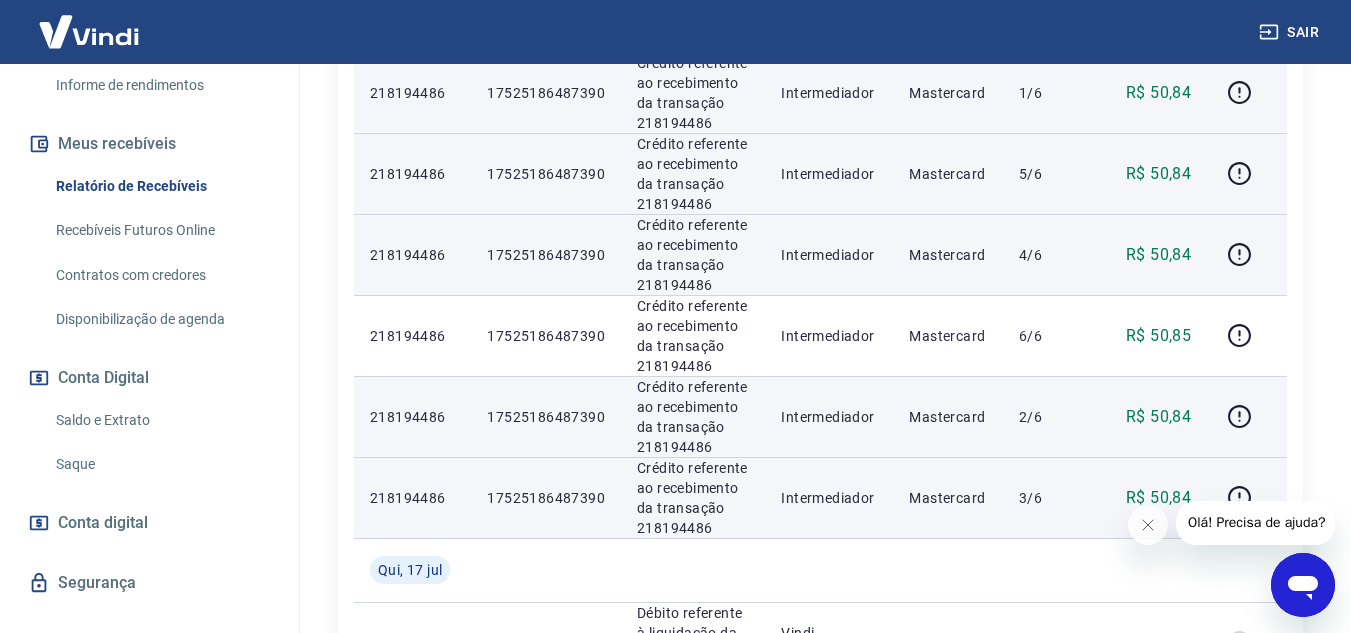 scroll, scrollTop: 621, scrollLeft: 0, axis: vertical 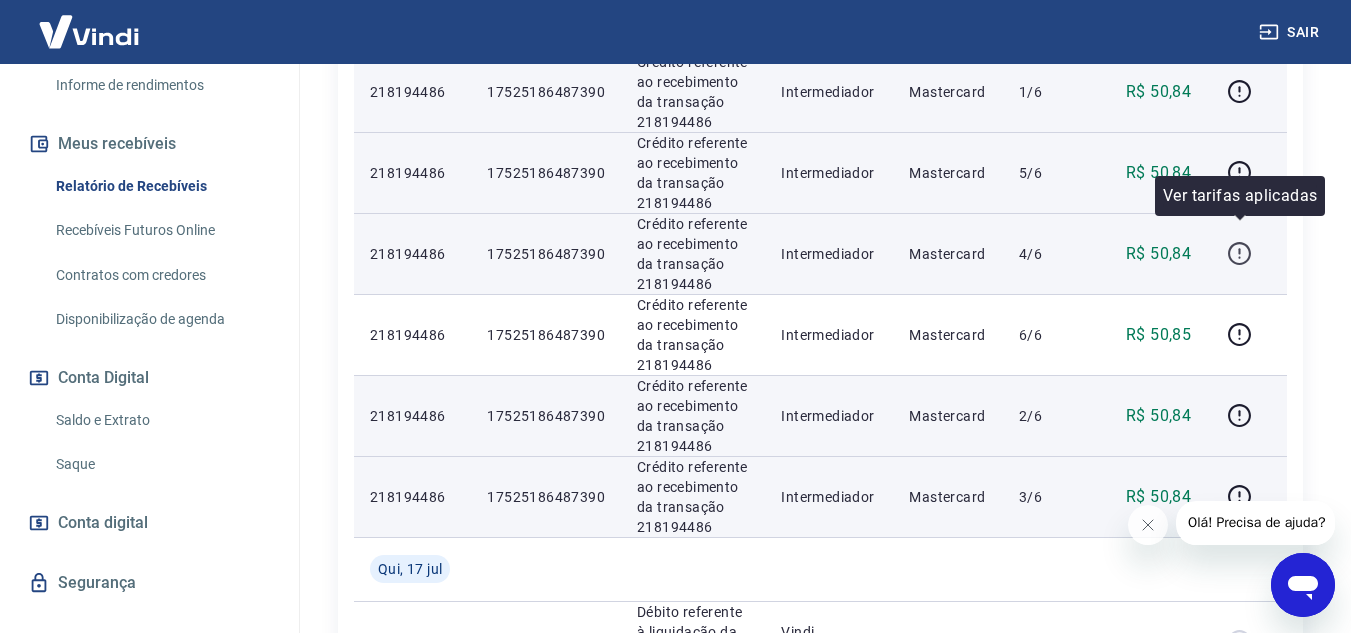 click 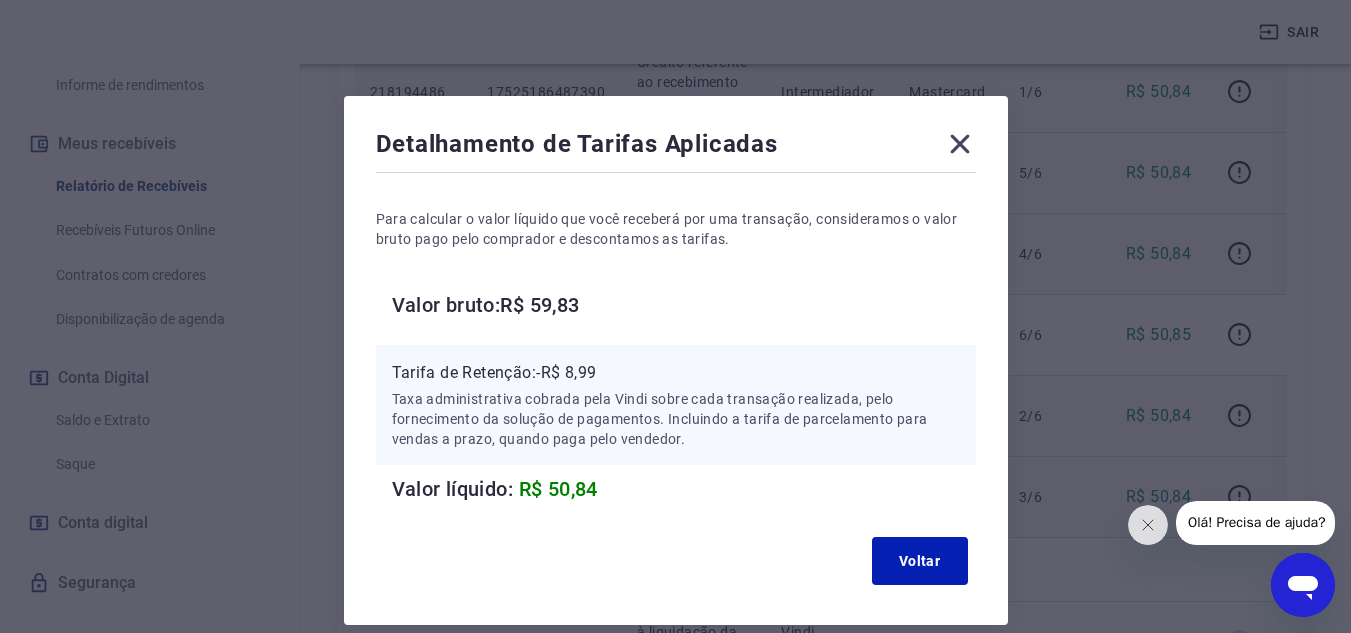 click 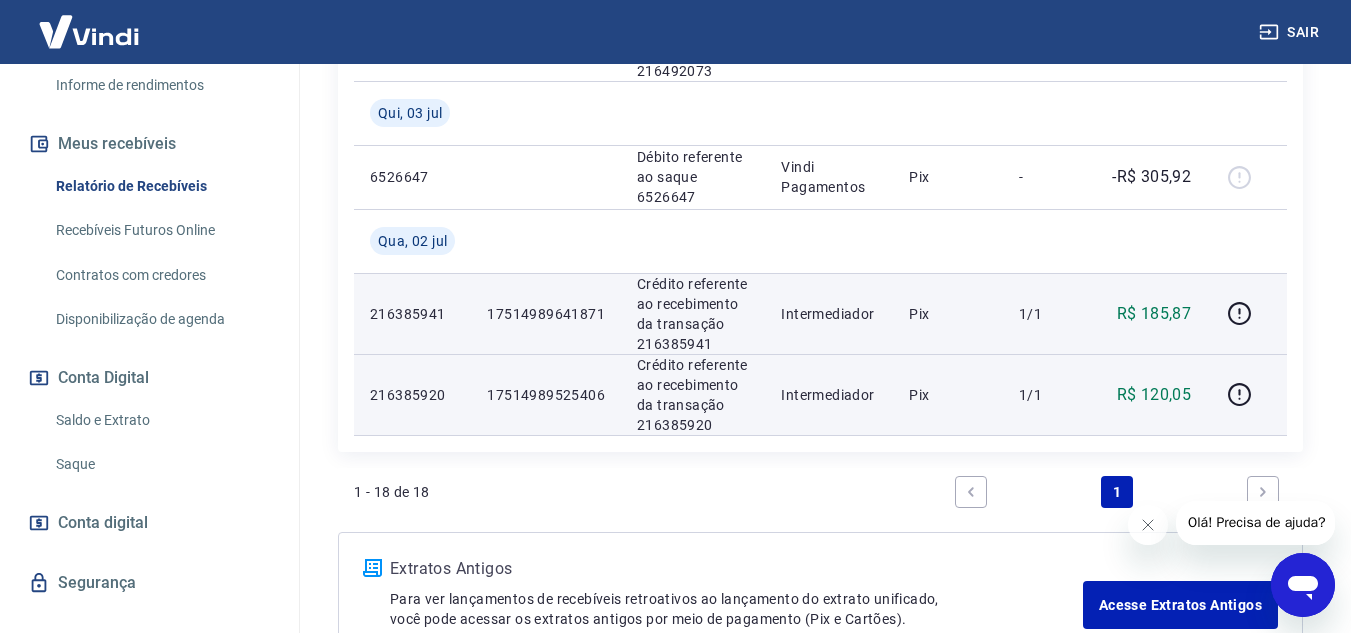 scroll, scrollTop: 1794, scrollLeft: 0, axis: vertical 